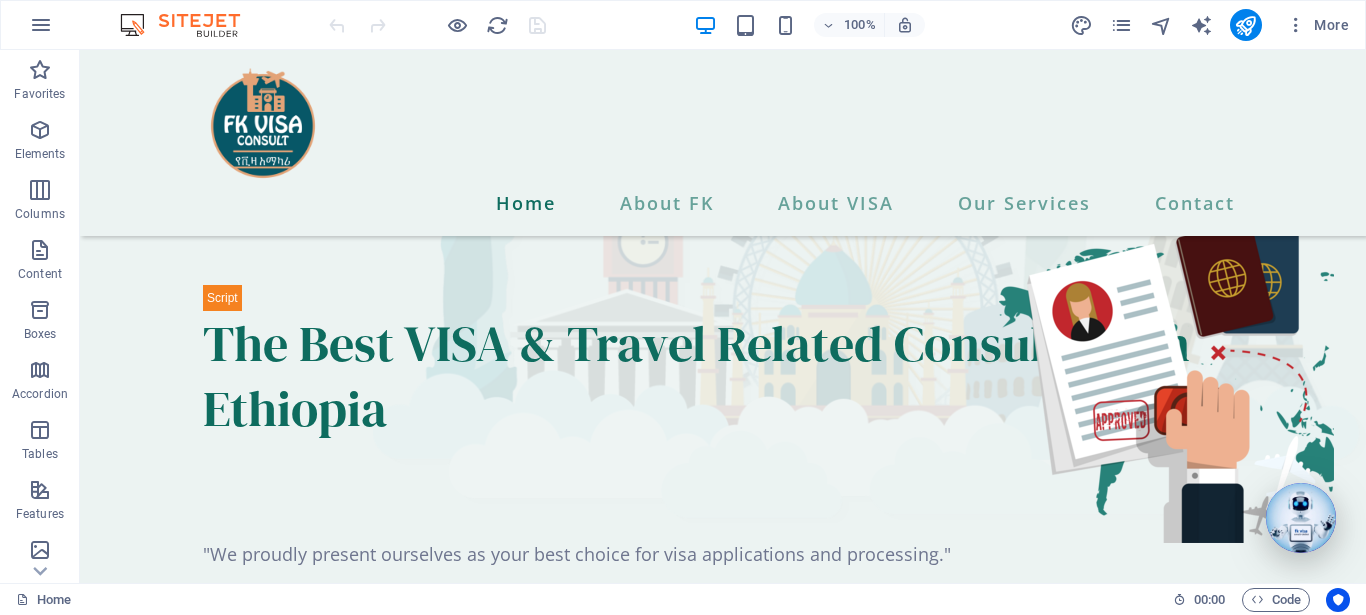 scroll, scrollTop: 816, scrollLeft: 0, axis: vertical 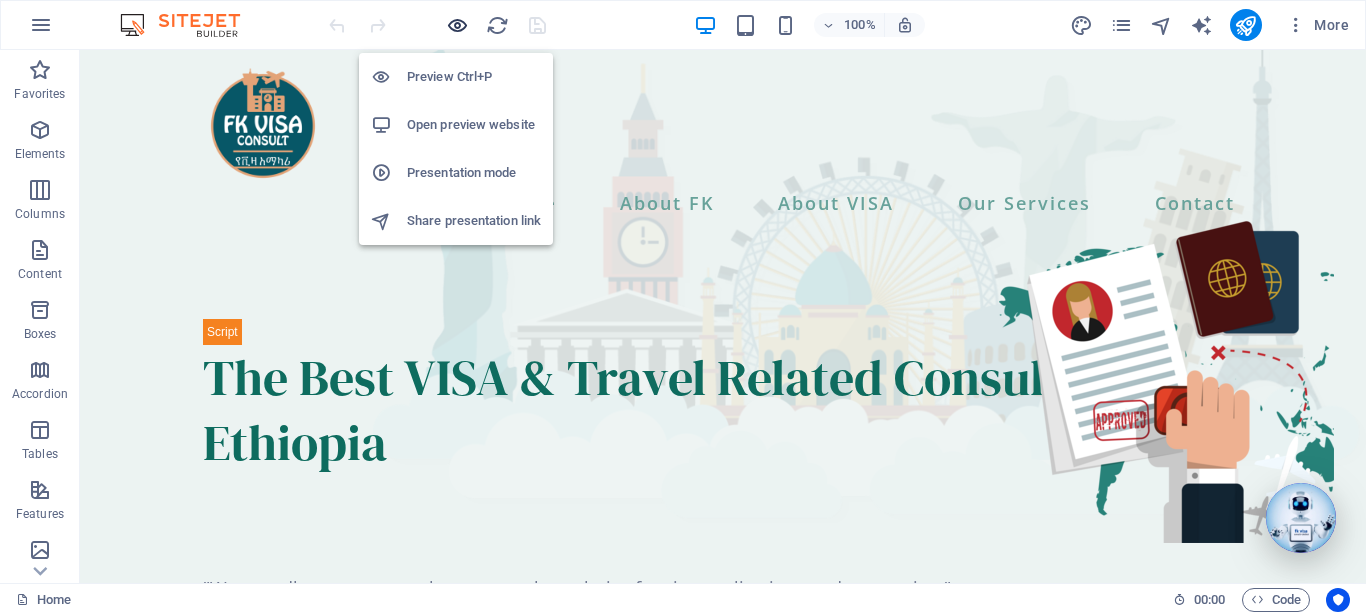 click at bounding box center [457, 25] 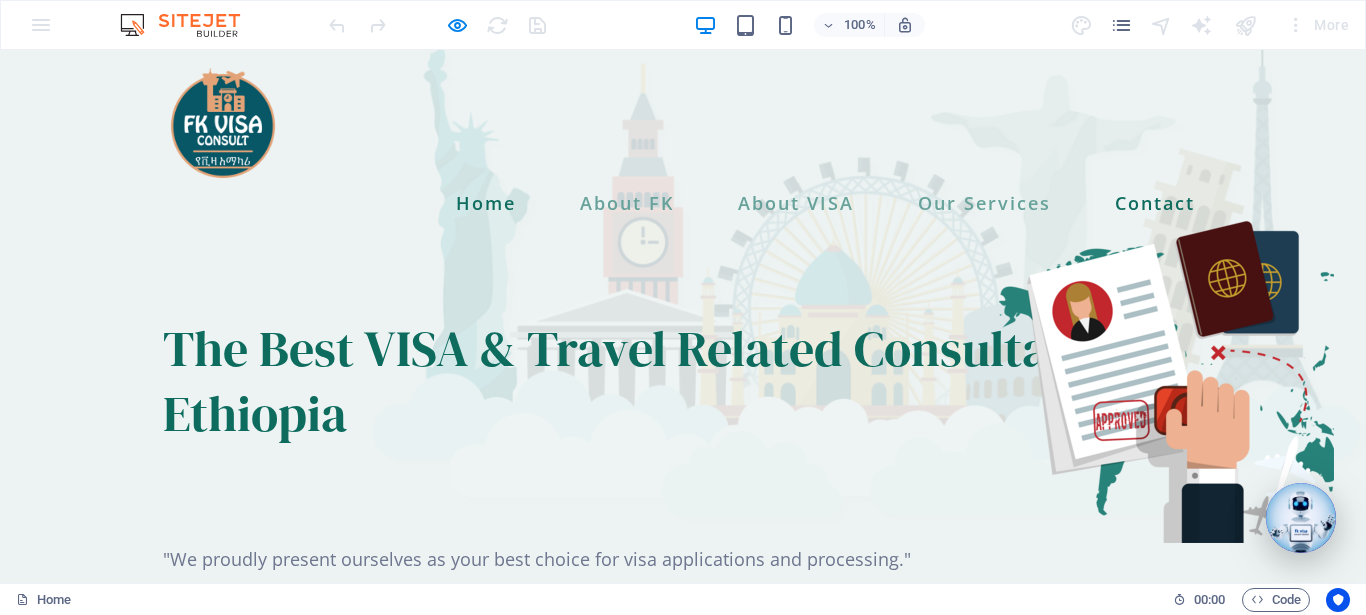 click on "Contact" at bounding box center (1155, 203) 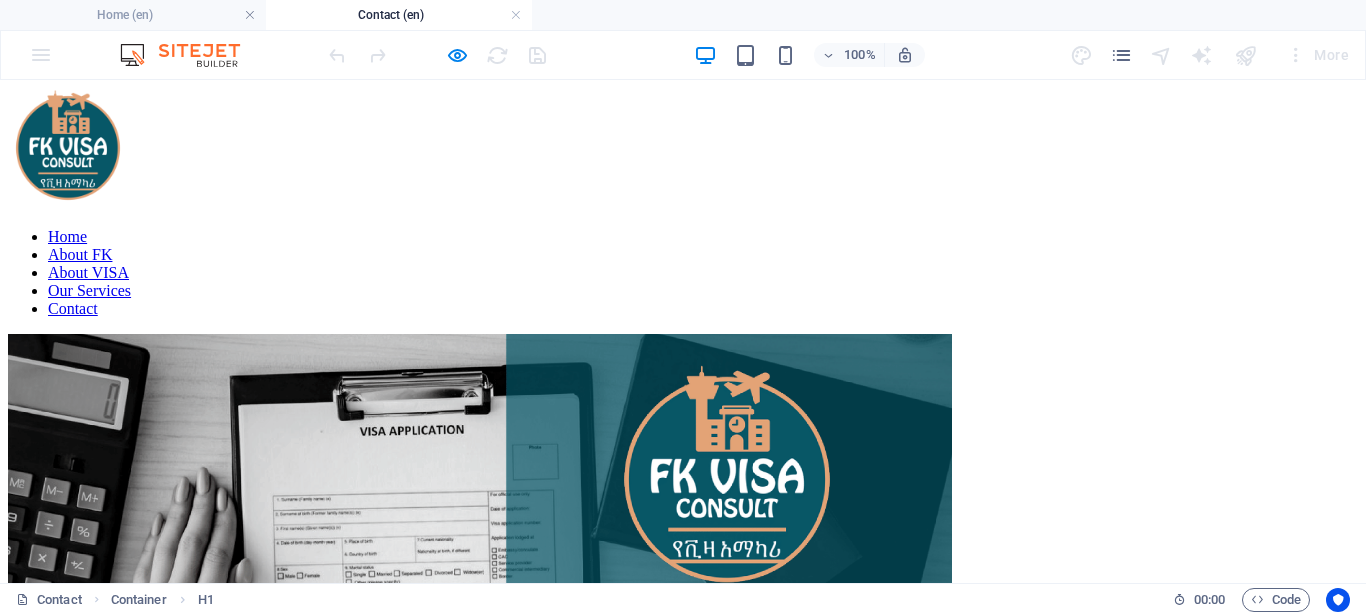 scroll, scrollTop: 1491, scrollLeft: 0, axis: vertical 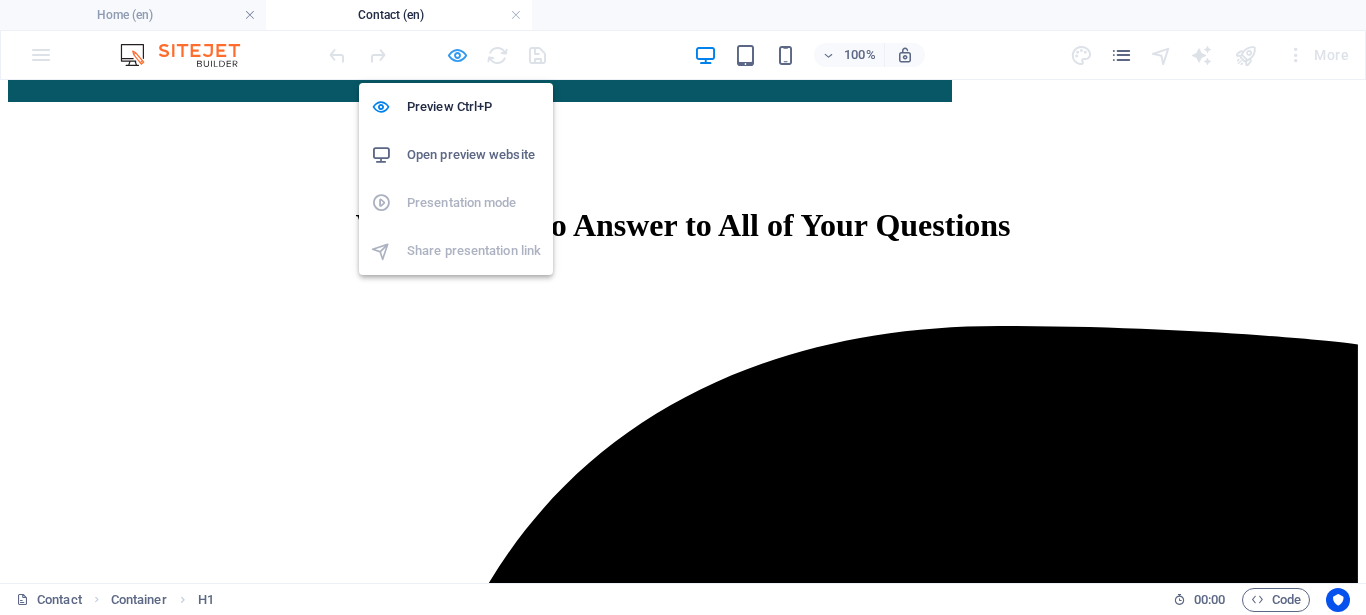 click at bounding box center [457, 55] 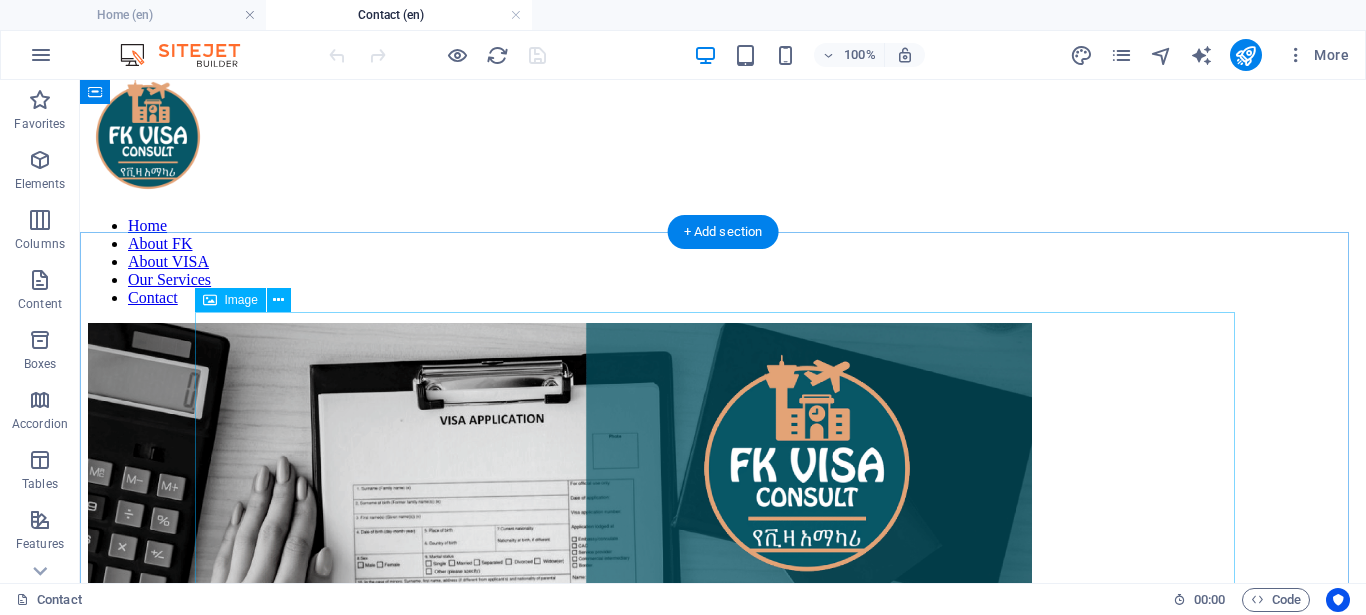 scroll, scrollTop: 0, scrollLeft: 0, axis: both 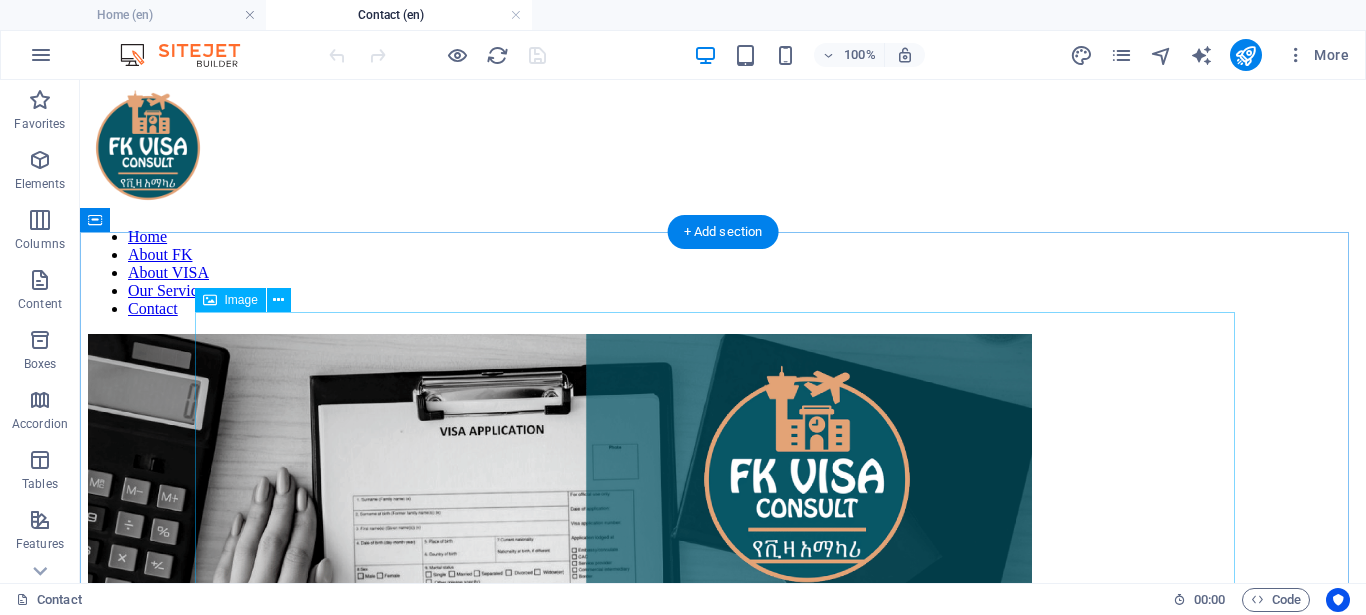 click at bounding box center [723, 965] 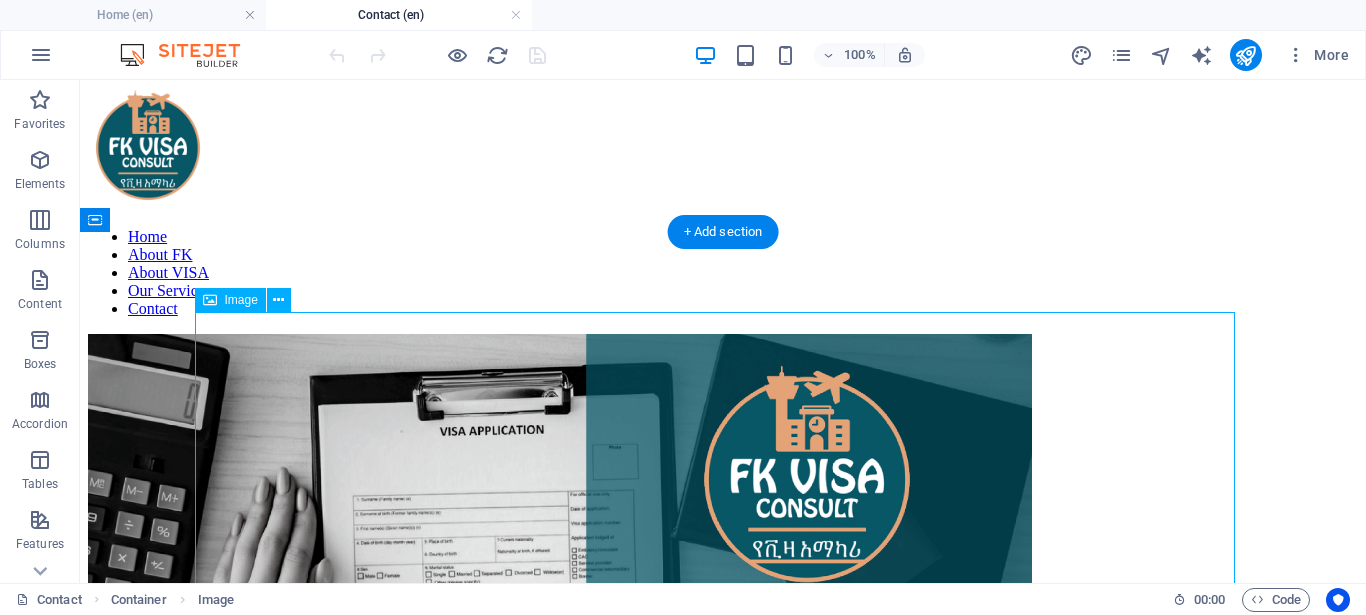 click at bounding box center [723, 965] 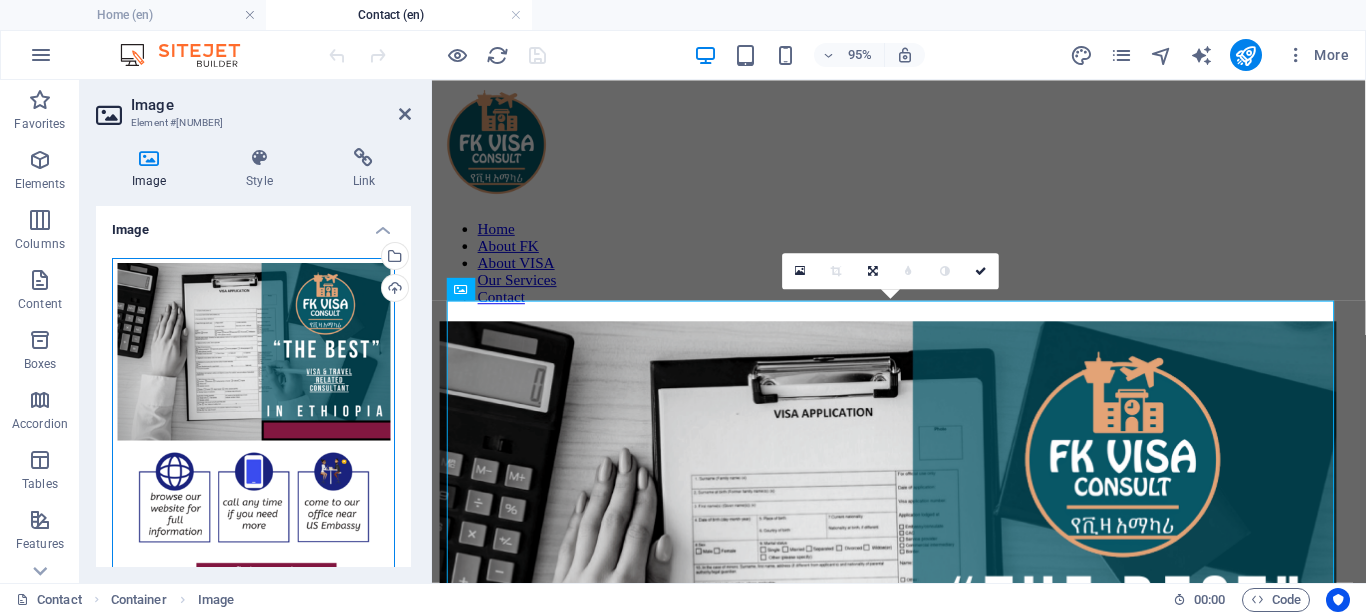 click on "Drag files here, click to choose files or select files from Files or our free stock photos & videos" at bounding box center (253, 445) 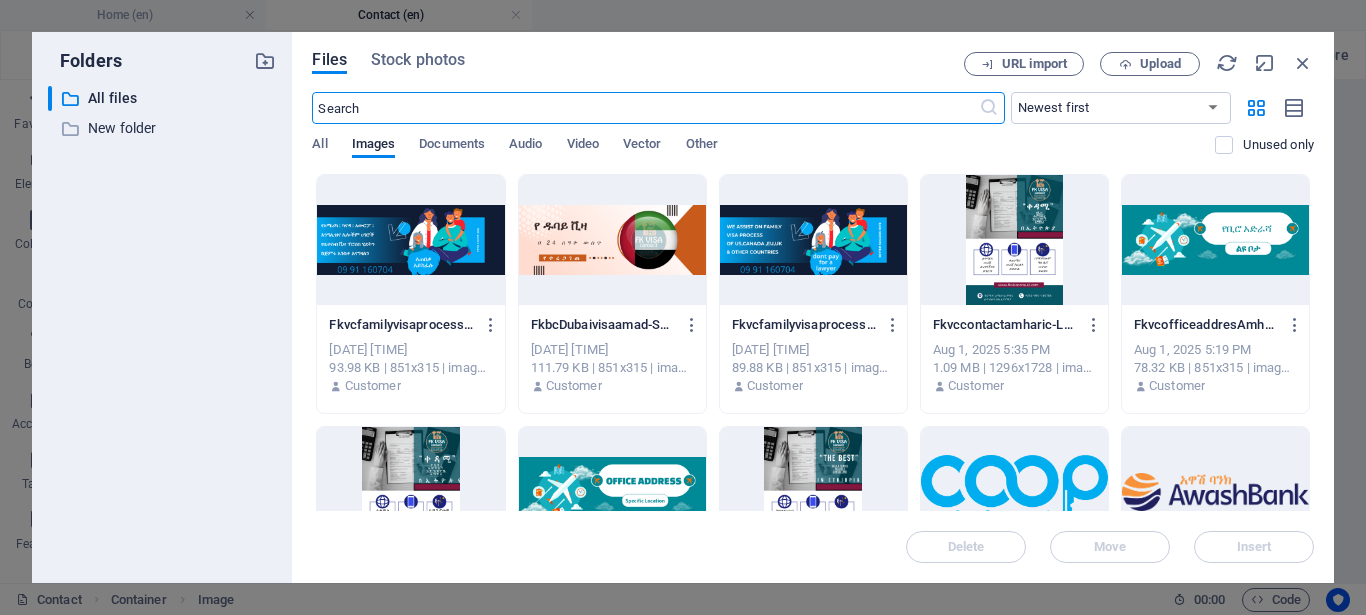 scroll, scrollTop: 450, scrollLeft: 0, axis: vertical 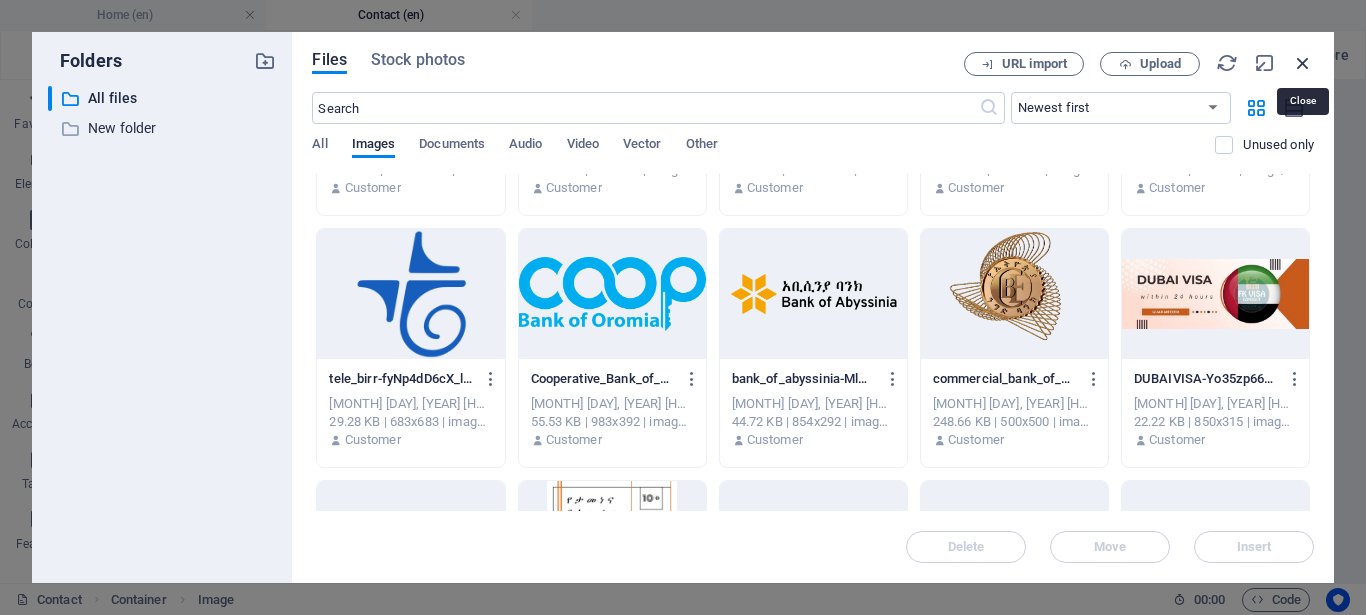 drag, startPoint x: 1301, startPoint y: 65, endPoint x: 197, endPoint y: 199, distance: 1112.1025 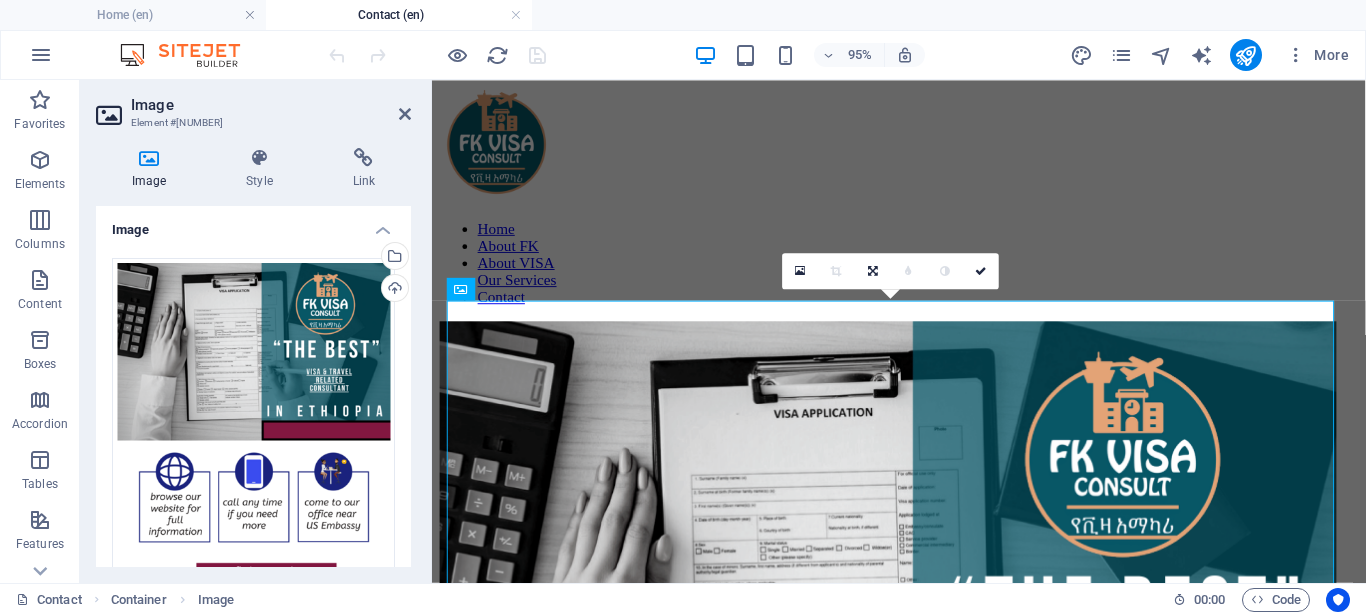 scroll, scrollTop: 360, scrollLeft: 0, axis: vertical 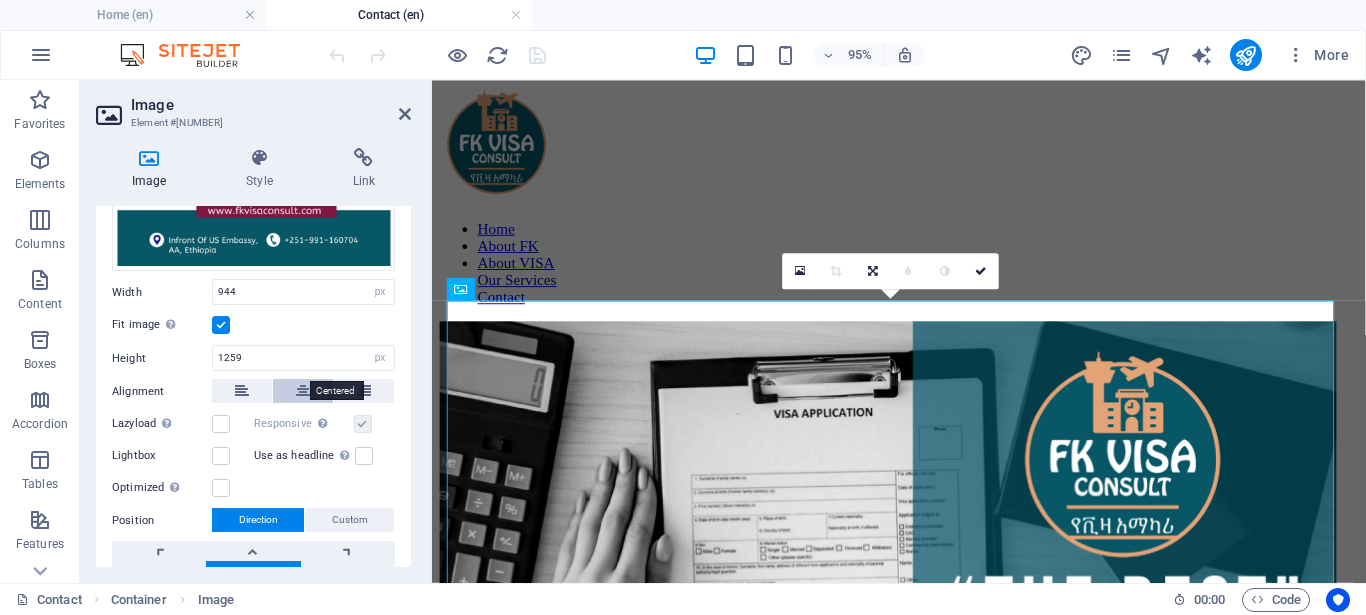 click at bounding box center (303, 391) 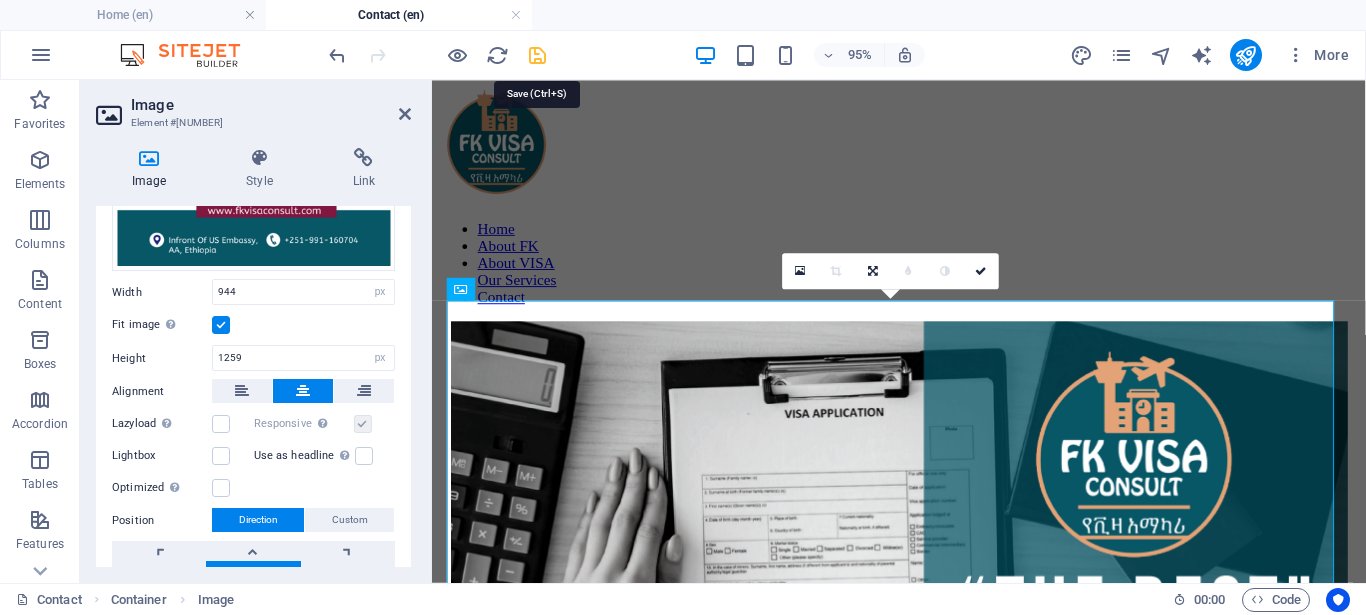 click at bounding box center [537, 55] 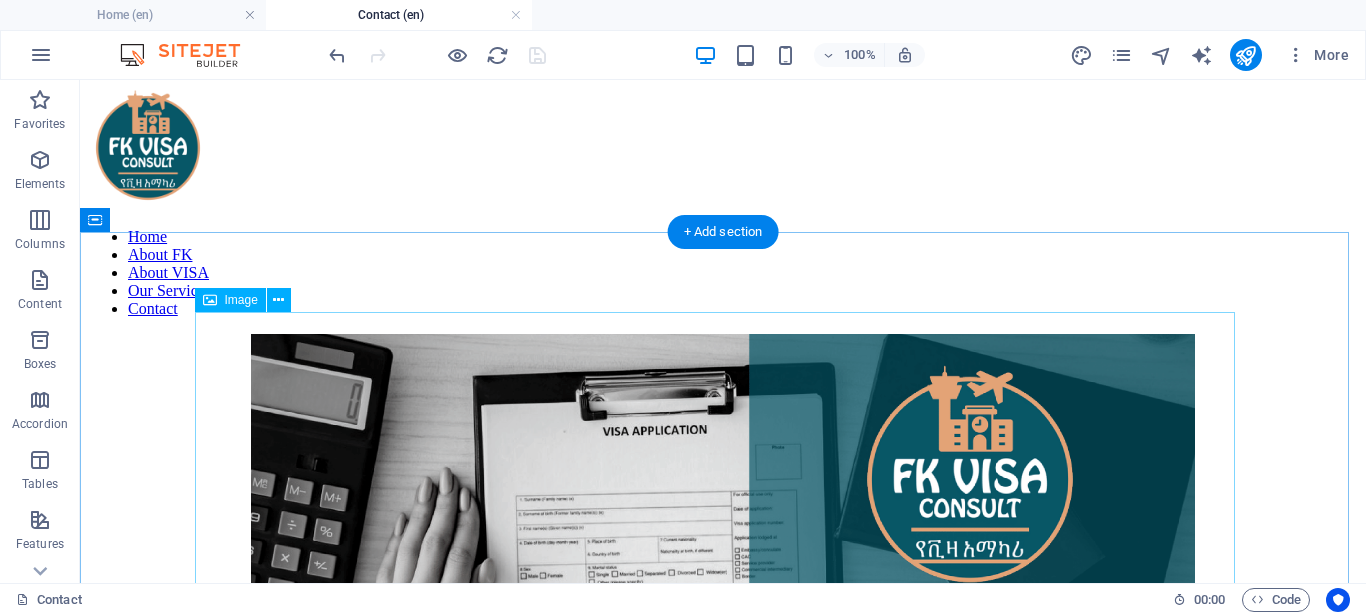 click at bounding box center [723, 965] 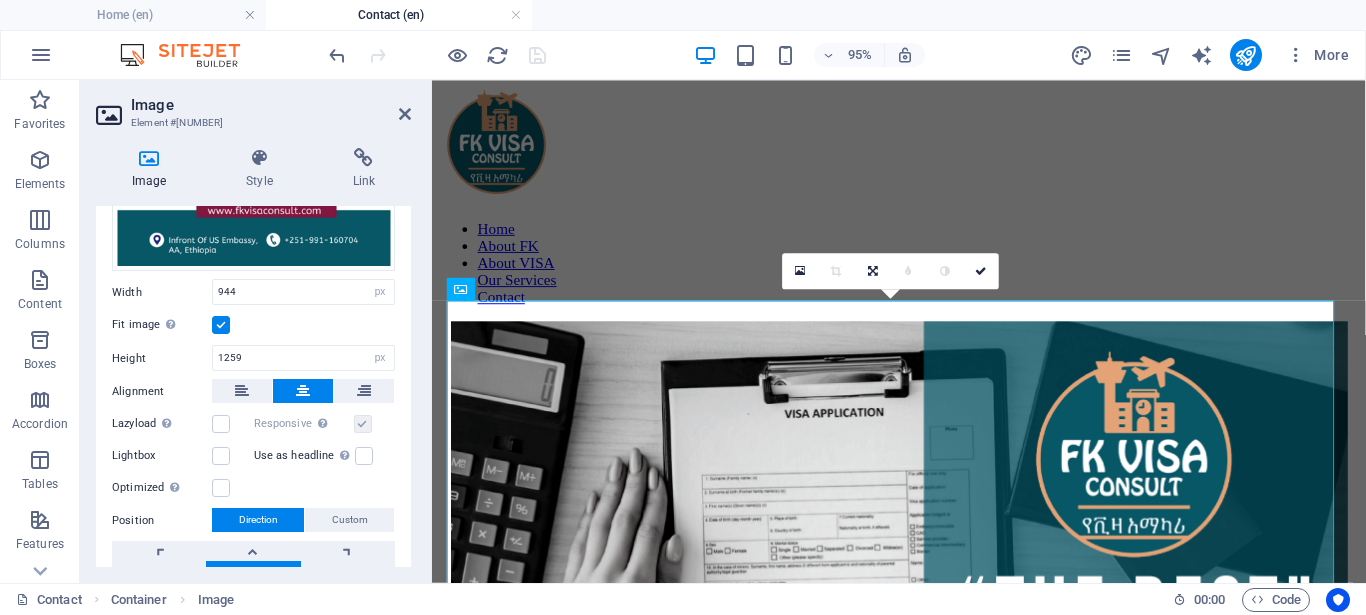 scroll, scrollTop: 436, scrollLeft: 0, axis: vertical 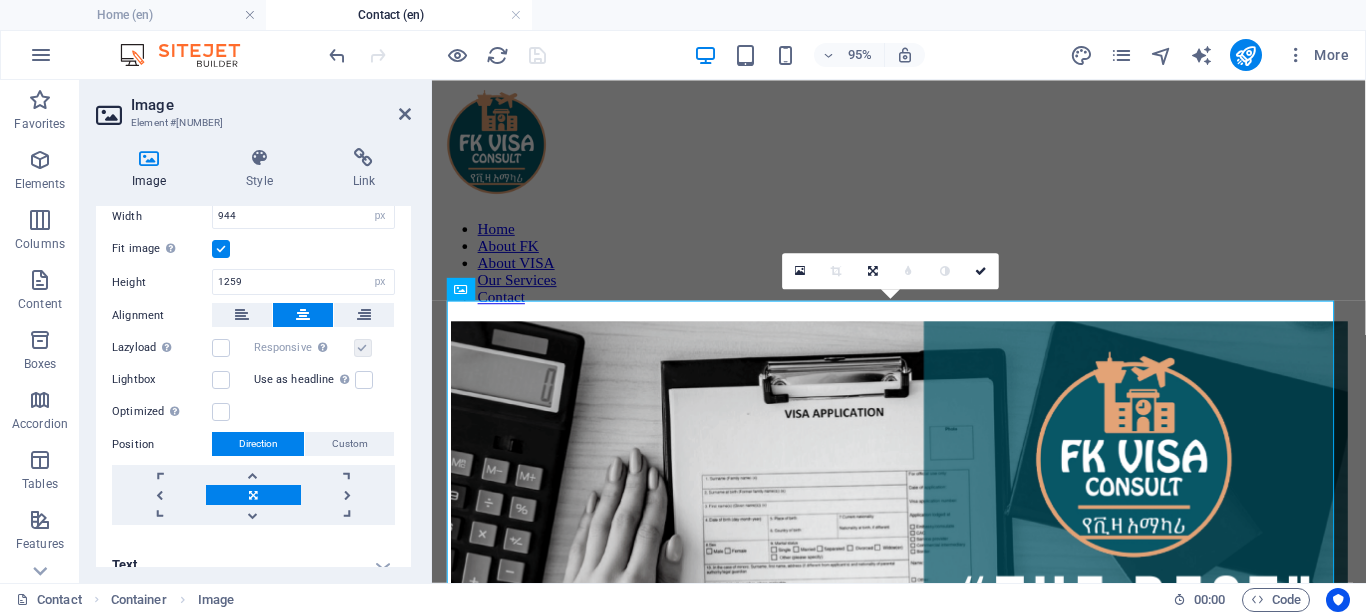 click at bounding box center [253, 495] 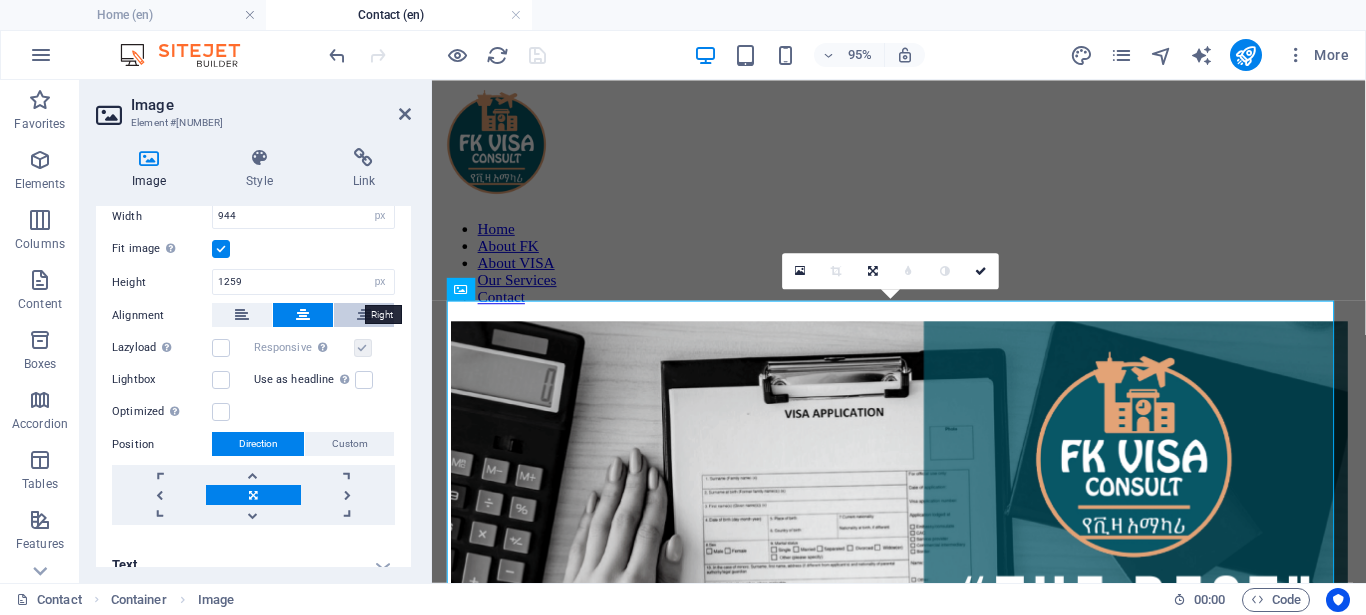 click at bounding box center [364, 315] 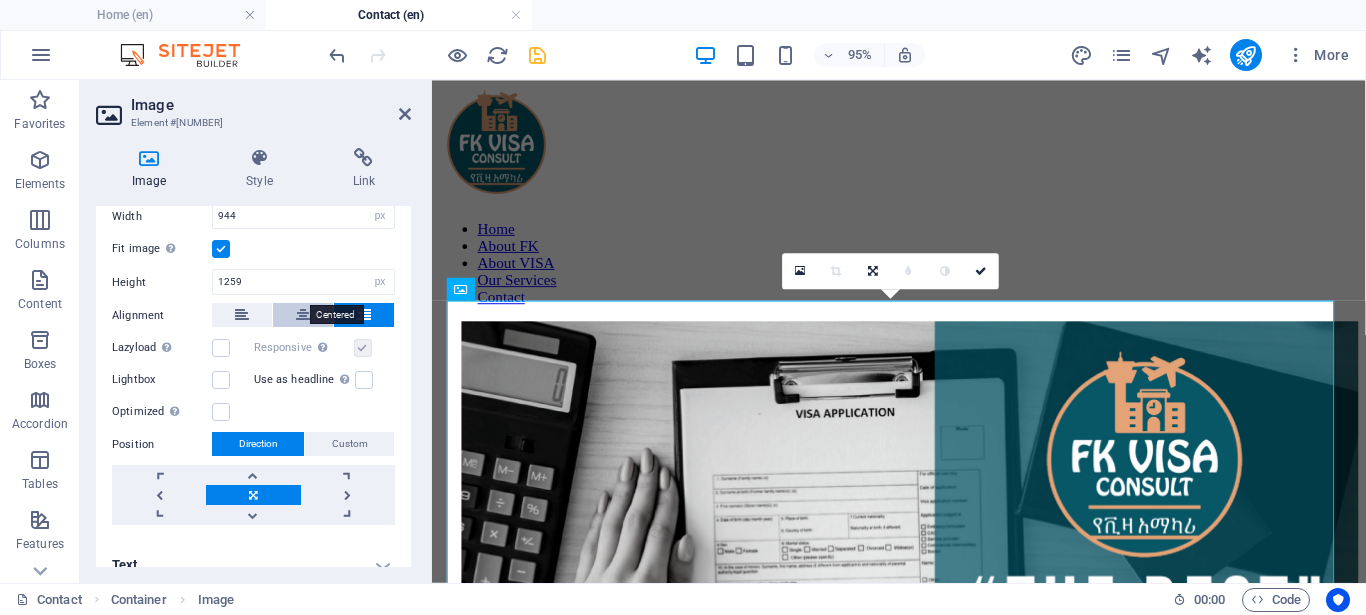 click at bounding box center (303, 315) 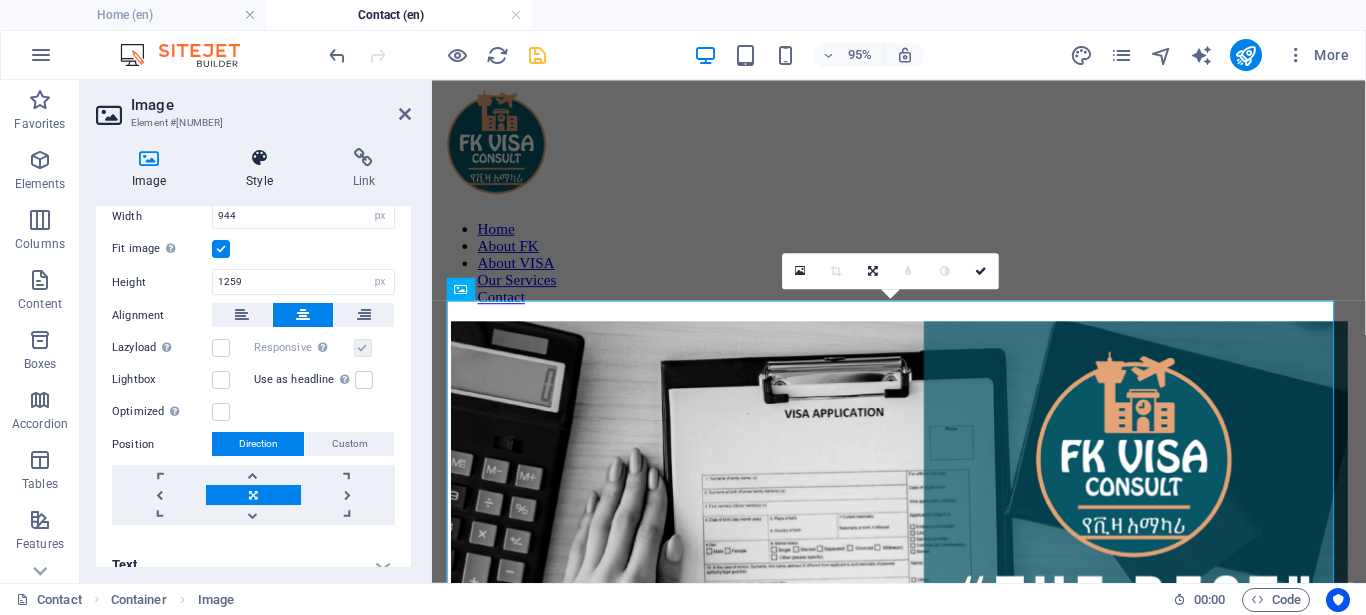 click on "Style" at bounding box center (263, 169) 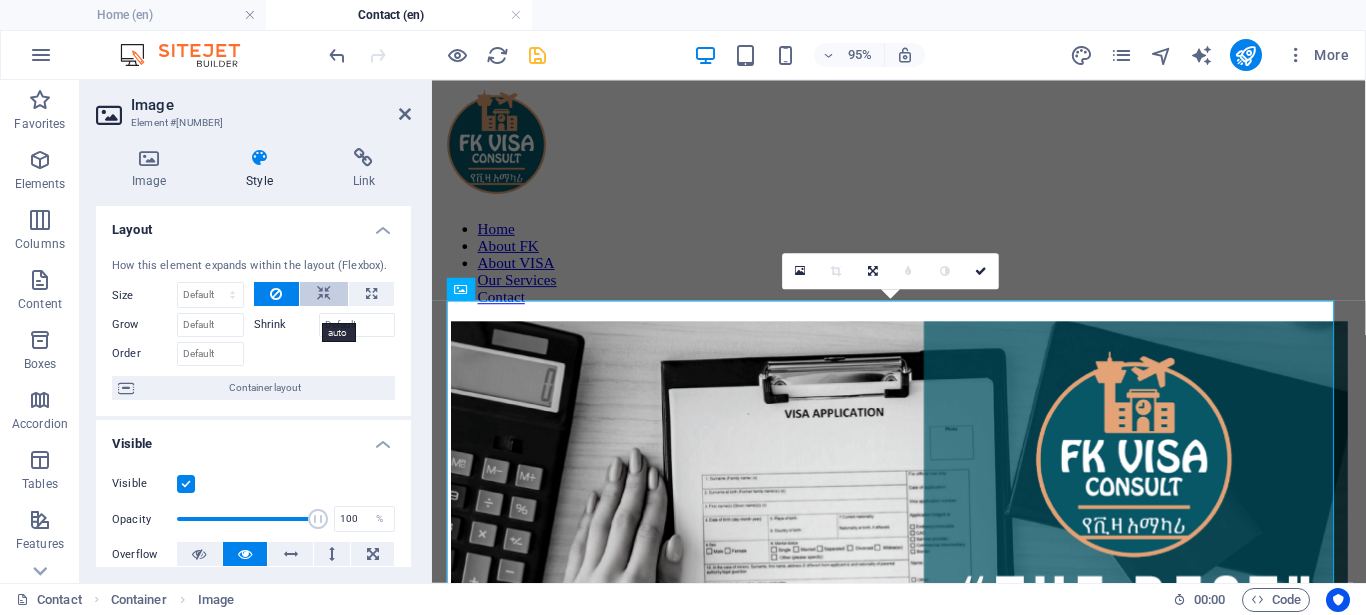 click at bounding box center [324, 294] 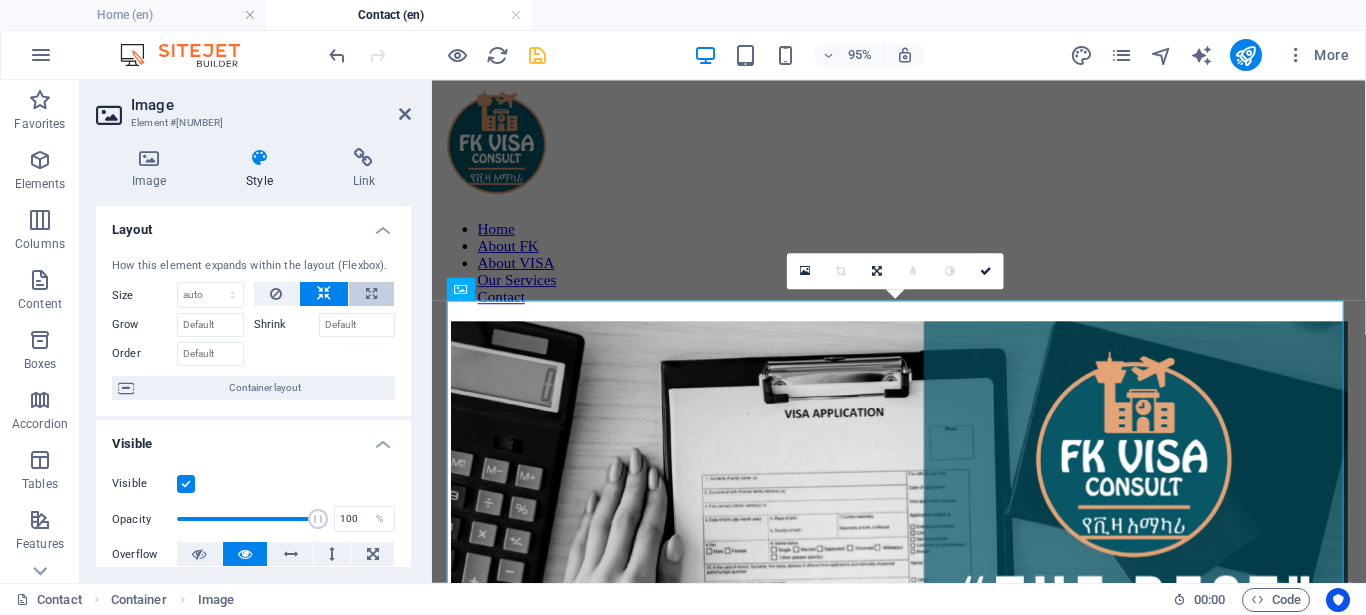 click at bounding box center [371, 294] 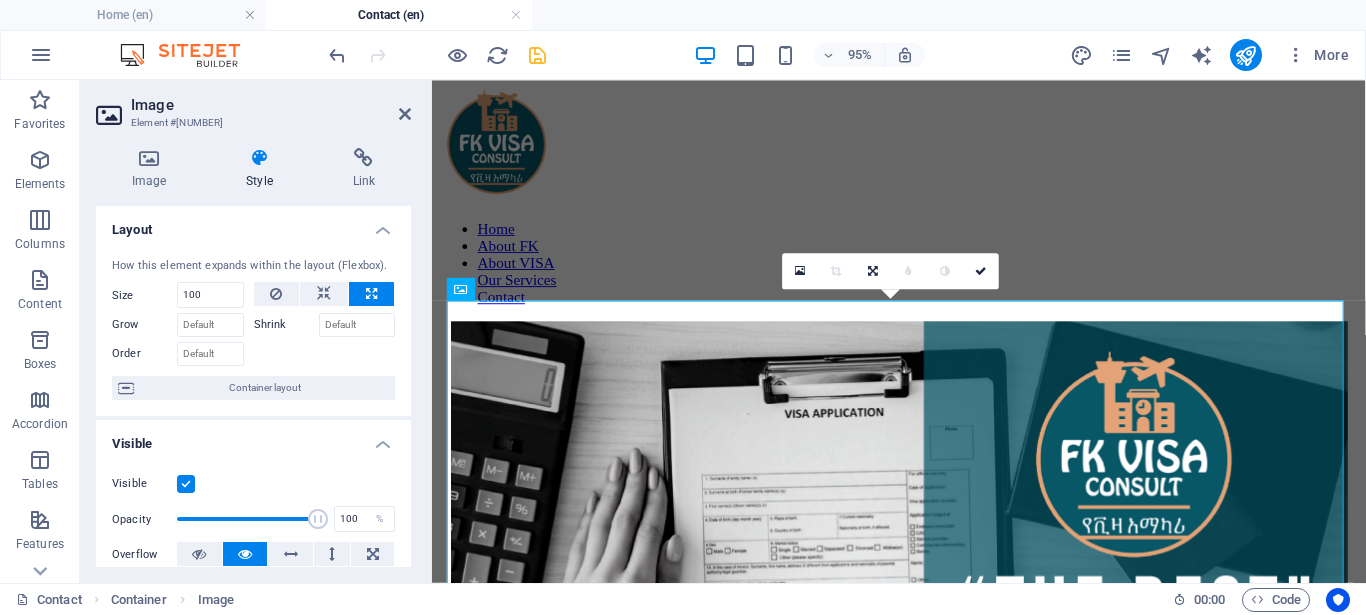 type on "100" 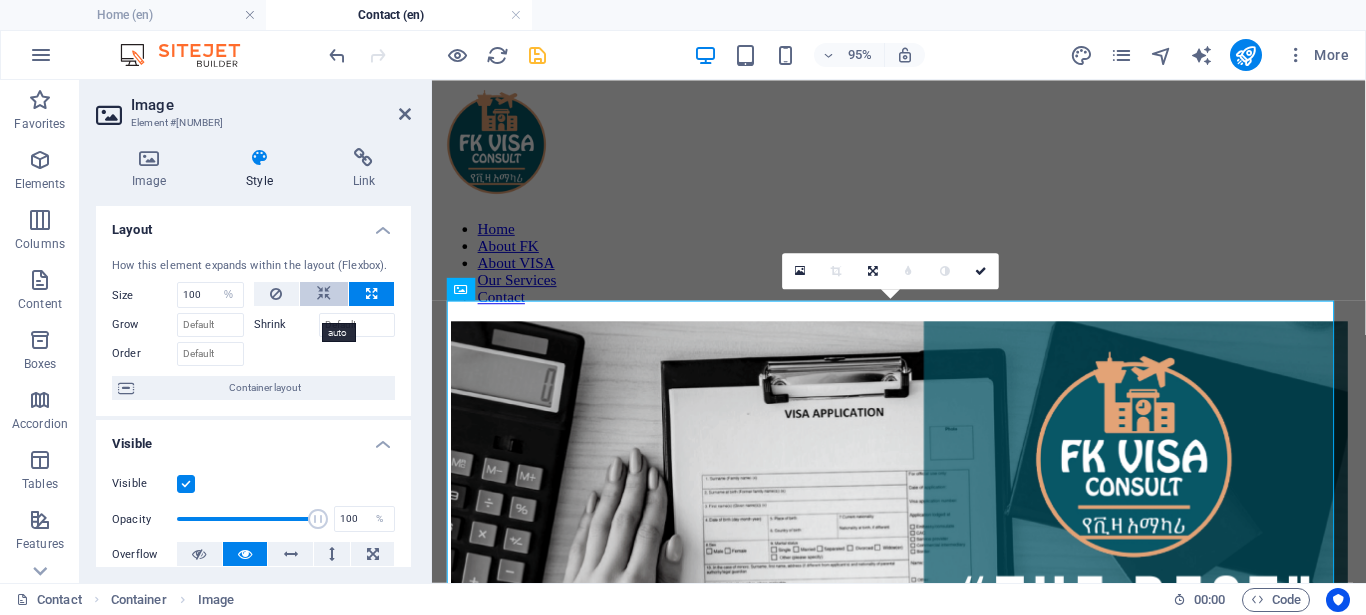 click at bounding box center [324, 294] 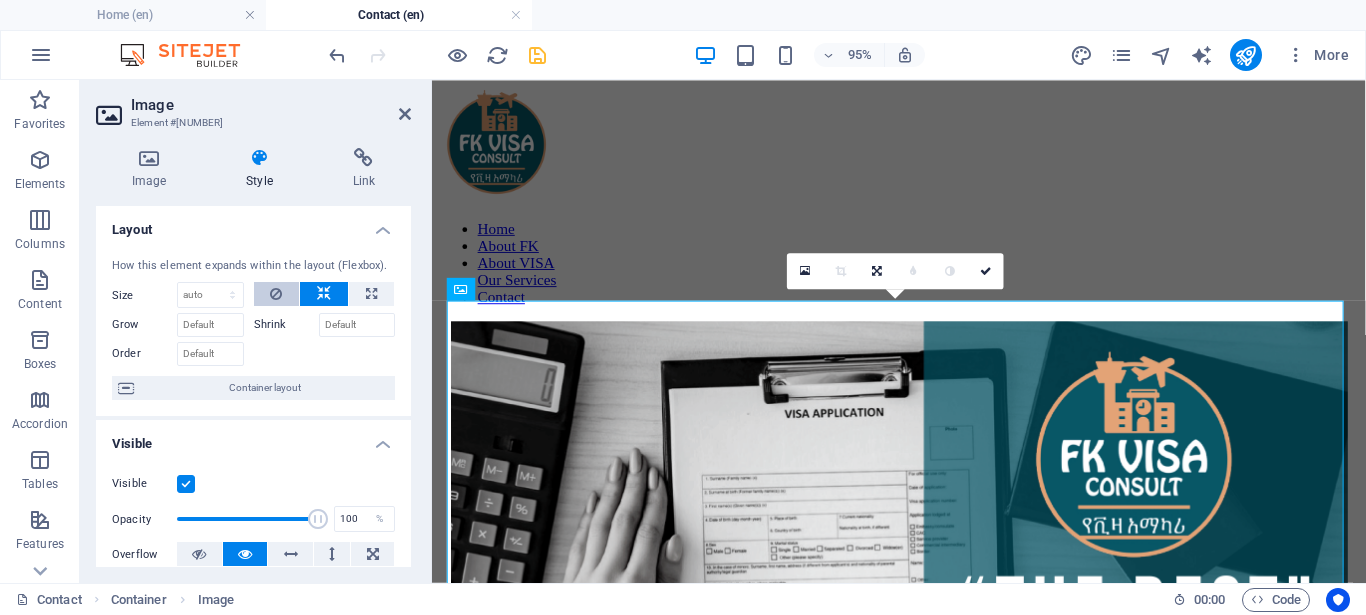 click at bounding box center (277, 294) 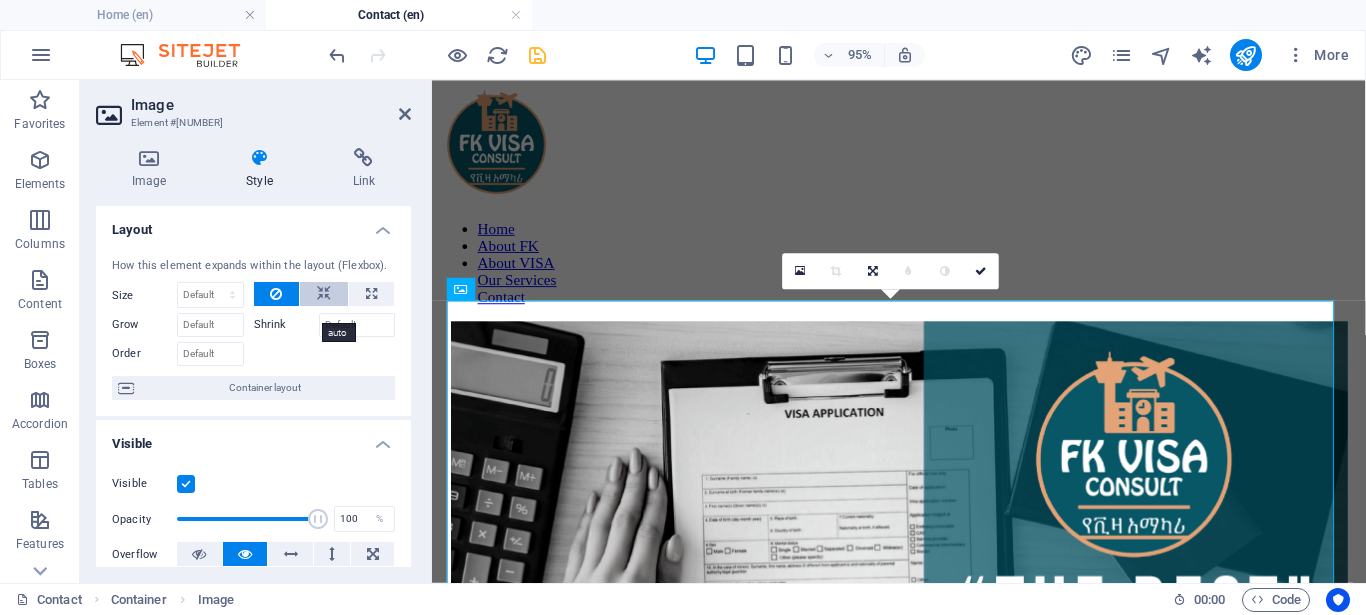 click at bounding box center (324, 294) 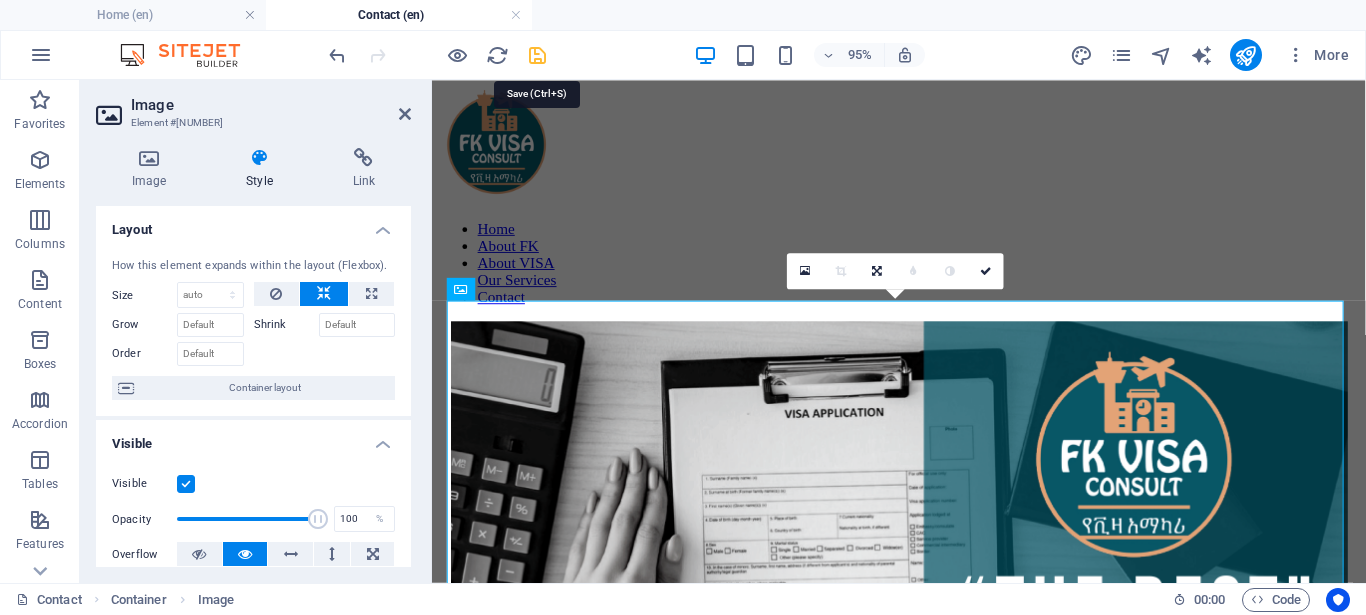 click at bounding box center (537, 55) 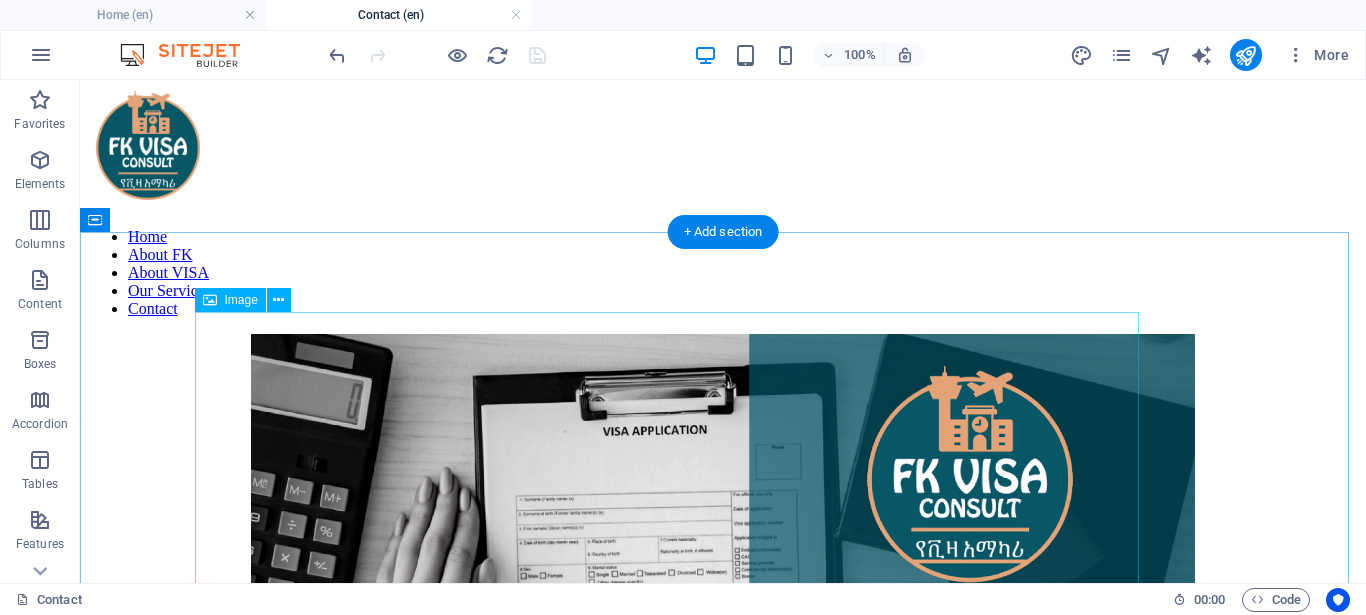 click at bounding box center [723, 965] 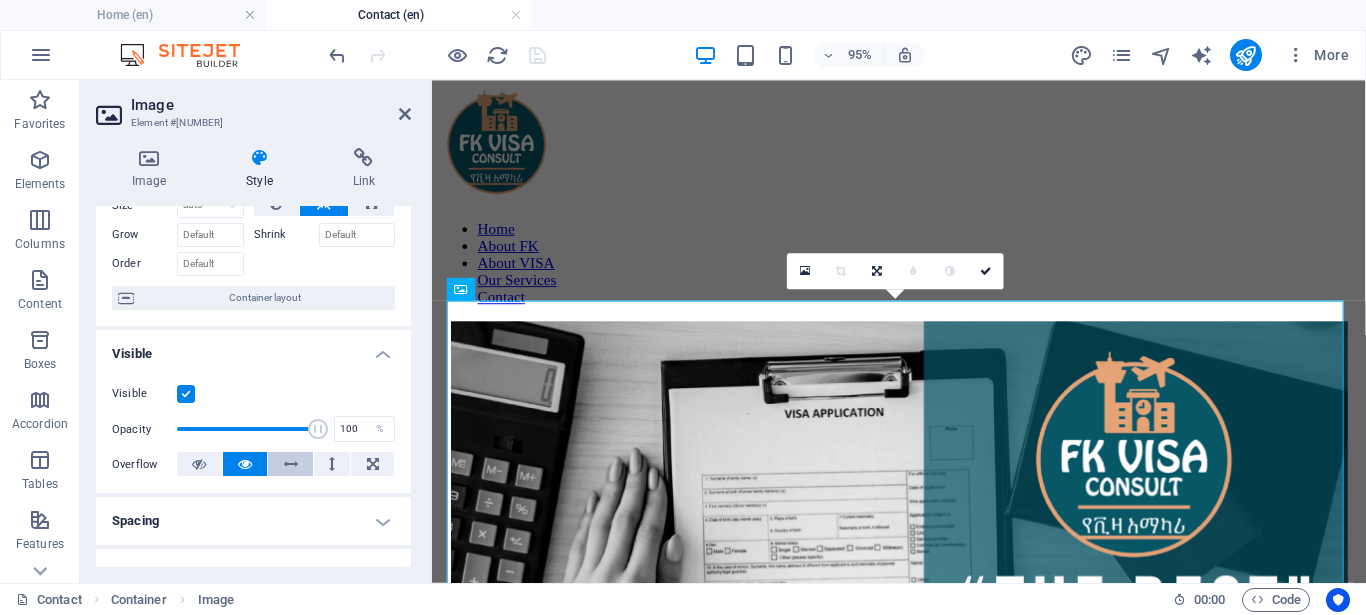 scroll, scrollTop: 270, scrollLeft: 0, axis: vertical 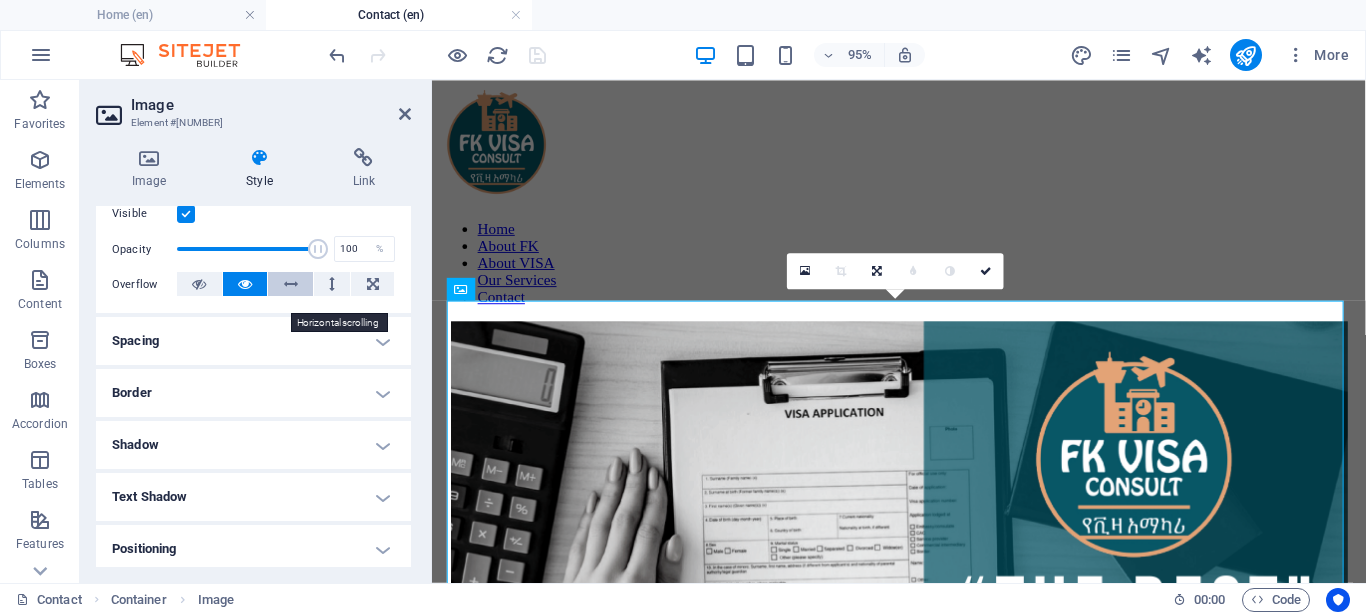 click at bounding box center (290, 284) 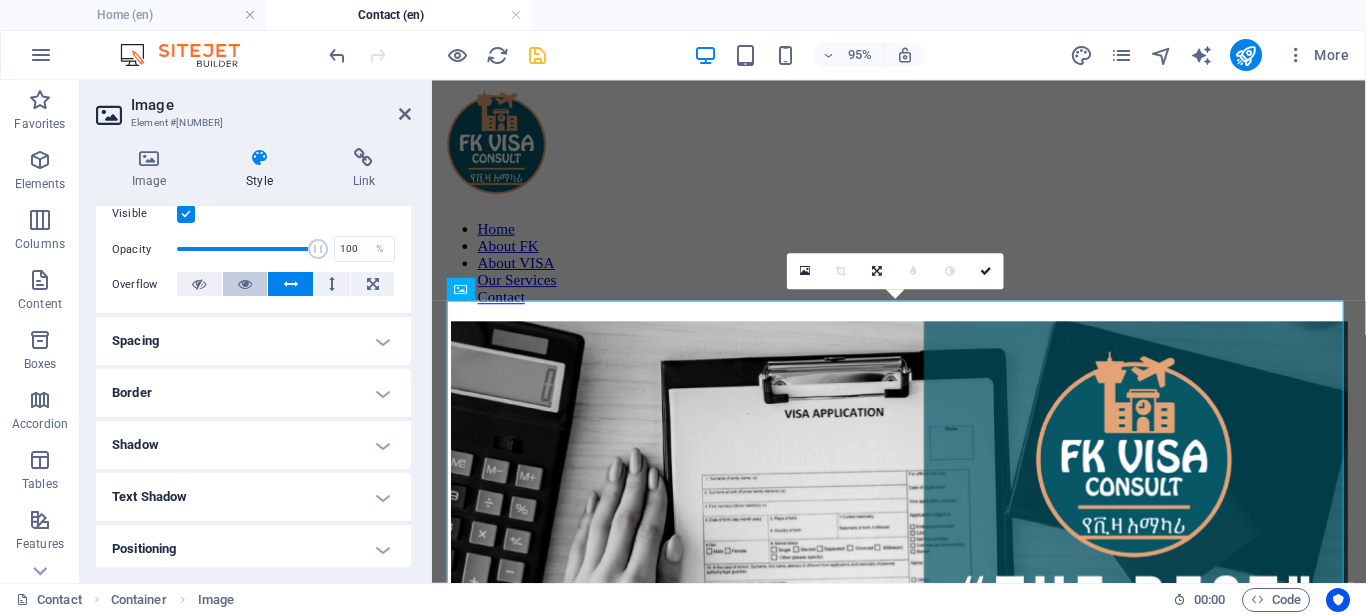 click at bounding box center [245, 284] 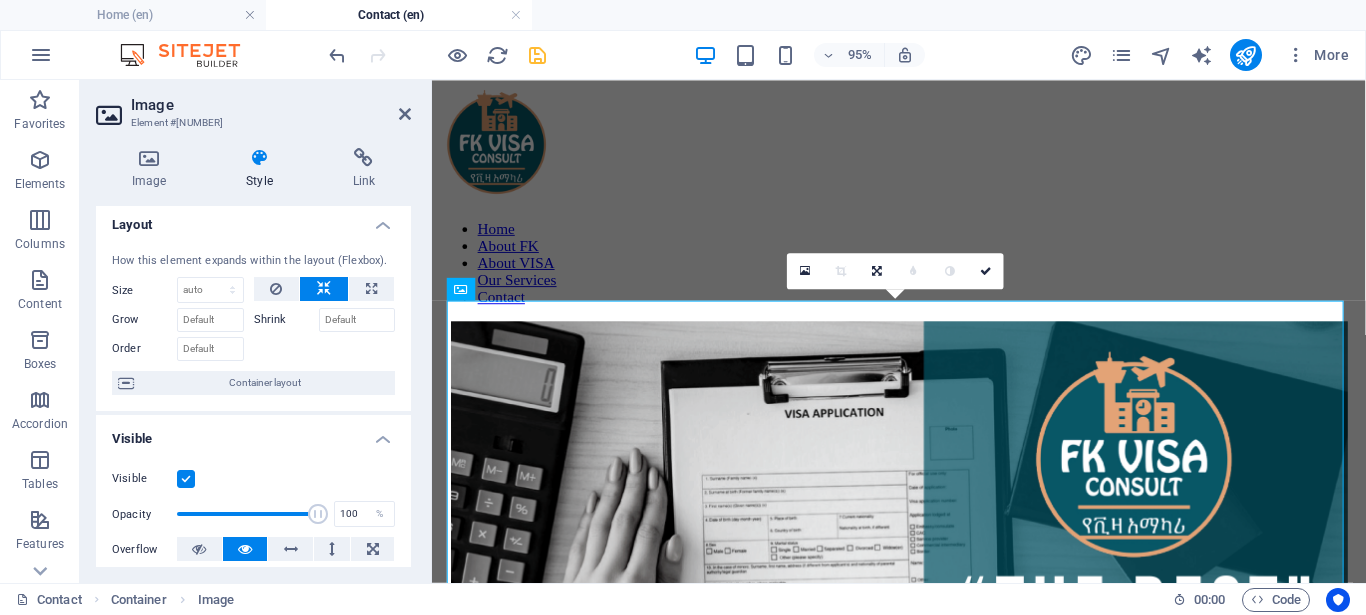 scroll, scrollTop: 0, scrollLeft: 0, axis: both 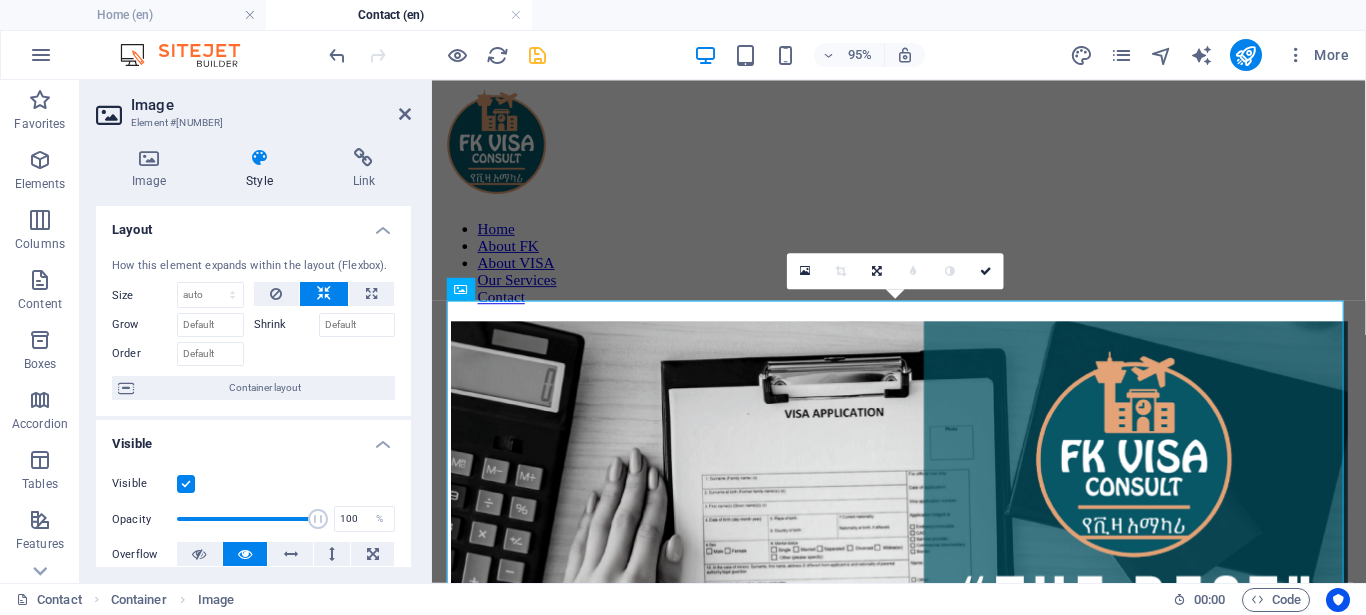 click on "Image Style Link Image Drag files here, click to choose files or select files from Files or our free stock photos & videos Select files from the file manager, stock photos, or upload file(s) Upload Width 944 Default auto px rem % em vh vw Fit image Automatically fit image to a fixed width and height Height 1259 Default auto px Alignment Lazyload Loading images after the page loads improves page speed. Responsive Automatically load retina image and smartphone optimized sizes. Lightbox Use as headline The image will be wrapped in an H1 headline tag. Useful for giving alternative text the weight of an H1 headline, e.g. for the logo. Leave unchecked if uncertain. Optimized Images are compressed to improve page speed. Position Direction Custom X offset 50 px rem % vh vw Y offset 50 px rem % vh vw Text Float No float Image left Image right Determine how text should behave around the image. Text Alternative text Image caption Paragraph Format Normal Heading 1 Heading 2 Heading 3 Heading 4 Heading 5 Heading 6 Code 8" at bounding box center (253, 357) 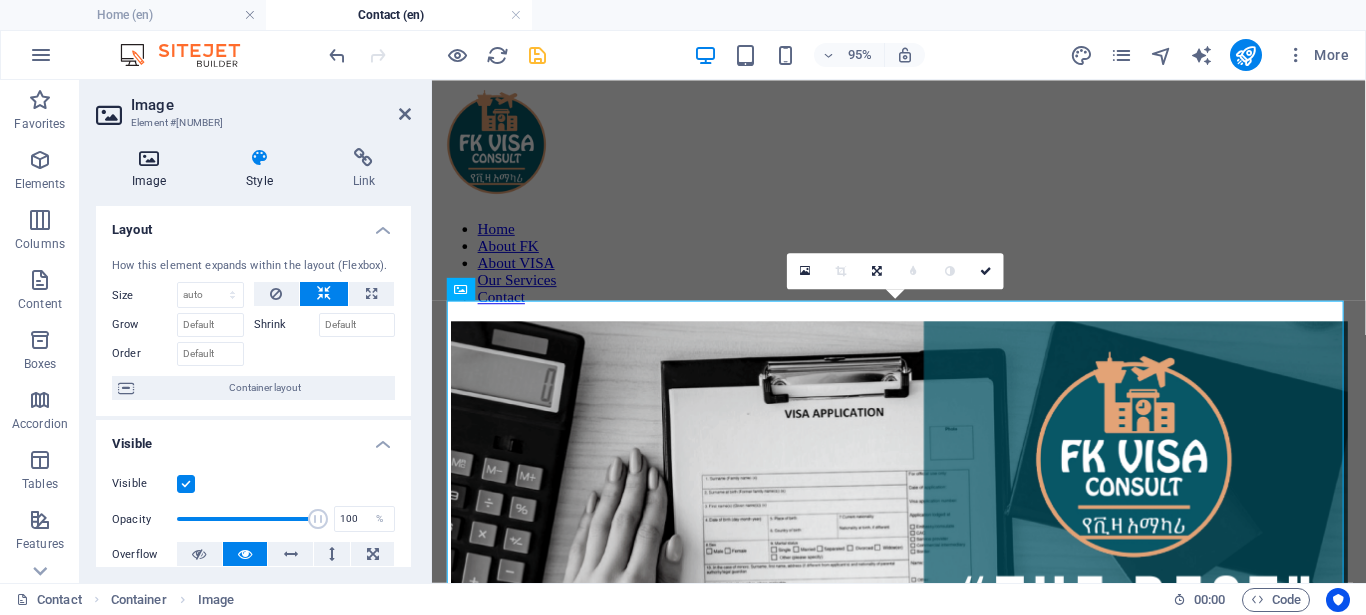 click at bounding box center (149, 158) 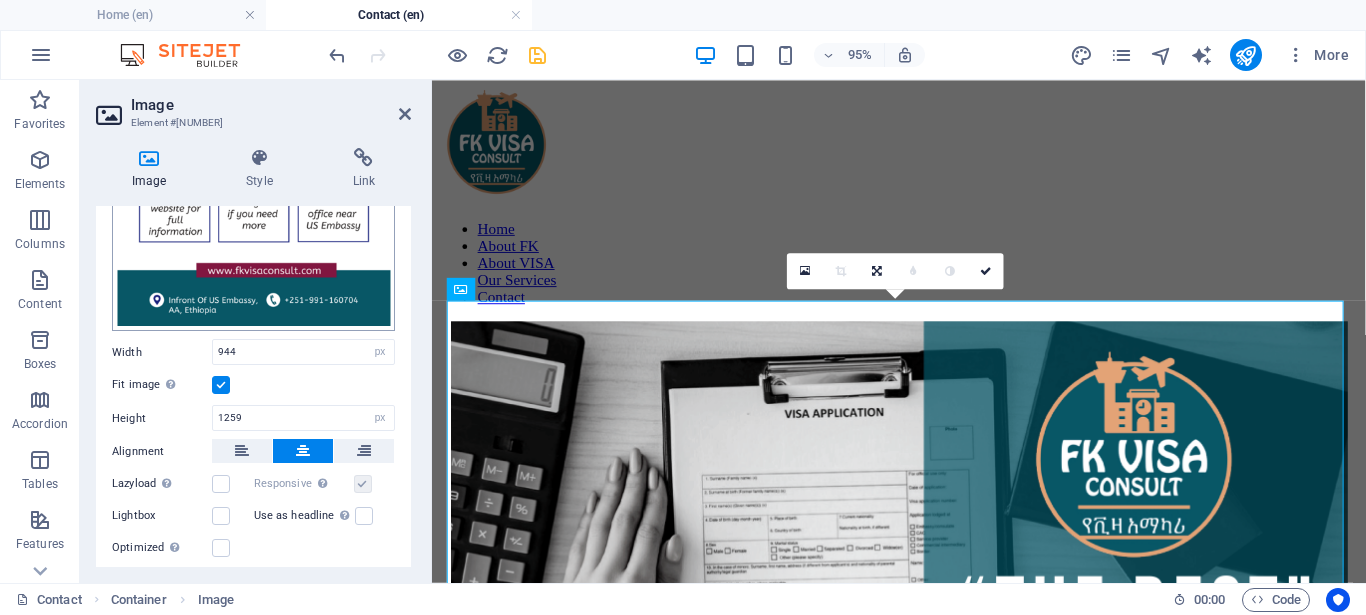 scroll, scrollTop: 256, scrollLeft: 0, axis: vertical 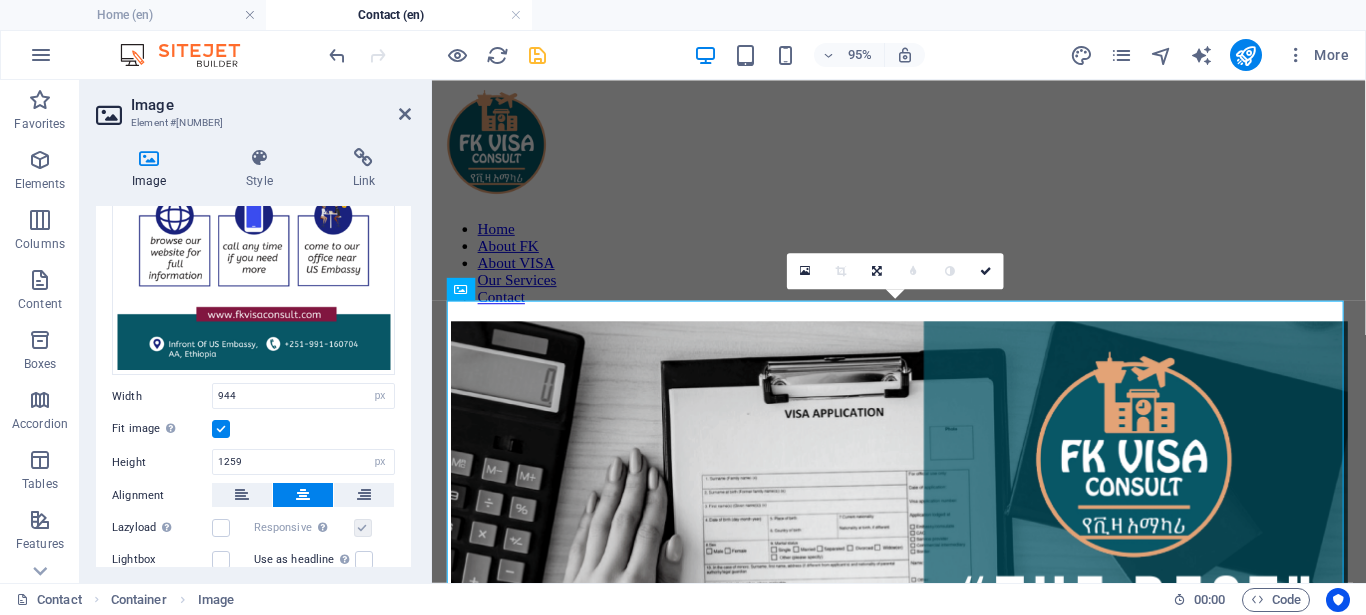 click at bounding box center [221, 429] 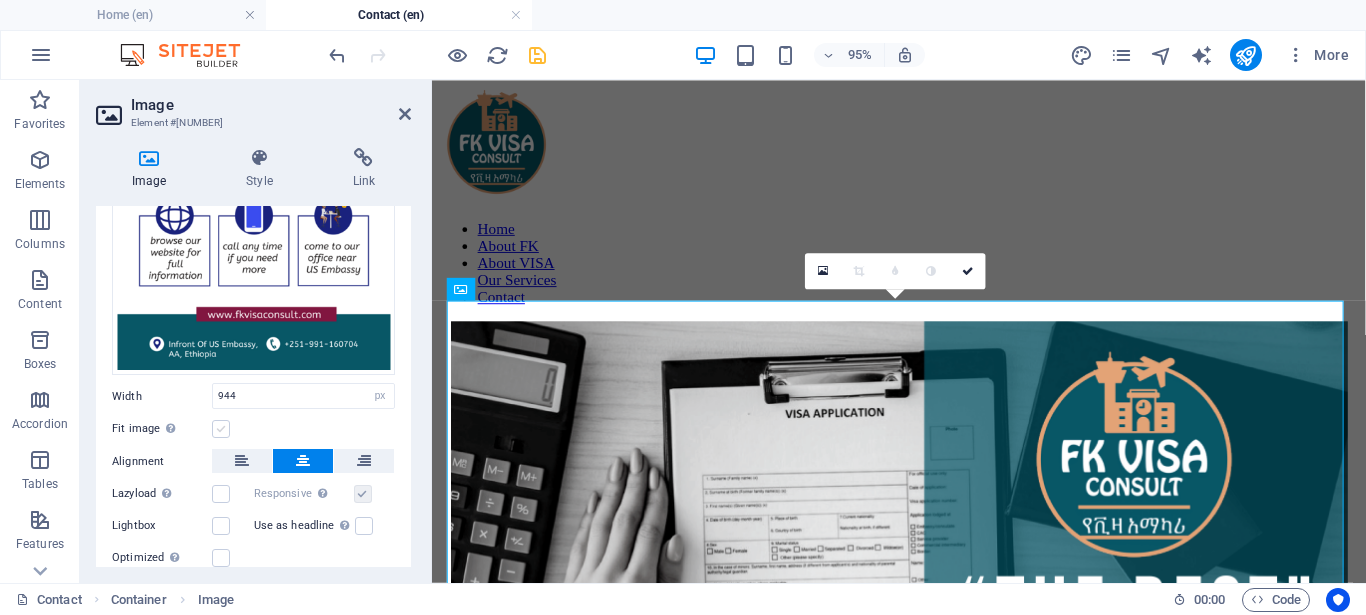 click at bounding box center [221, 429] 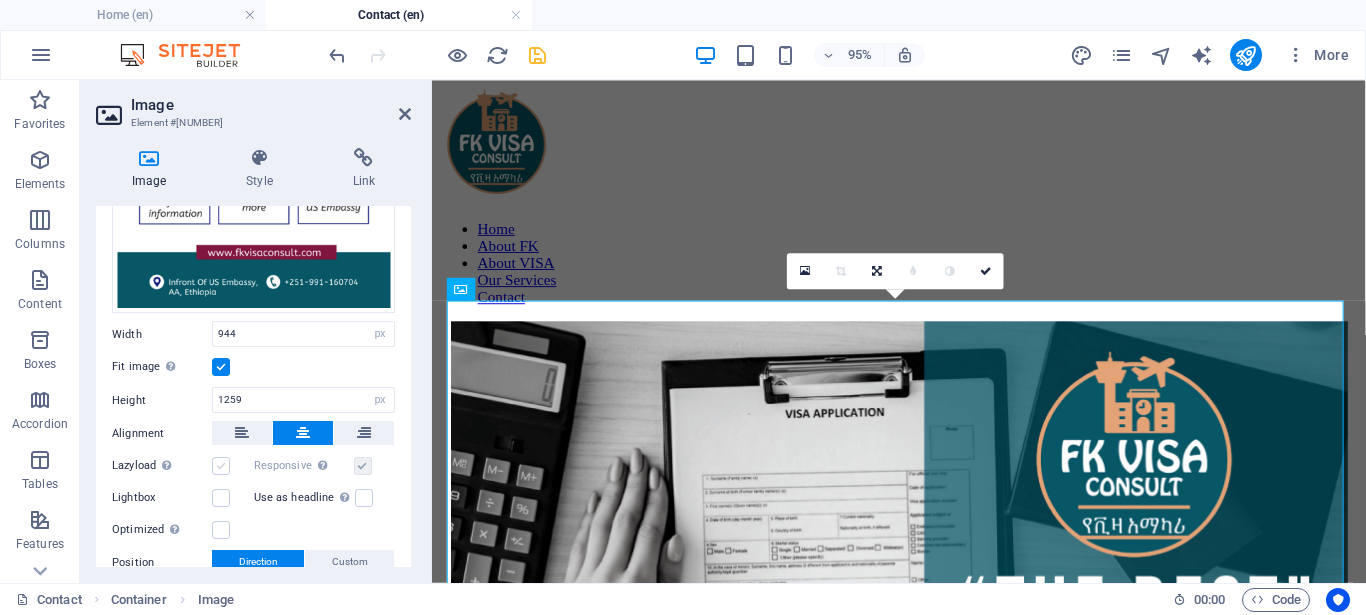 scroll, scrollTop: 346, scrollLeft: 0, axis: vertical 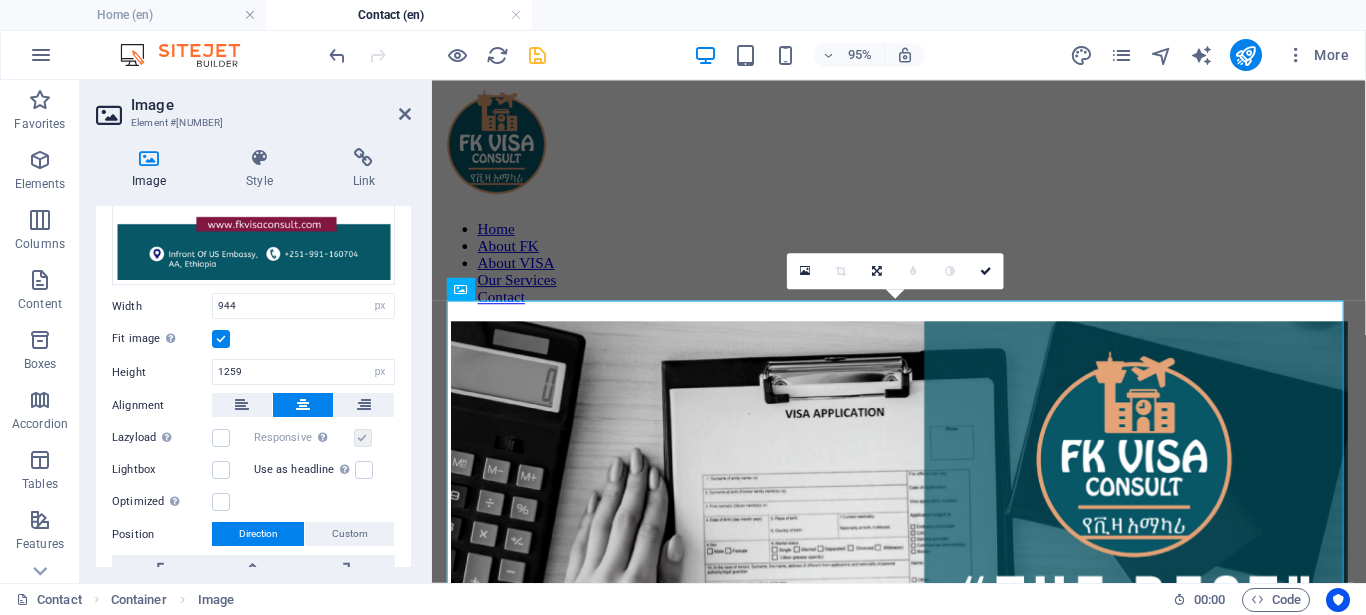 click on "Use as headline The image will be wrapped in an H1 headline tag. Useful for giving alternative text the weight of an H1 headline, e.g. for the logo. Leave unchecked if uncertain." at bounding box center [304, 470] 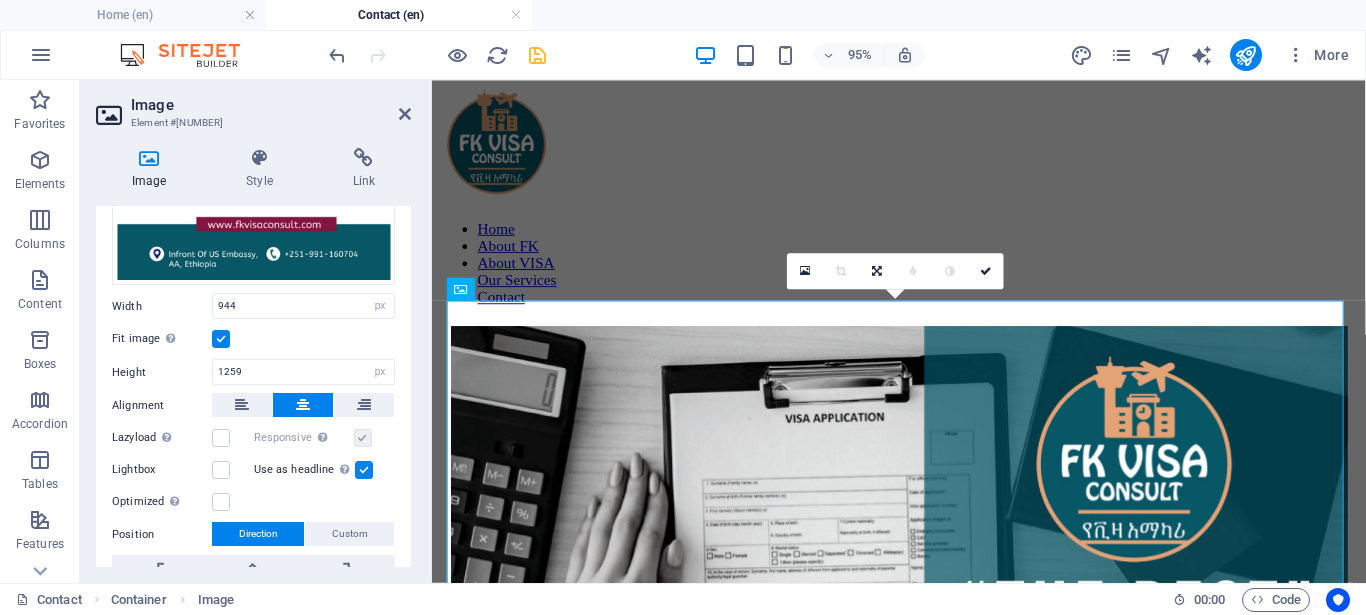 click on "Use as headline The image will be wrapped in an H1 headline tag. Useful for giving alternative text the weight of an H1 headline, e.g. for the logo. Leave unchecked if uncertain." at bounding box center [304, 470] 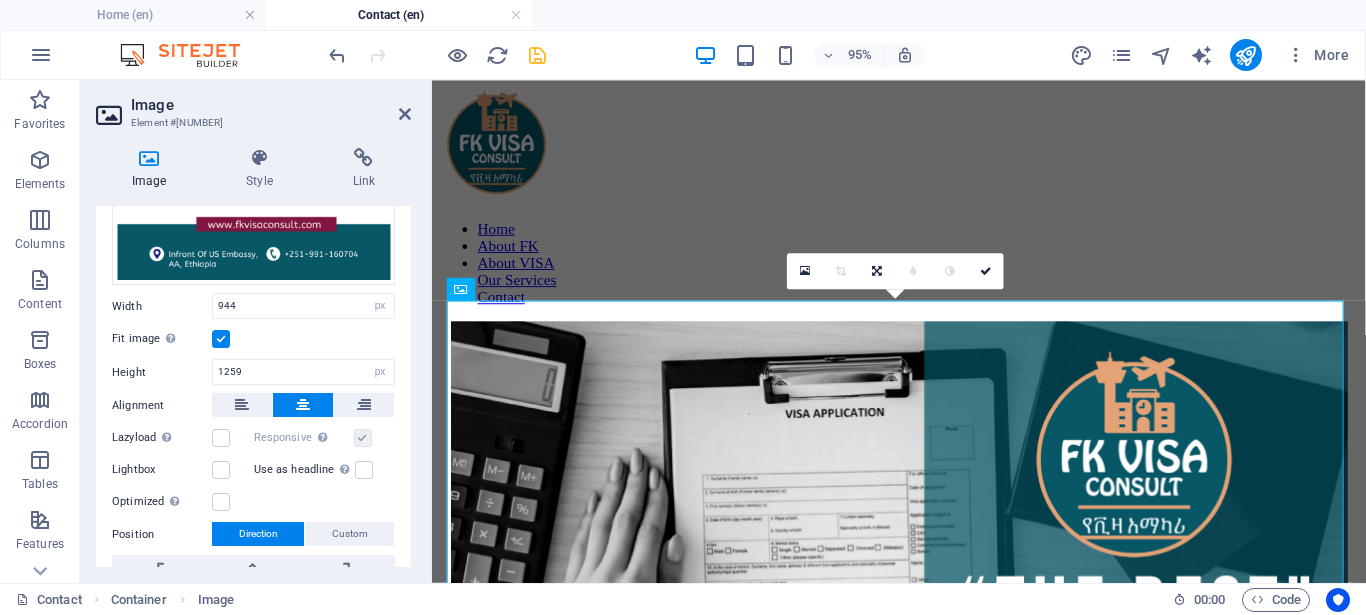 scroll, scrollTop: 436, scrollLeft: 0, axis: vertical 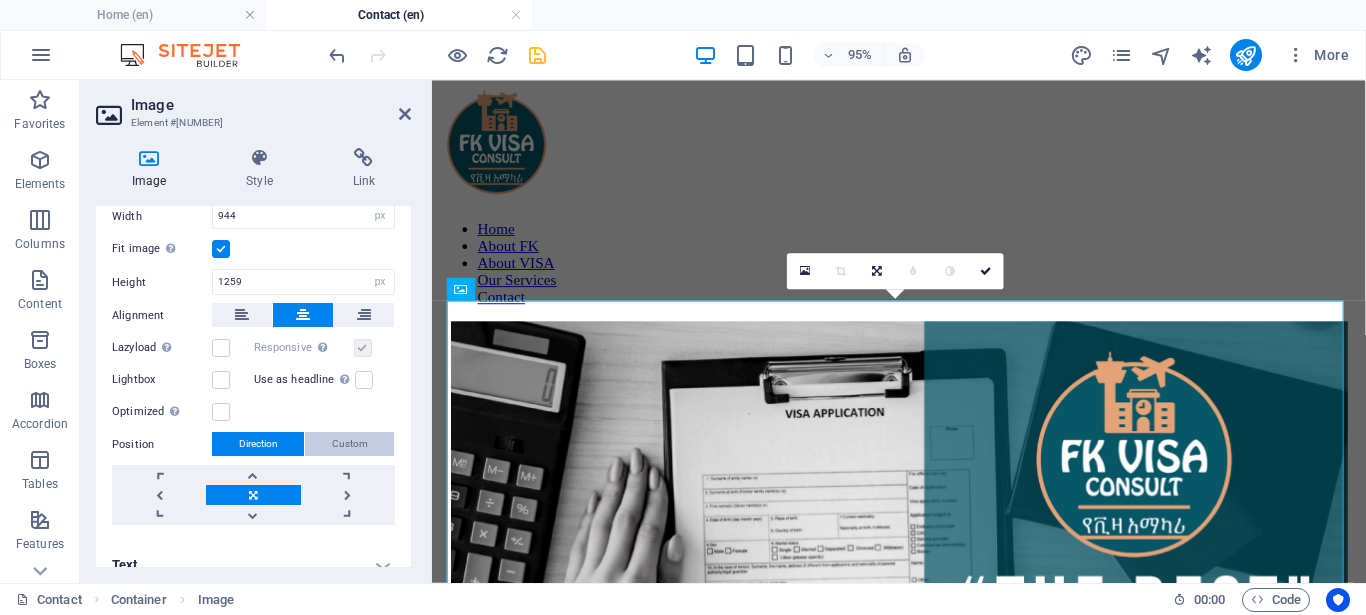 click on "Custom" at bounding box center [350, 444] 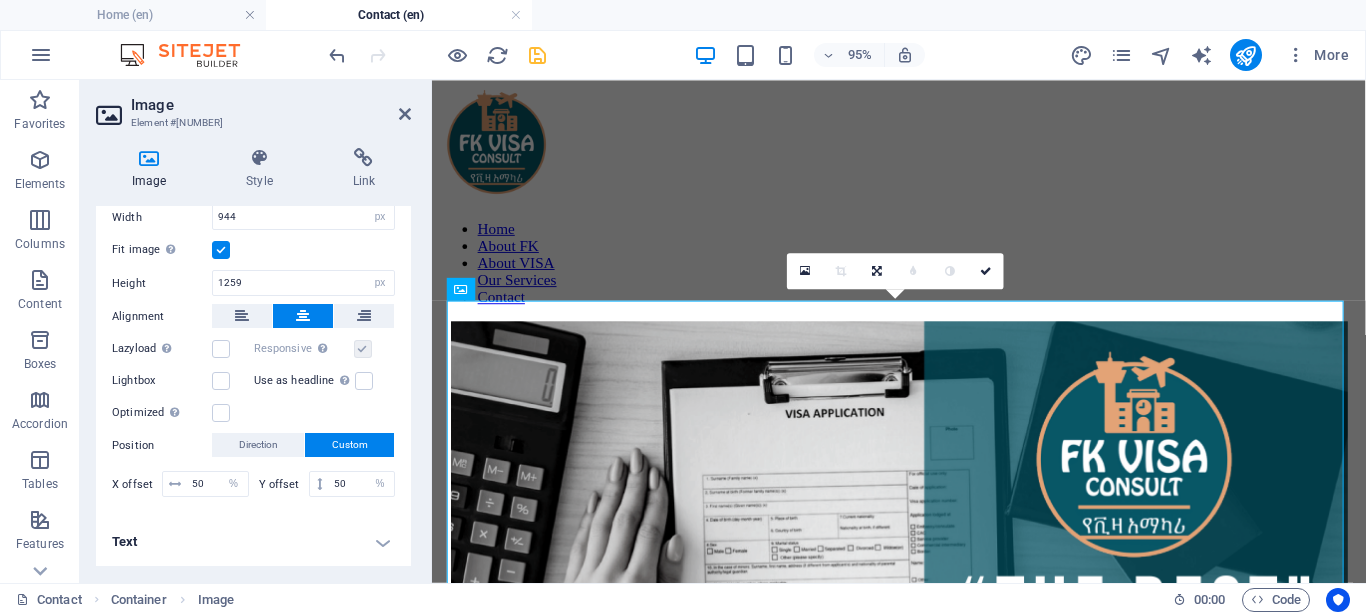 scroll, scrollTop: 412, scrollLeft: 0, axis: vertical 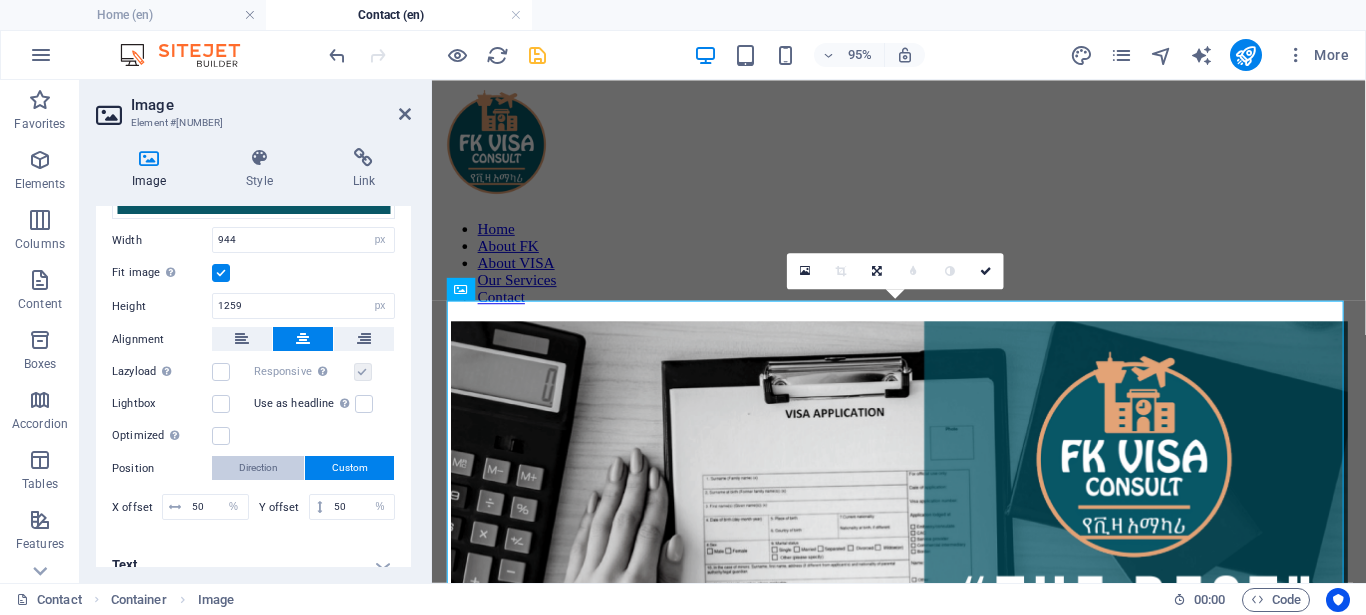 click on "Direction" at bounding box center (258, 468) 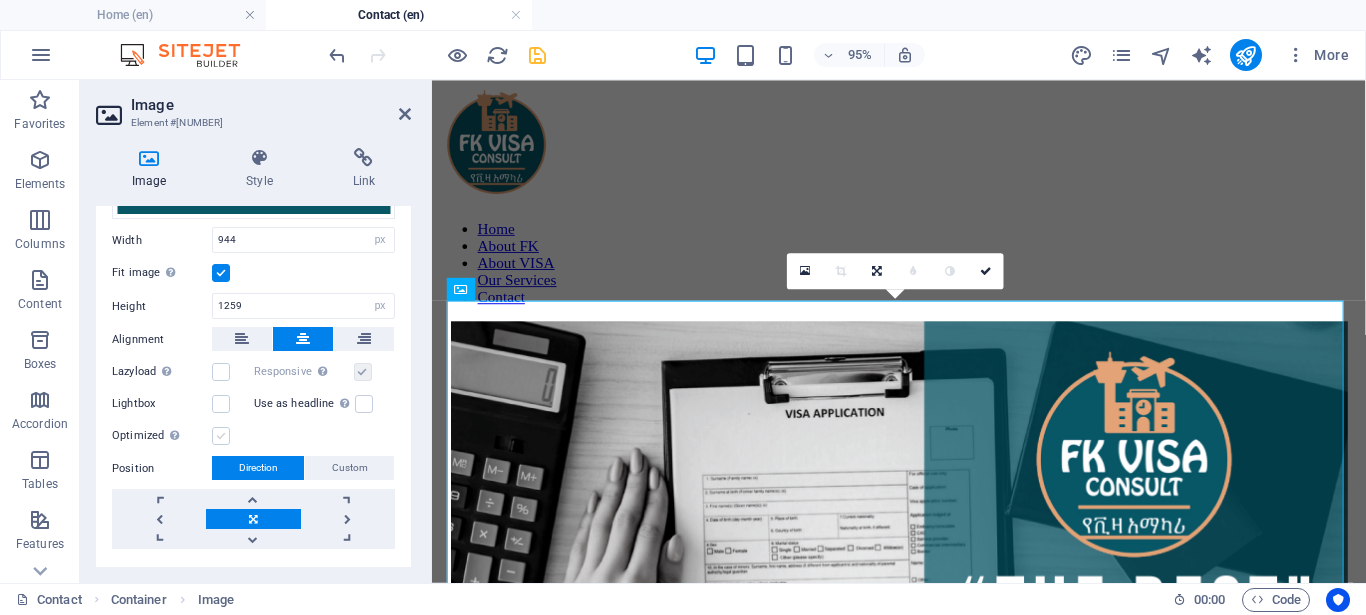 click at bounding box center (221, 436) 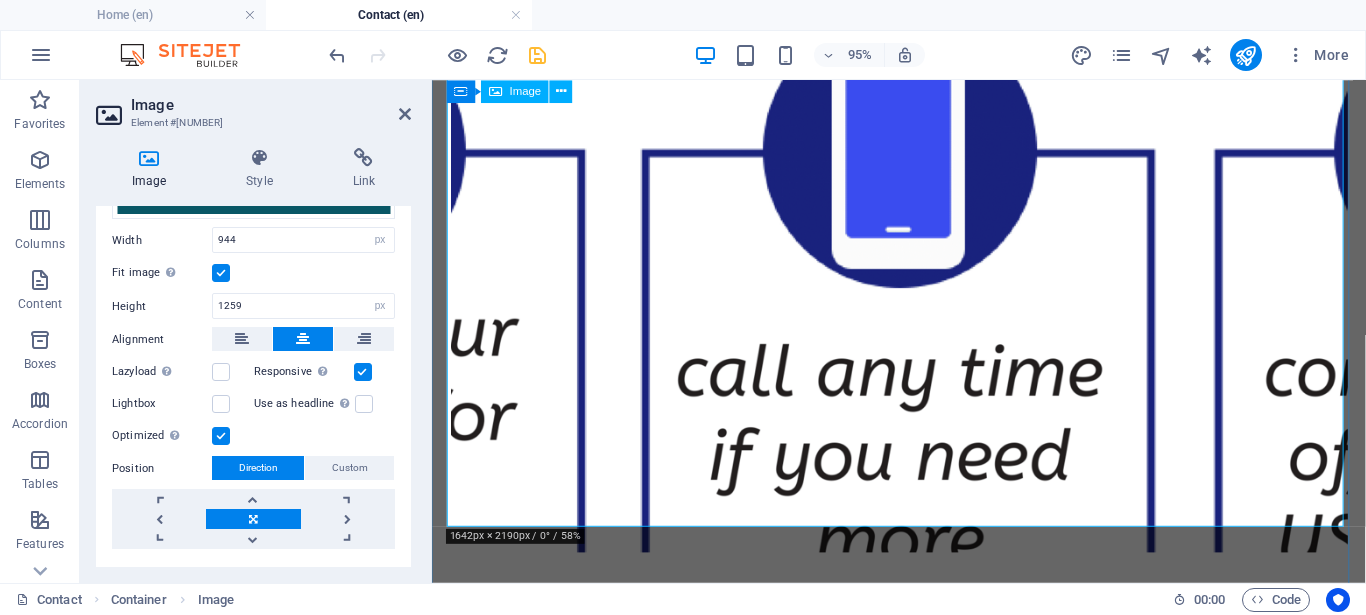 scroll, scrollTop: 1020, scrollLeft: 0, axis: vertical 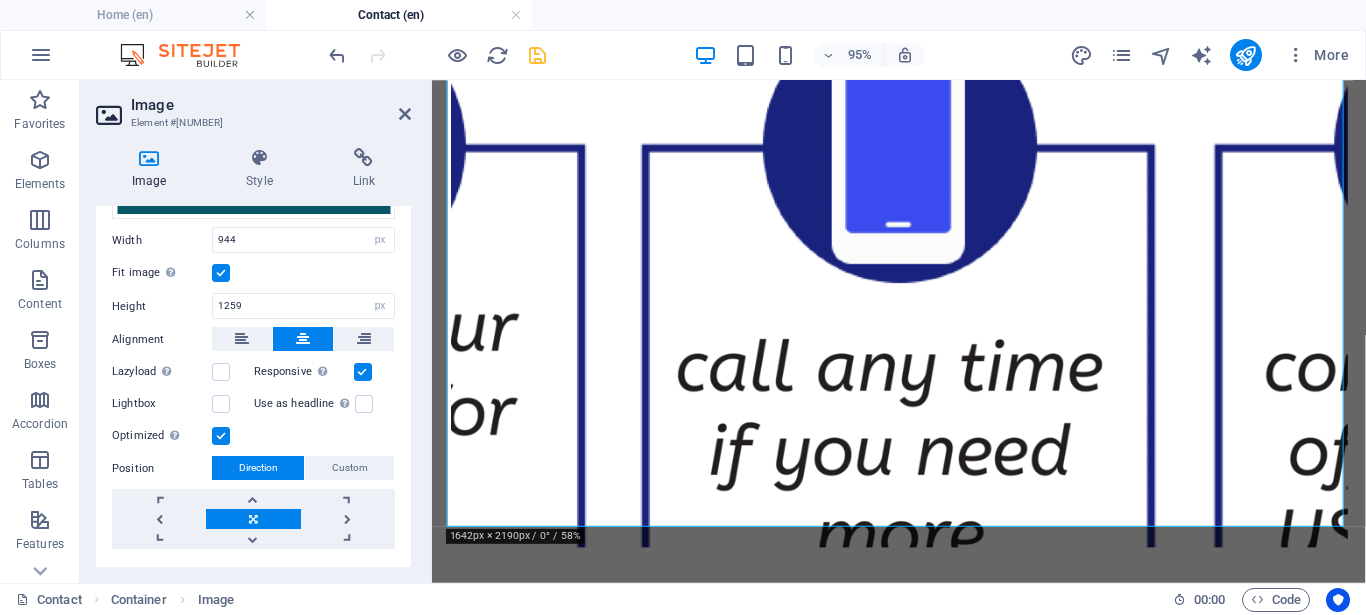click at bounding box center (221, 436) 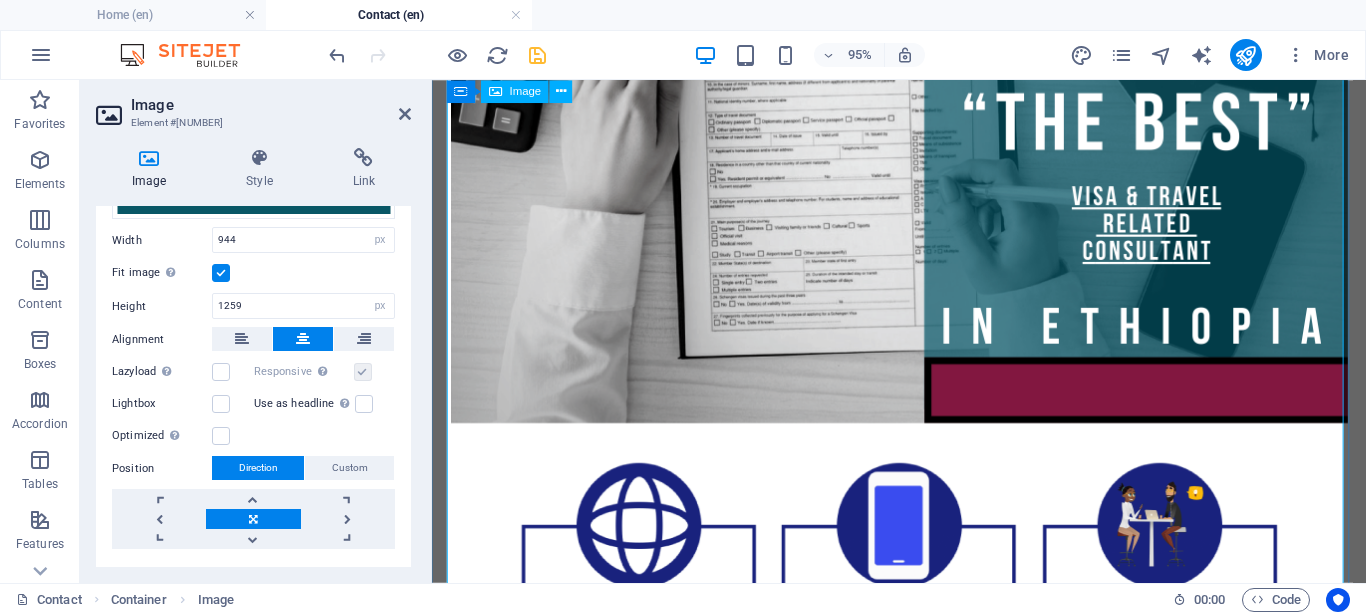 scroll, scrollTop: 204, scrollLeft: 0, axis: vertical 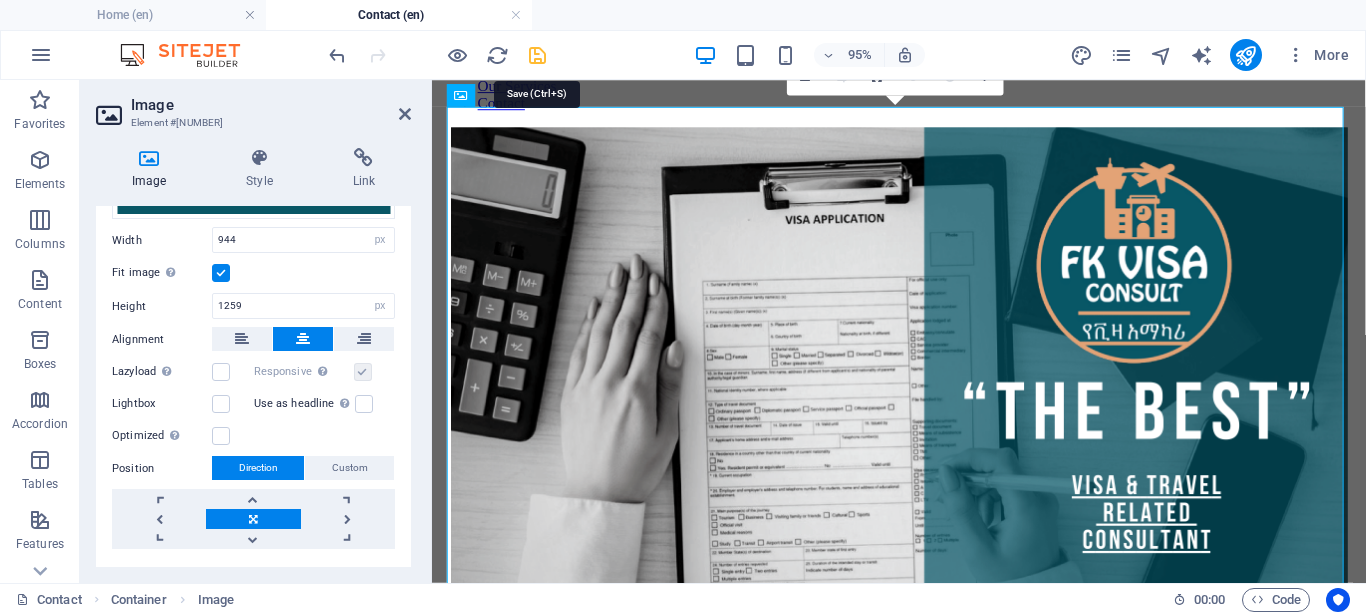 drag, startPoint x: 535, startPoint y: 52, endPoint x: 712, endPoint y: 215, distance: 240.62003 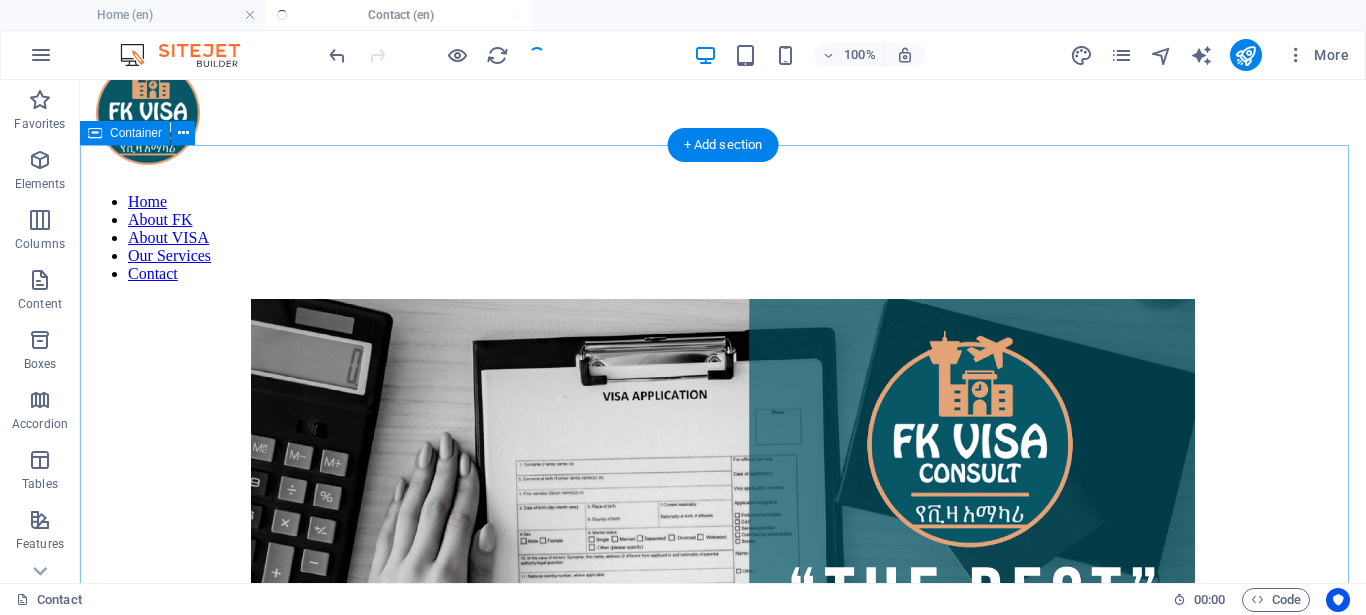 scroll, scrollTop: 0, scrollLeft: 0, axis: both 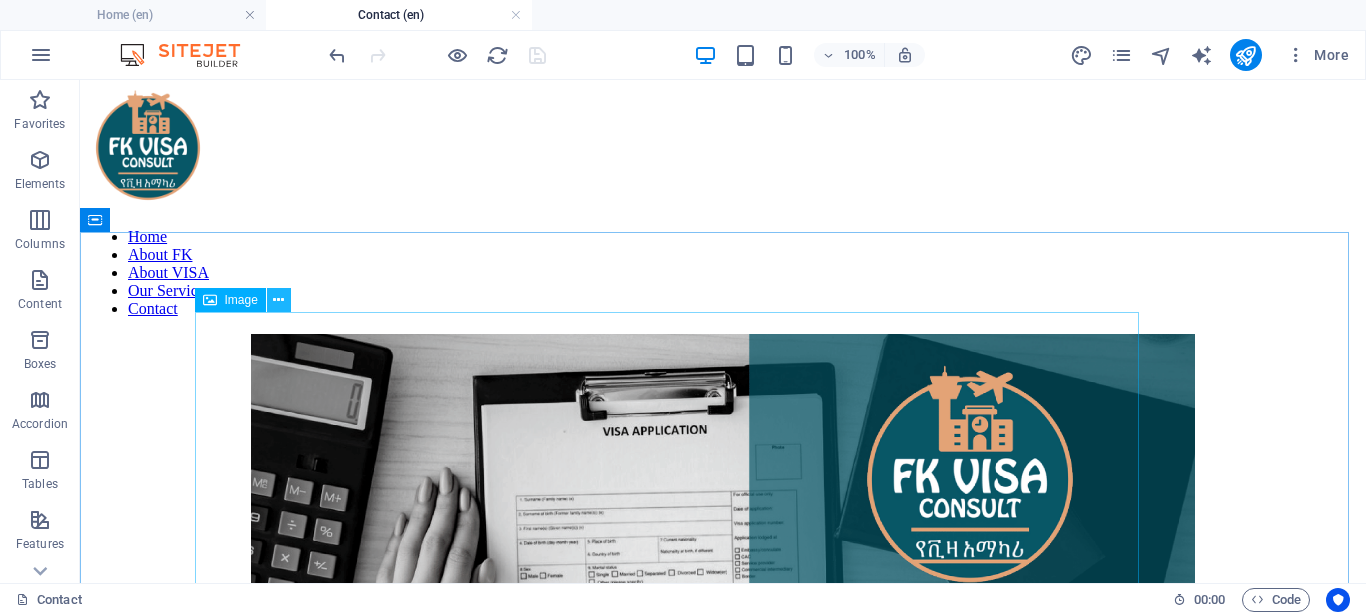 click at bounding box center (278, 300) 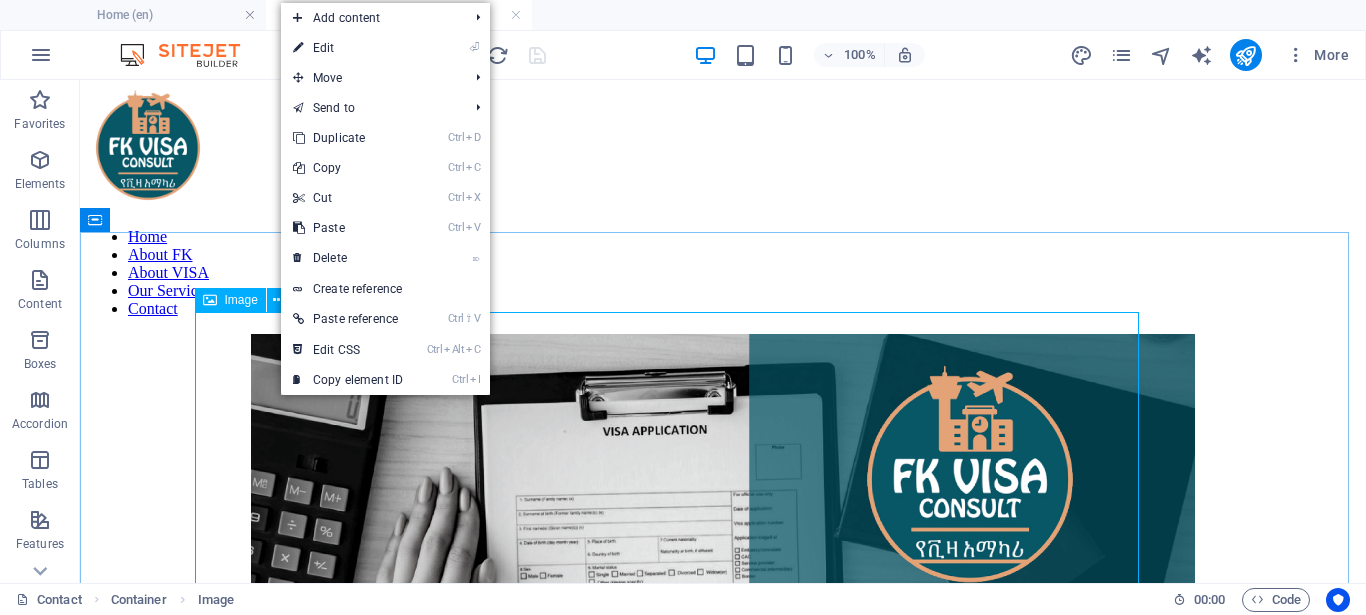 click on "Image" at bounding box center [230, 300] 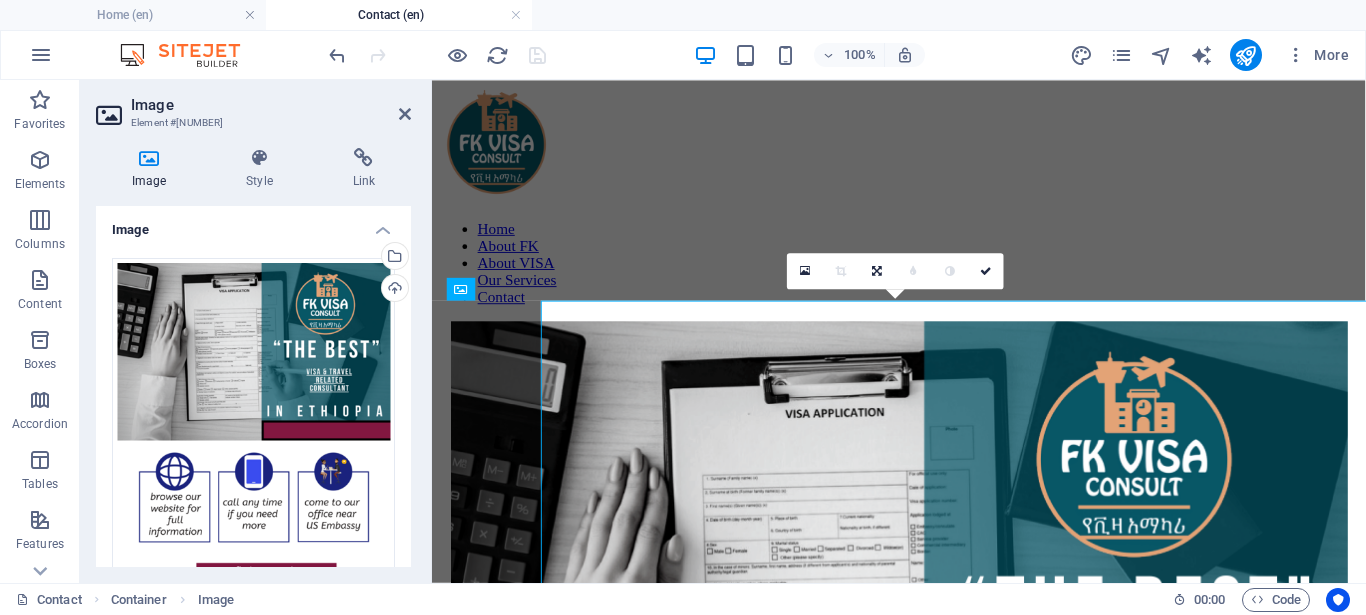 type 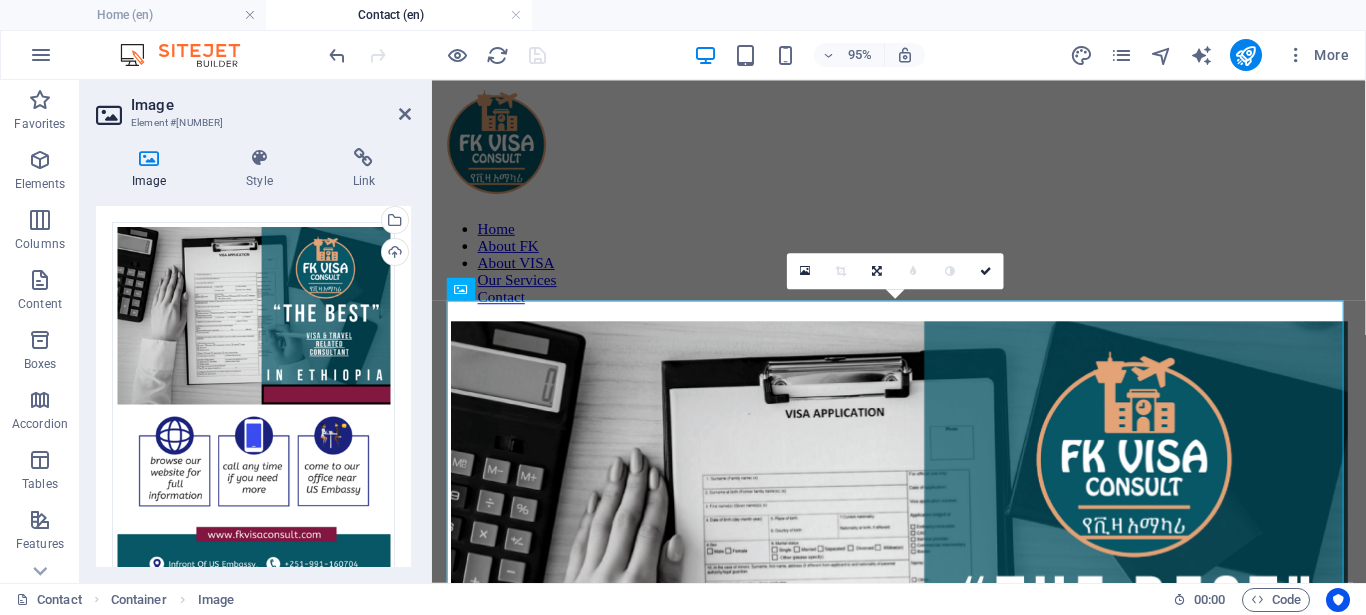 scroll, scrollTop: 0, scrollLeft: 0, axis: both 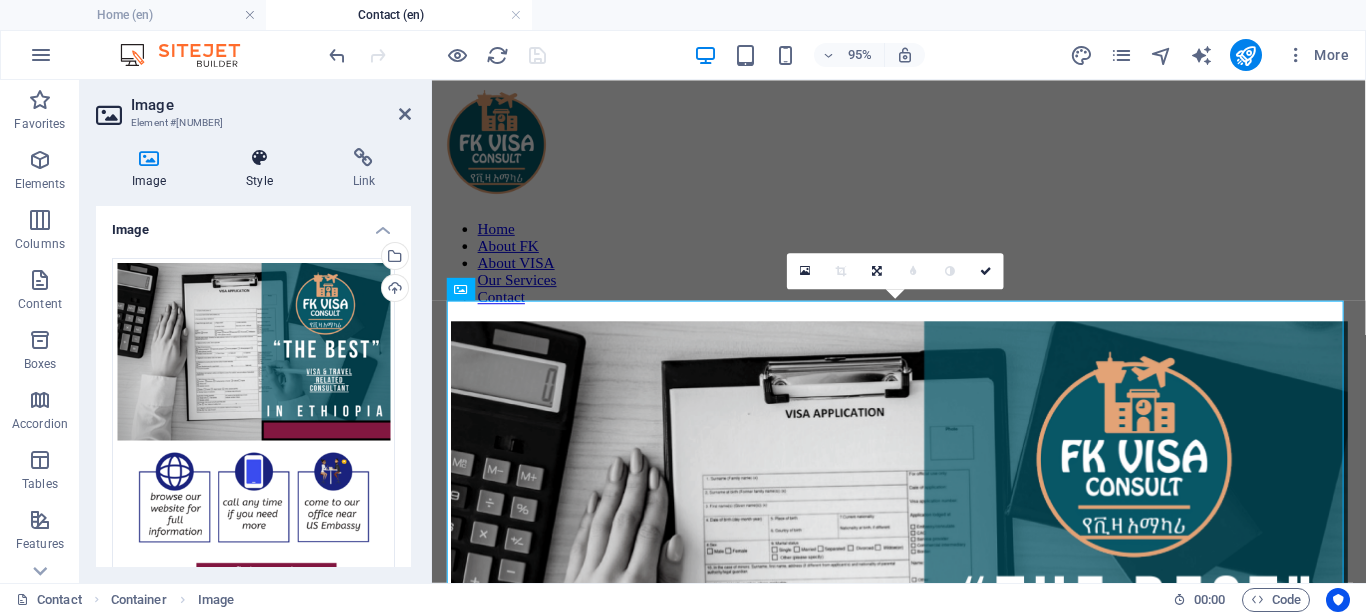 click on "Style" at bounding box center (263, 169) 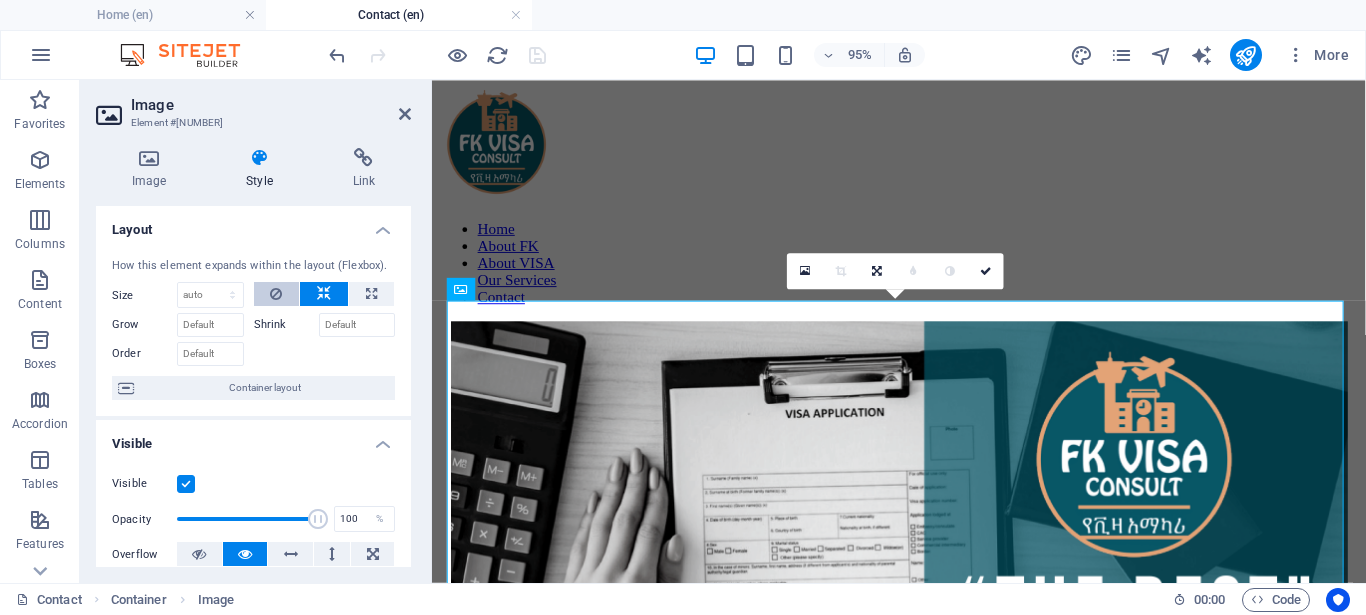 click at bounding box center (276, 294) 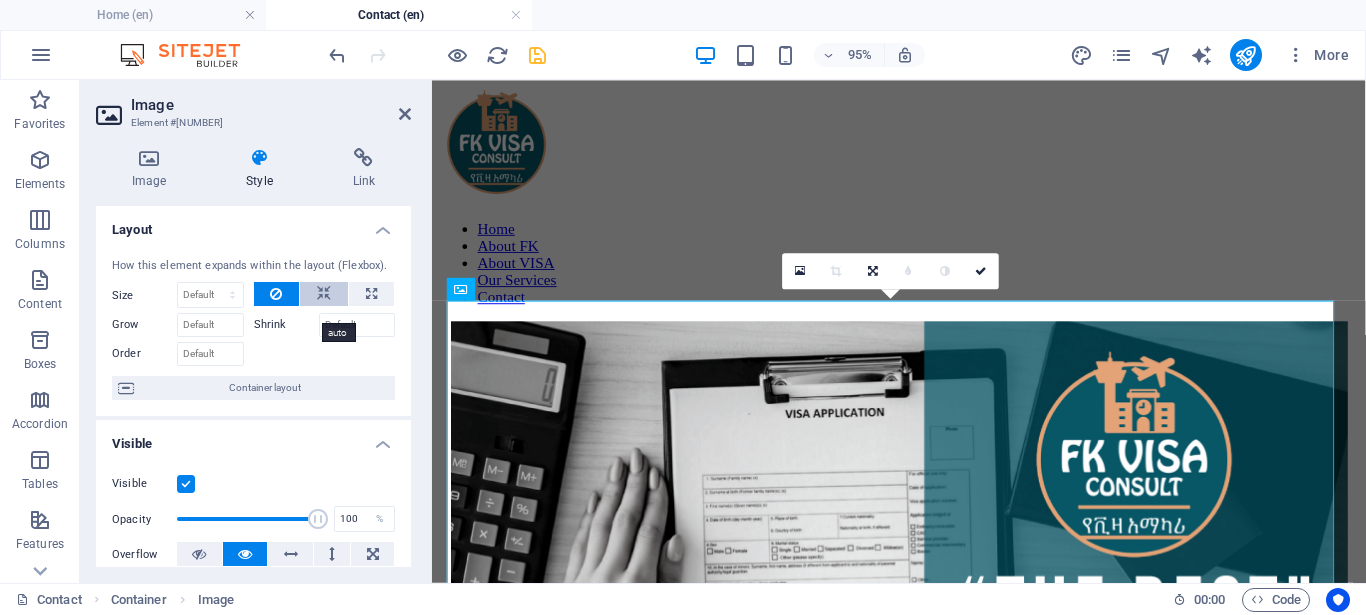 click at bounding box center (324, 294) 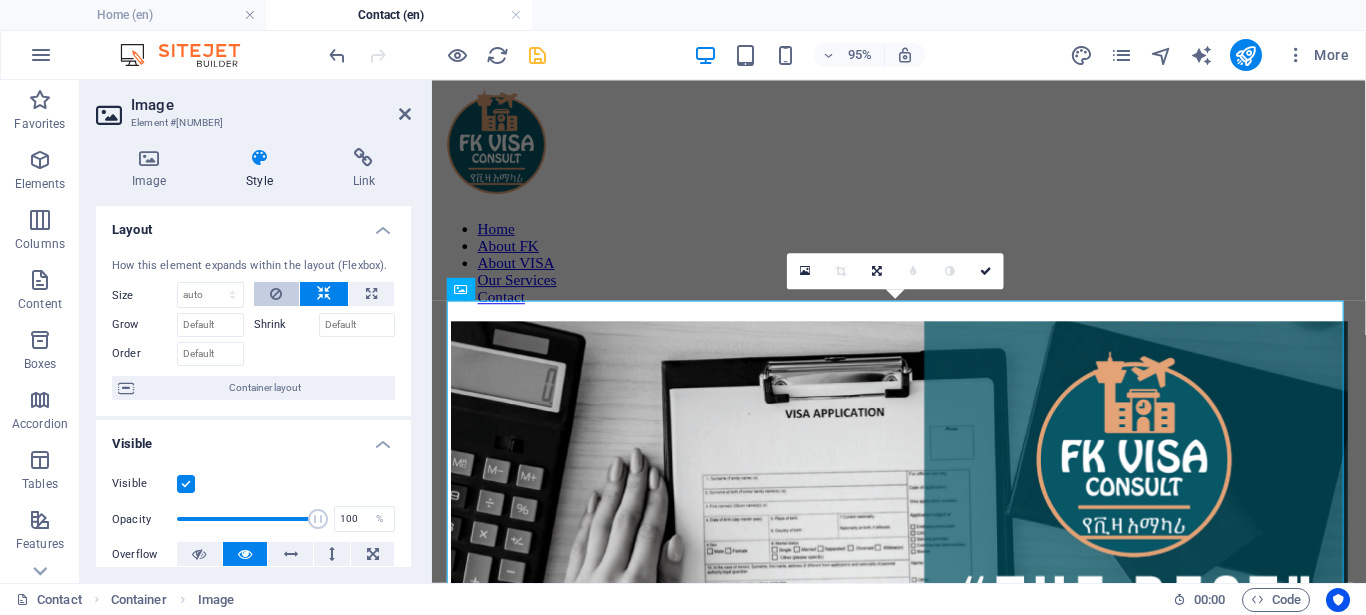 click at bounding box center (277, 294) 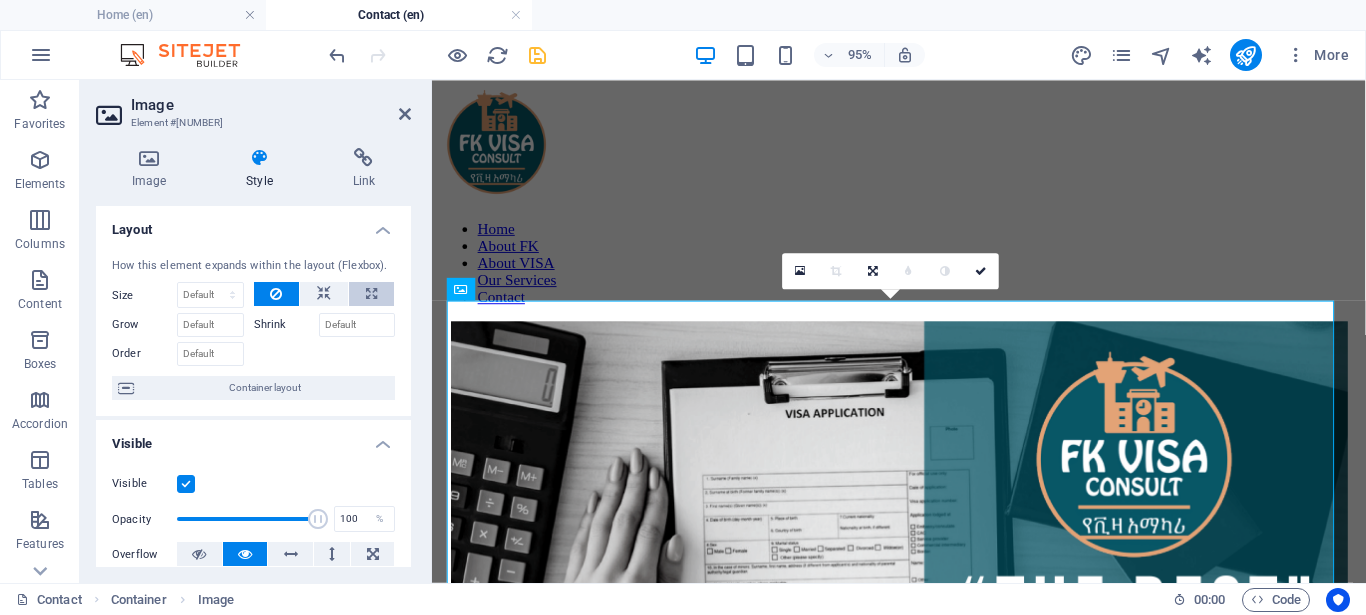 click at bounding box center [371, 294] 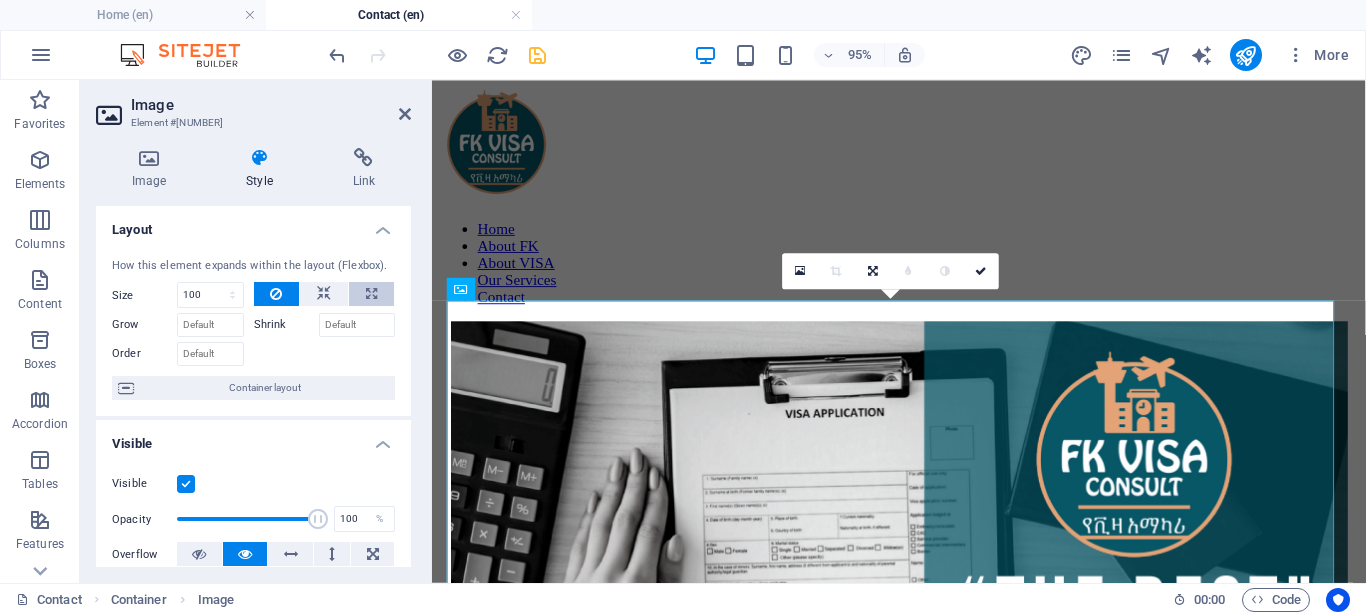 select on "%" 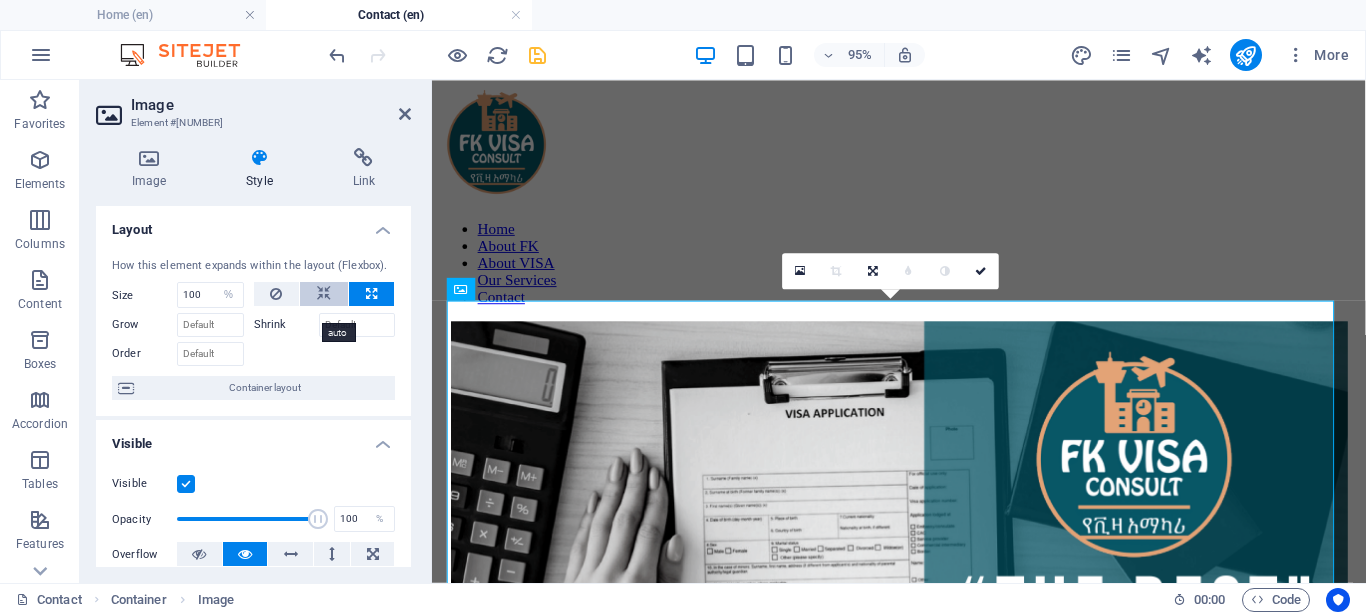 click at bounding box center [324, 294] 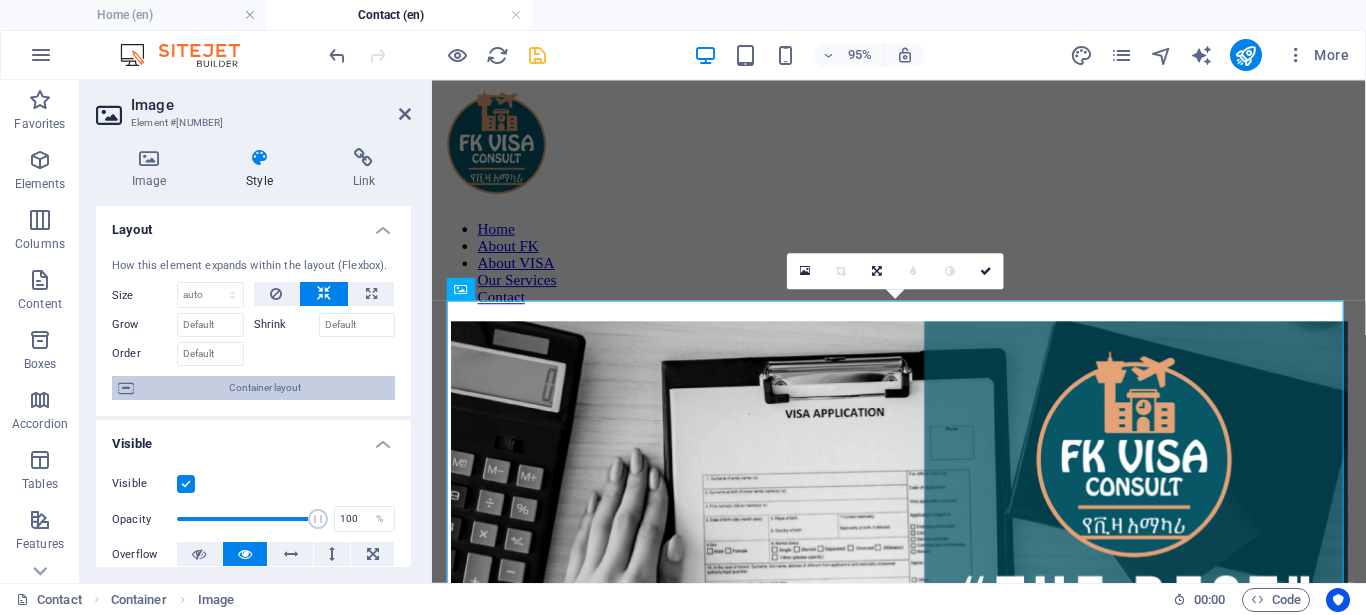 click on "Container layout" at bounding box center [264, 388] 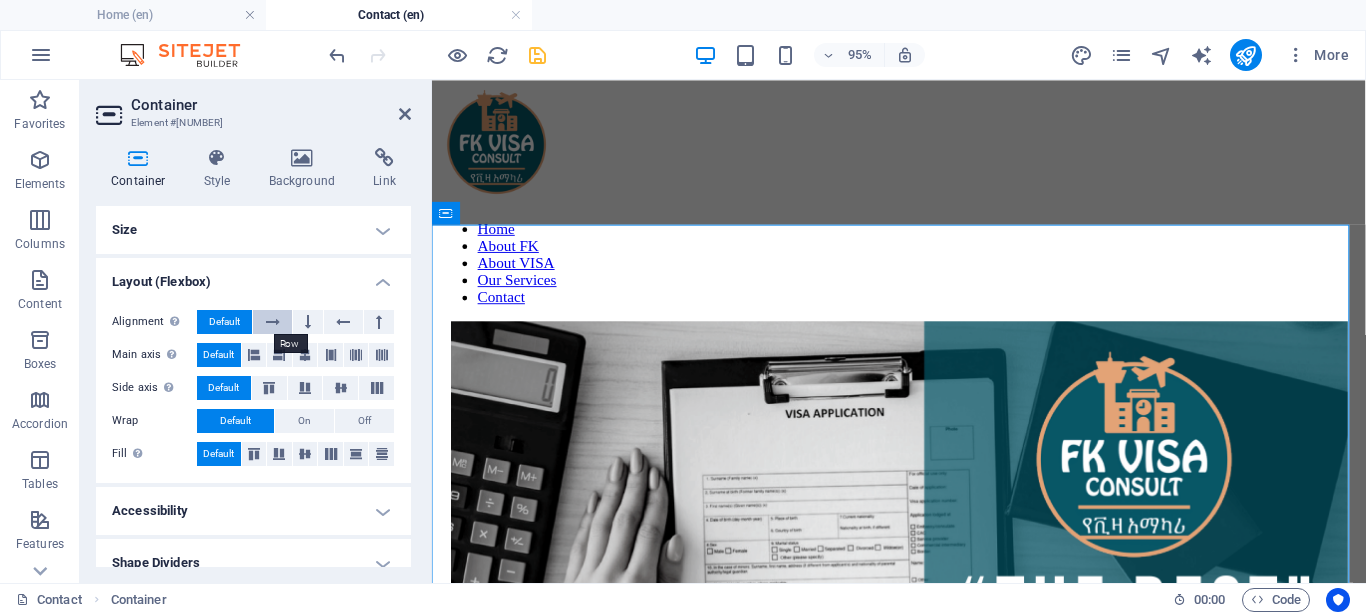 click at bounding box center (273, 322) 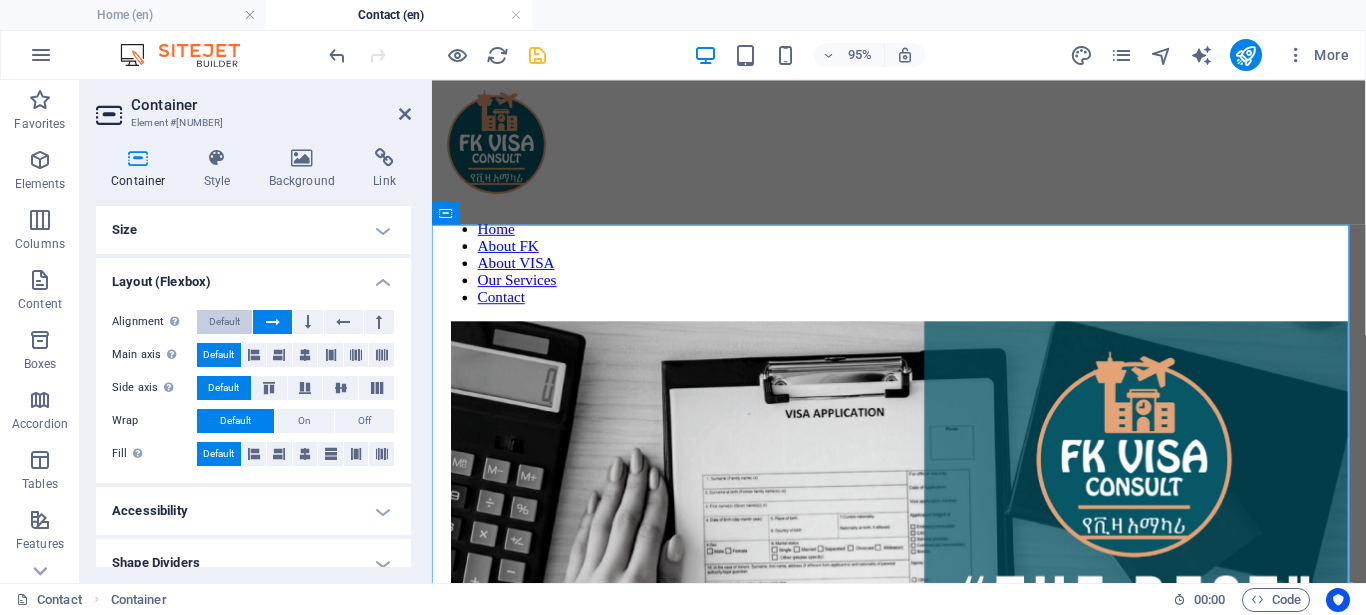 click on "Default" at bounding box center (224, 322) 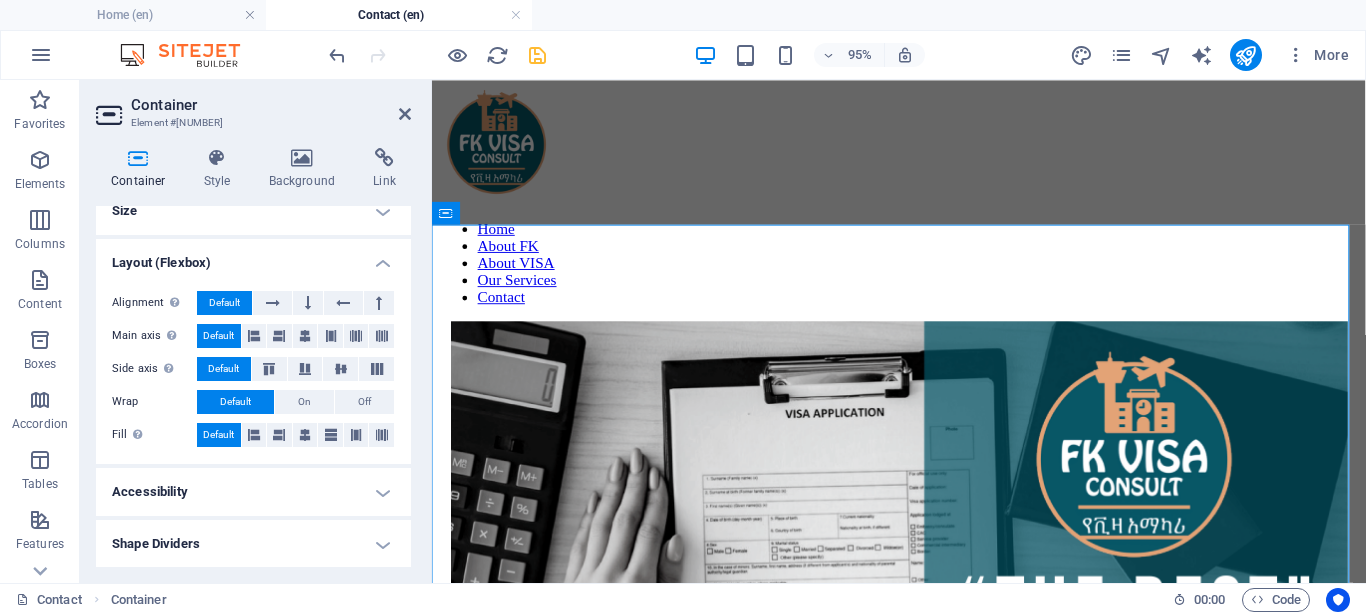 scroll, scrollTop: 20, scrollLeft: 0, axis: vertical 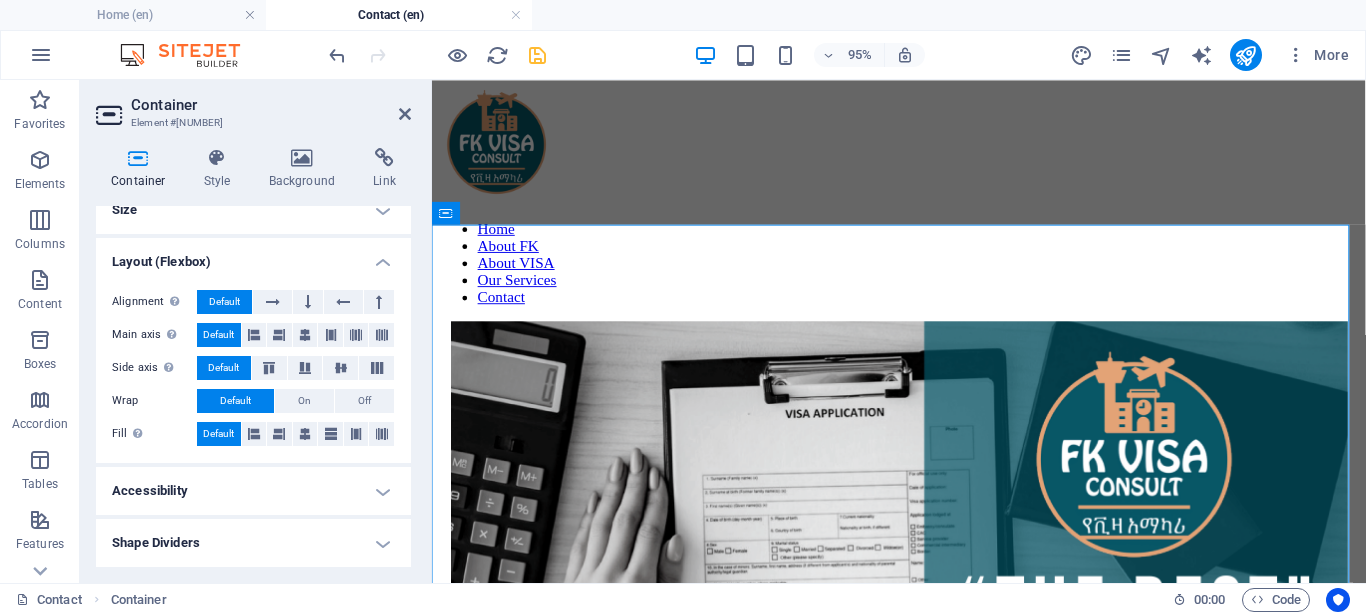click on "Accessibility" at bounding box center [253, 491] 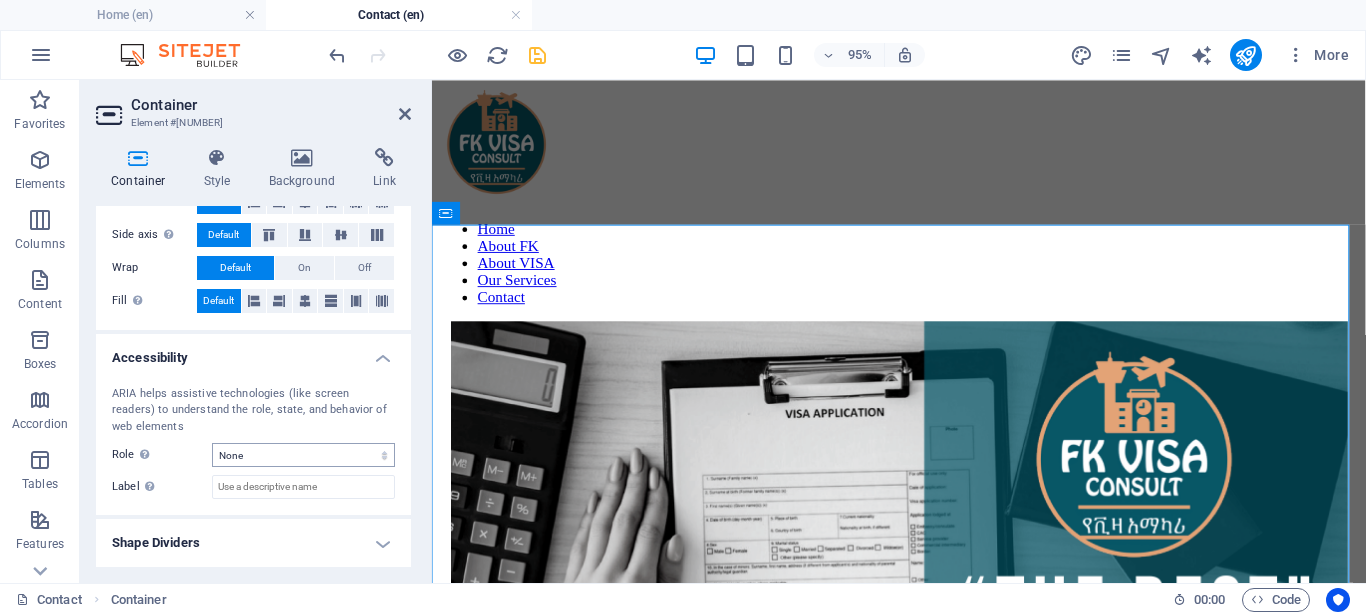 scroll, scrollTop: 0, scrollLeft: 0, axis: both 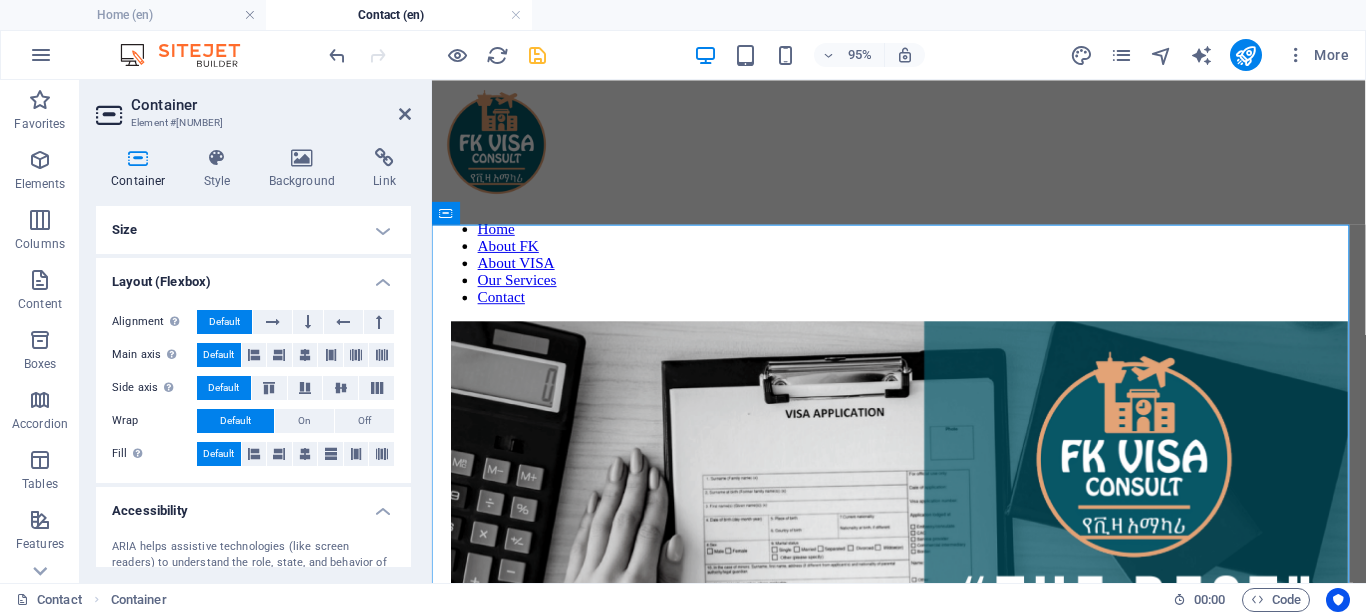 click on "Container Style Background Link Size Height Default px rem % vh vw Min. height None px rem % vh vw Width Default px rem % em vh vw Min. width None px rem % vh vw Content width Default Custom width Width Default px rem % em vh vw Min. width None px rem % vh vw Default padding Custom spacing Default content width and padding can be changed under Design. Edit design Layout (Flexbox) Alignment Determines the flex direction. Default Main axis Determine how elements should behave along the main axis inside this container (justify content). Default Side axis Control the vertical direction of the element inside of the container (align items). Default Wrap Default On Off Fill Controls the distances and direction of elements on the y-axis across several lines (align content). Default Accessibility ARIA helps assistive technologies (like screen readers) to understand the role, state, and behavior of web elements Role The ARIA role defines the purpose of an element.  None Alert Article Banner Comment Fan" at bounding box center (253, 357) 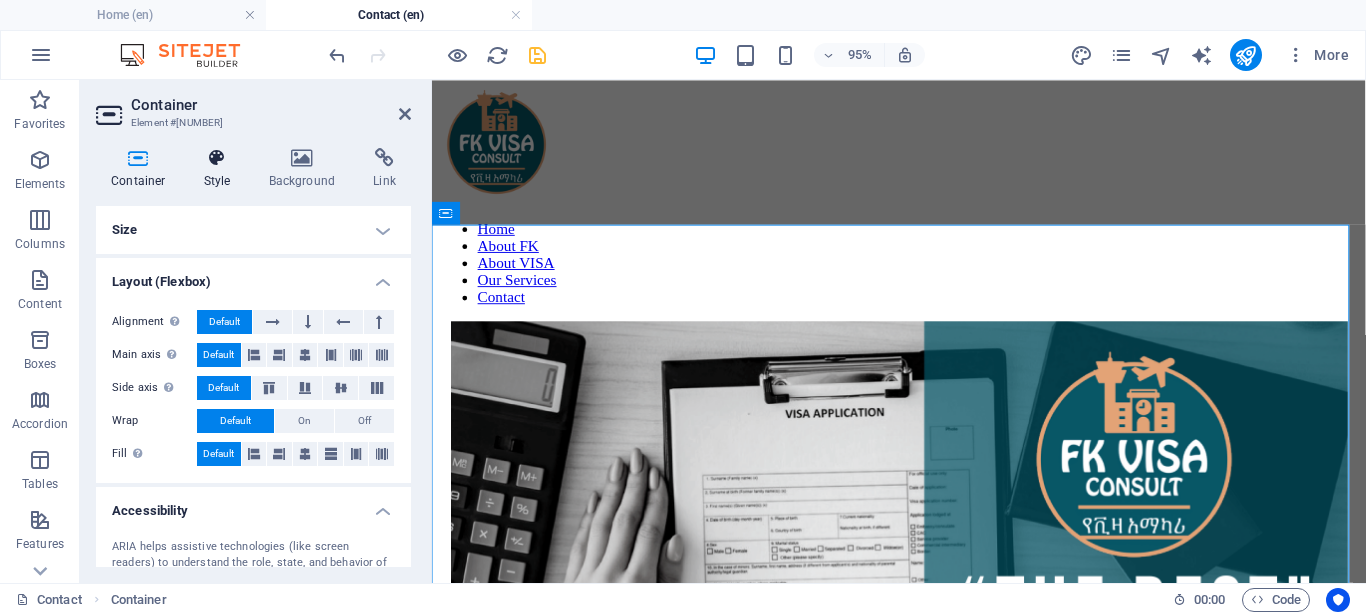 click on "Style" at bounding box center [221, 169] 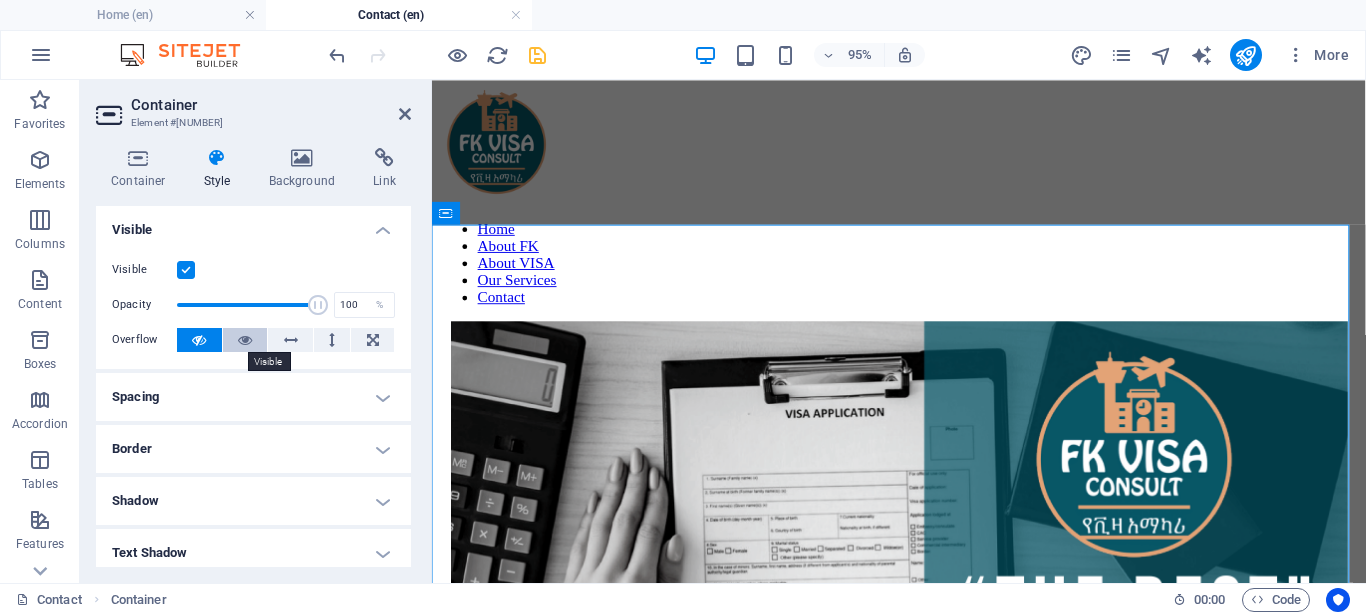 click at bounding box center (245, 340) 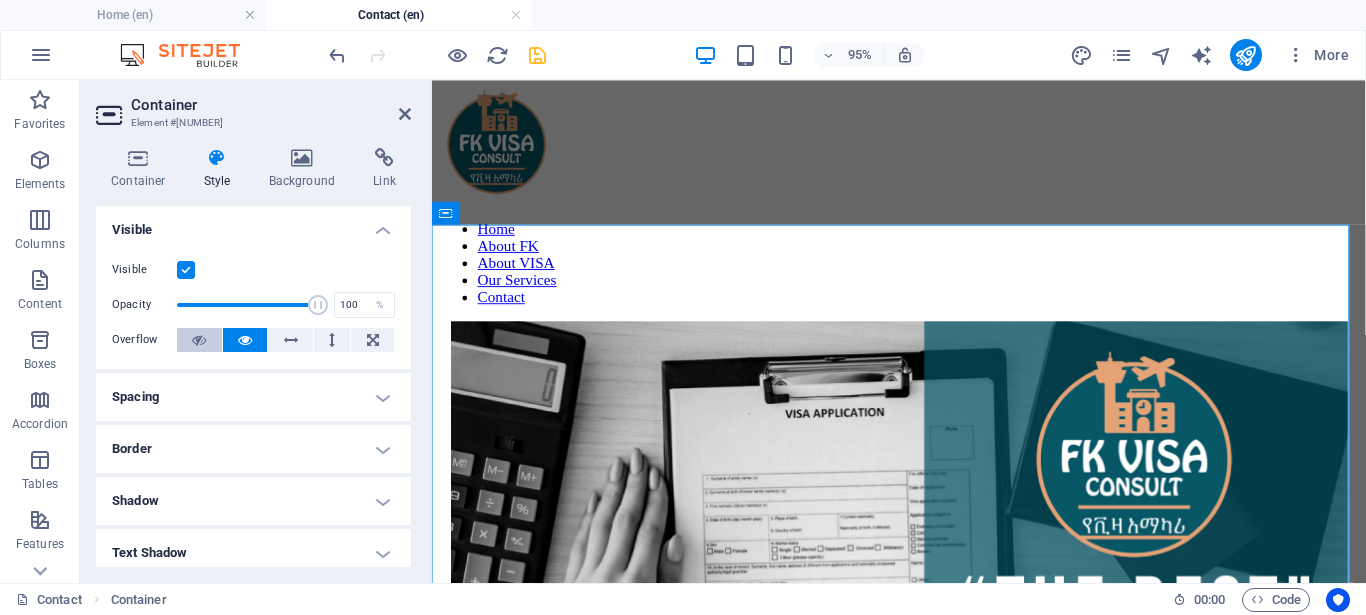 click at bounding box center (199, 340) 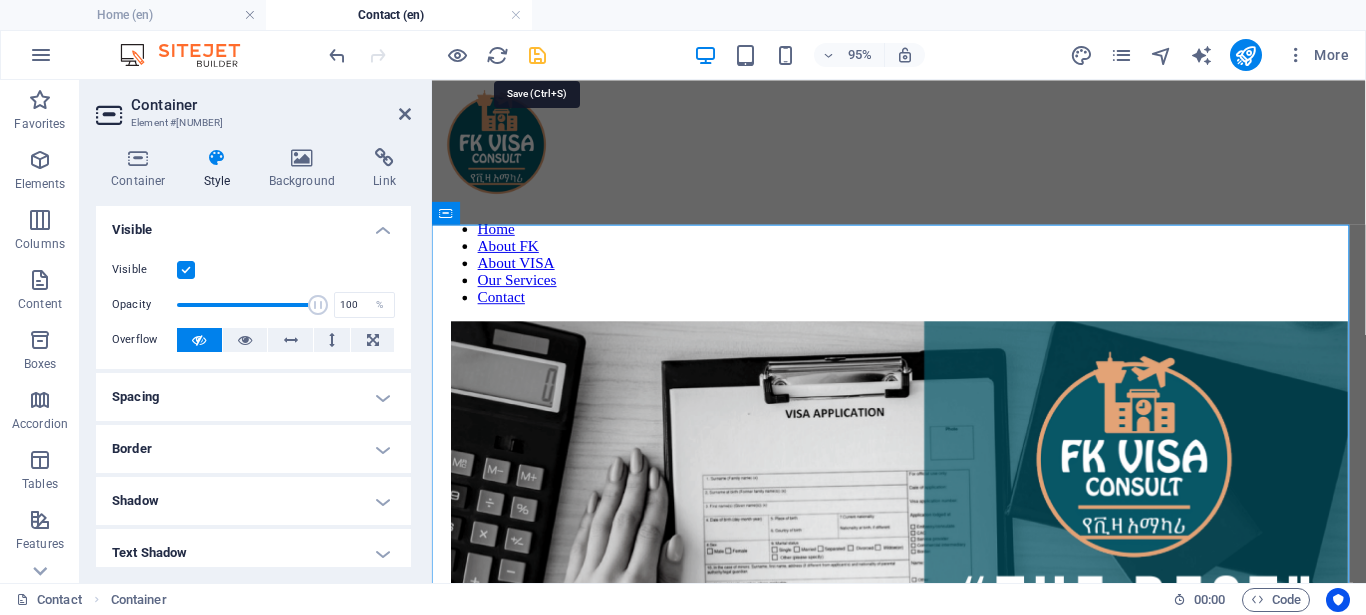 click at bounding box center [537, 55] 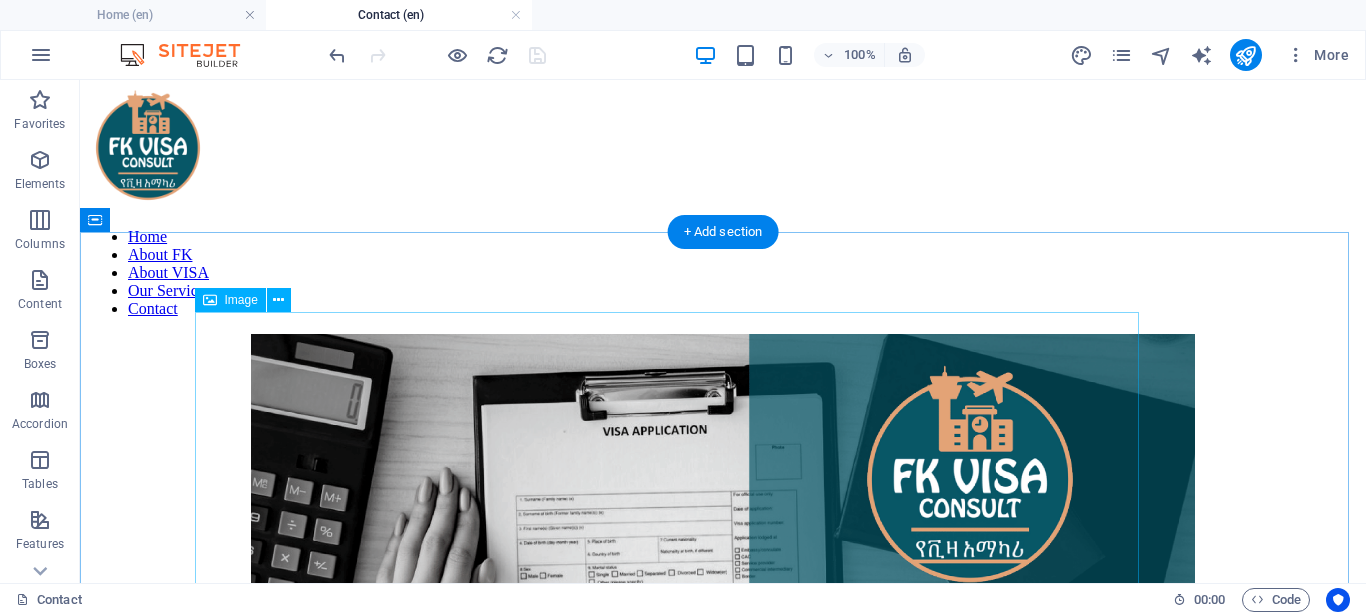 click at bounding box center [723, 965] 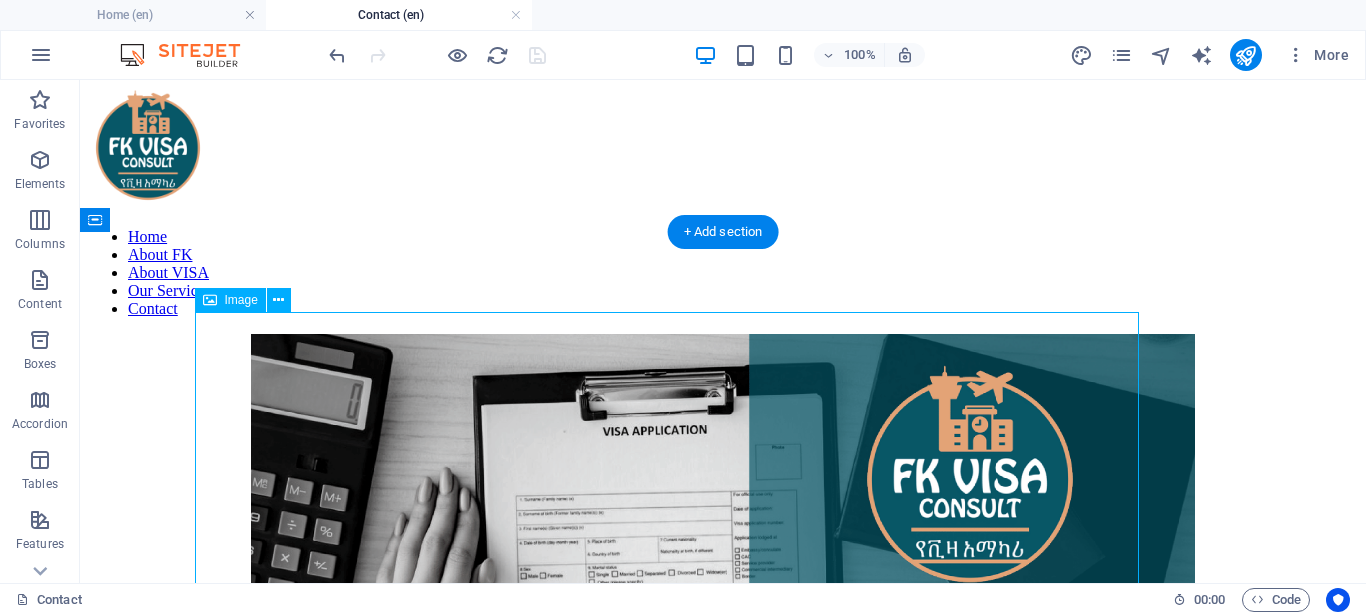 click at bounding box center [723, 965] 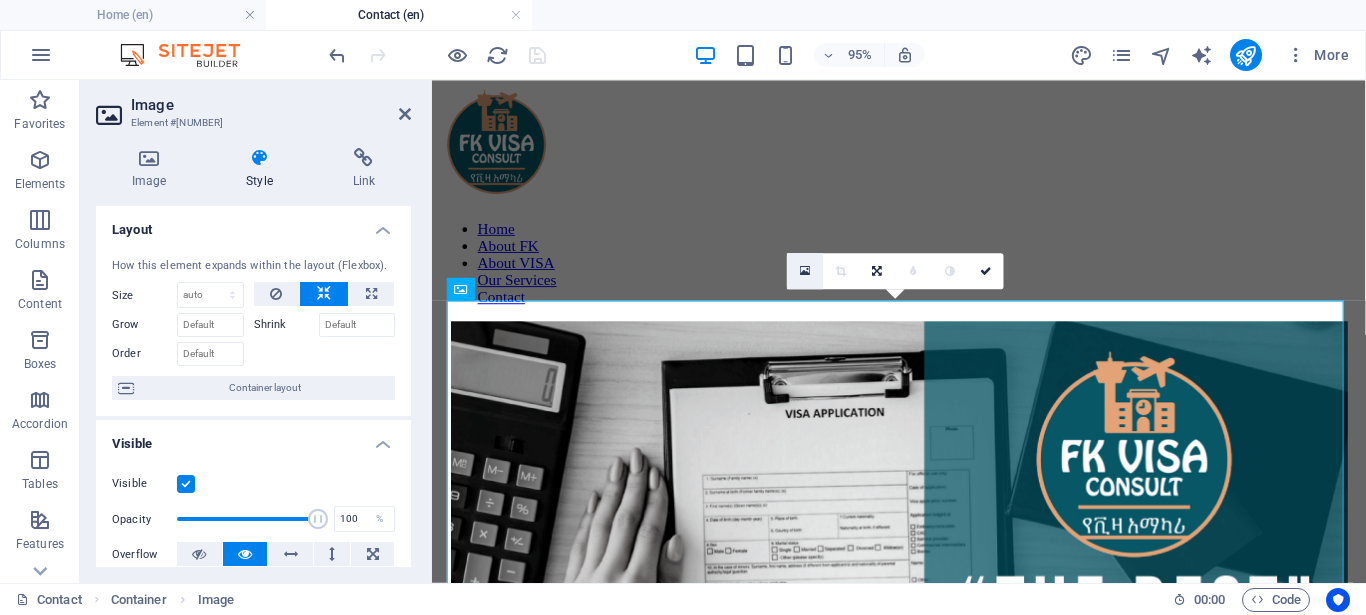 click at bounding box center [805, 271] 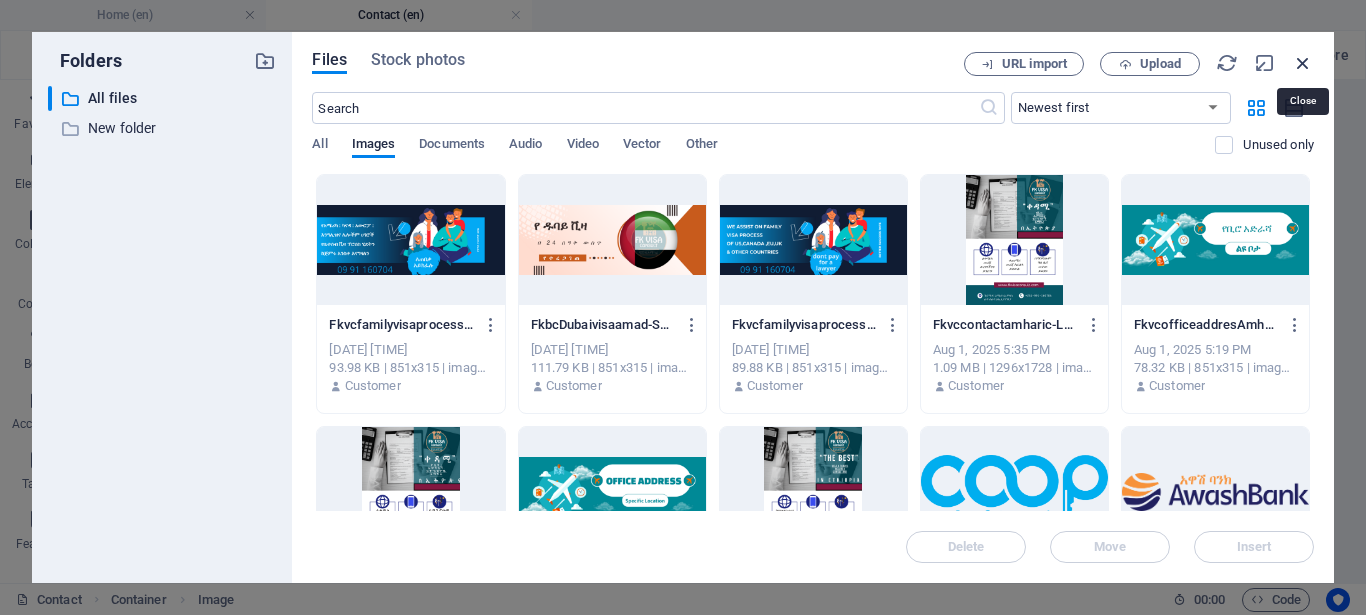 click at bounding box center (1303, 63) 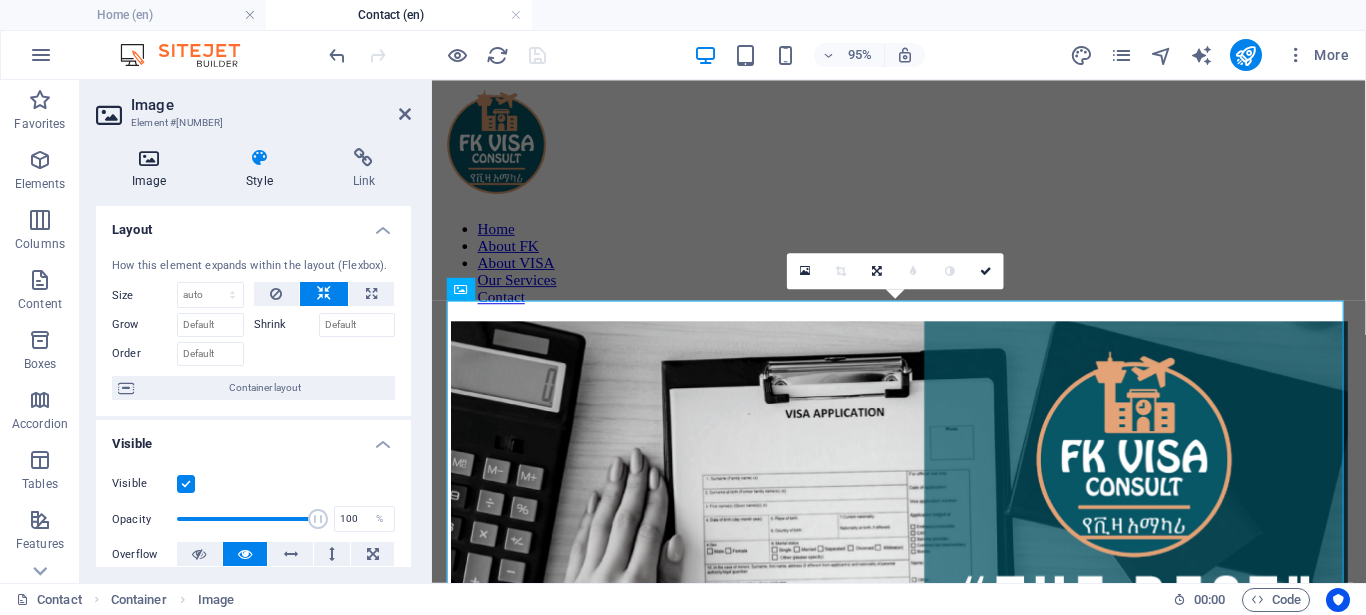 click at bounding box center (149, 158) 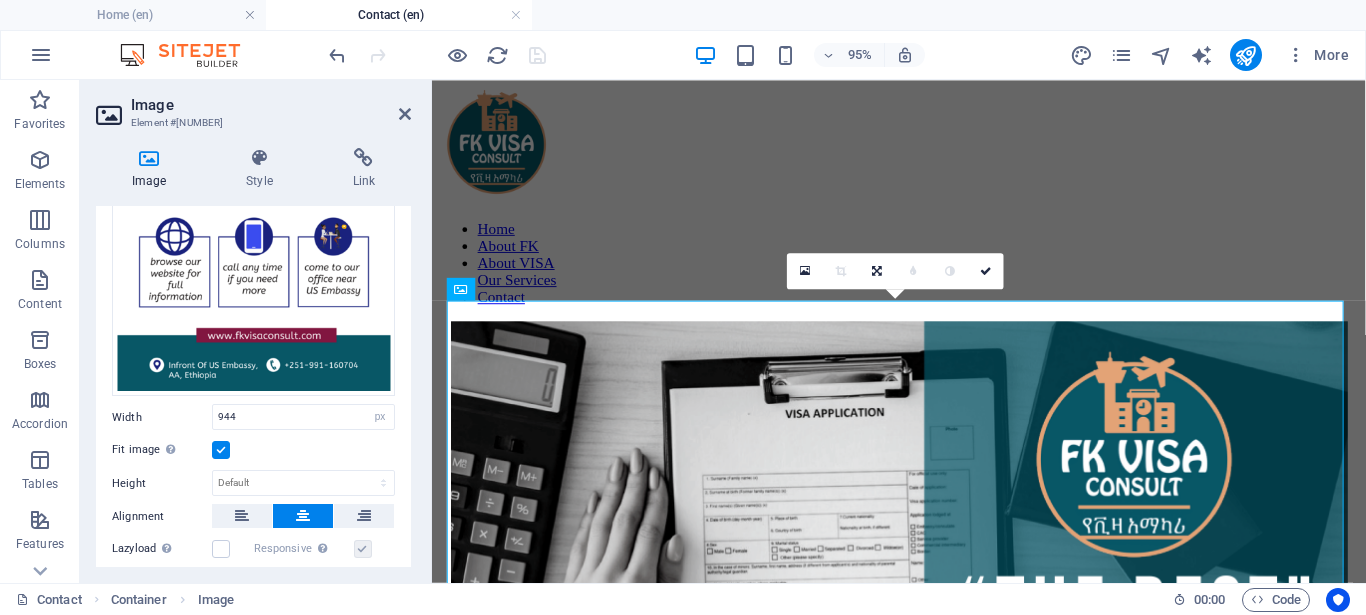 scroll, scrollTop: 166, scrollLeft: 0, axis: vertical 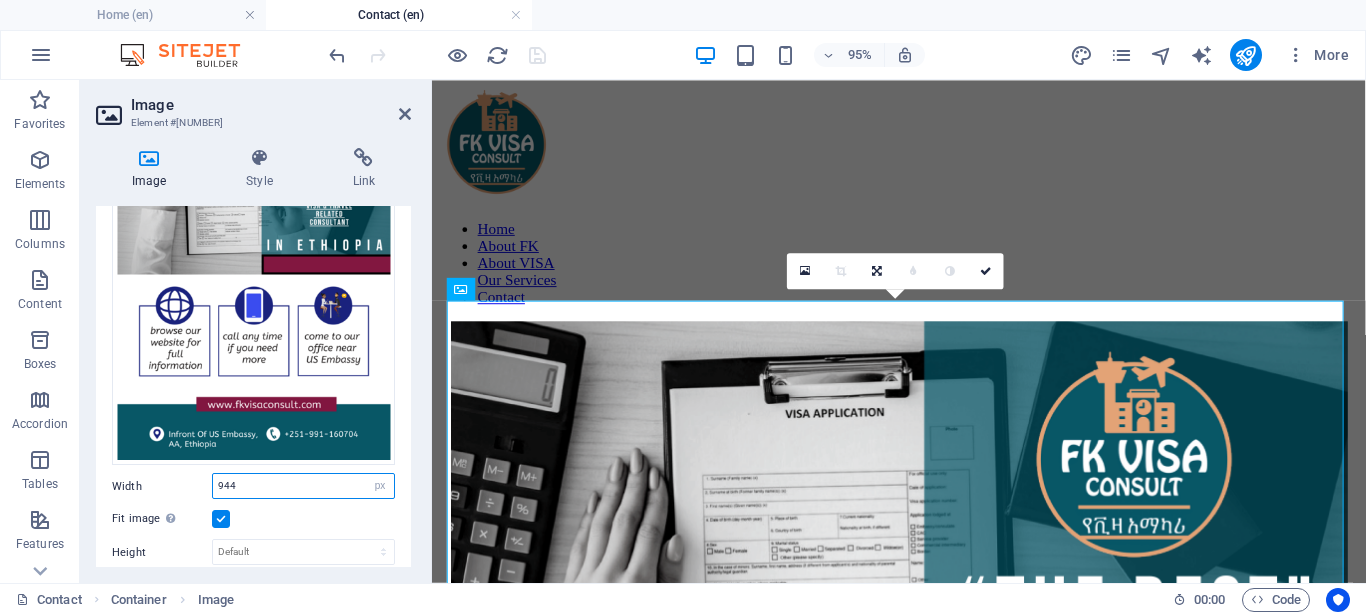 click on "944" at bounding box center (303, 486) 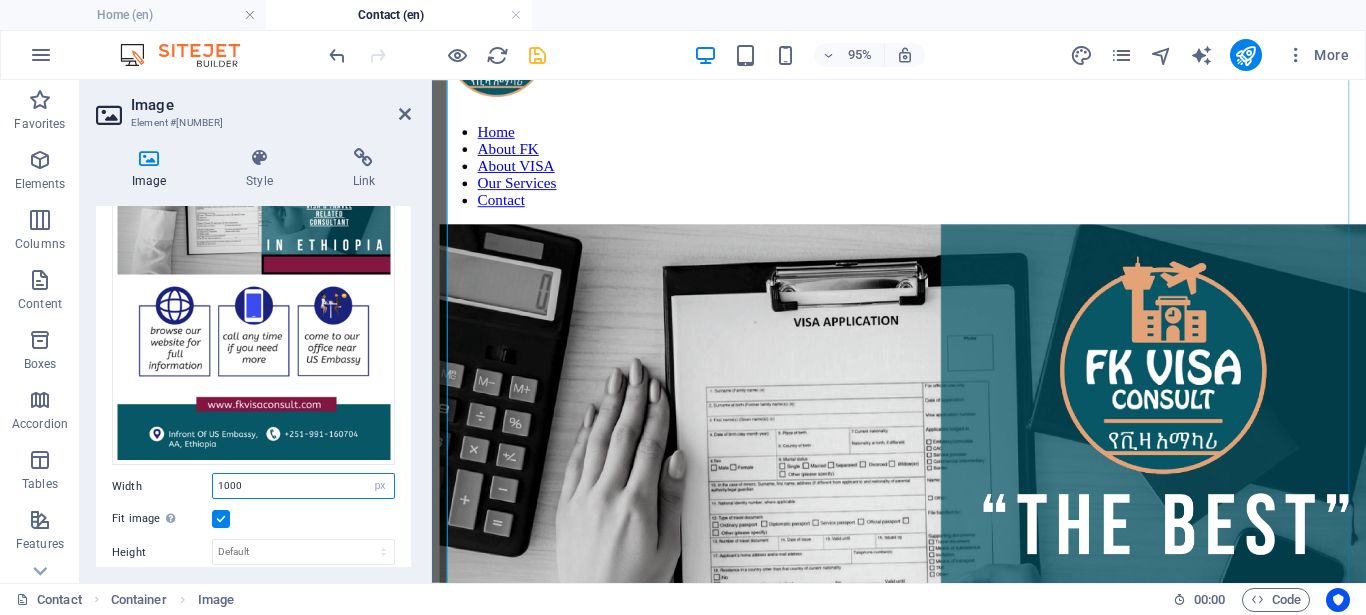 scroll, scrollTop: 509, scrollLeft: 0, axis: vertical 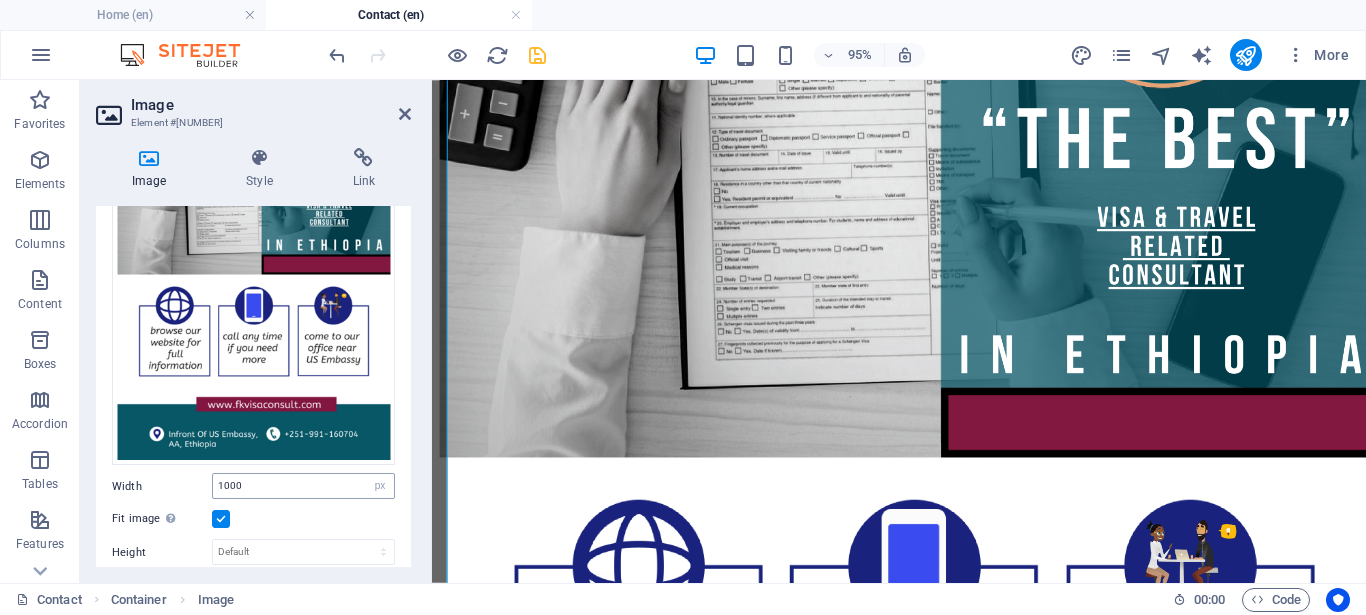 click on "1000 Default auto px rem % em vh vw" at bounding box center (303, 486) 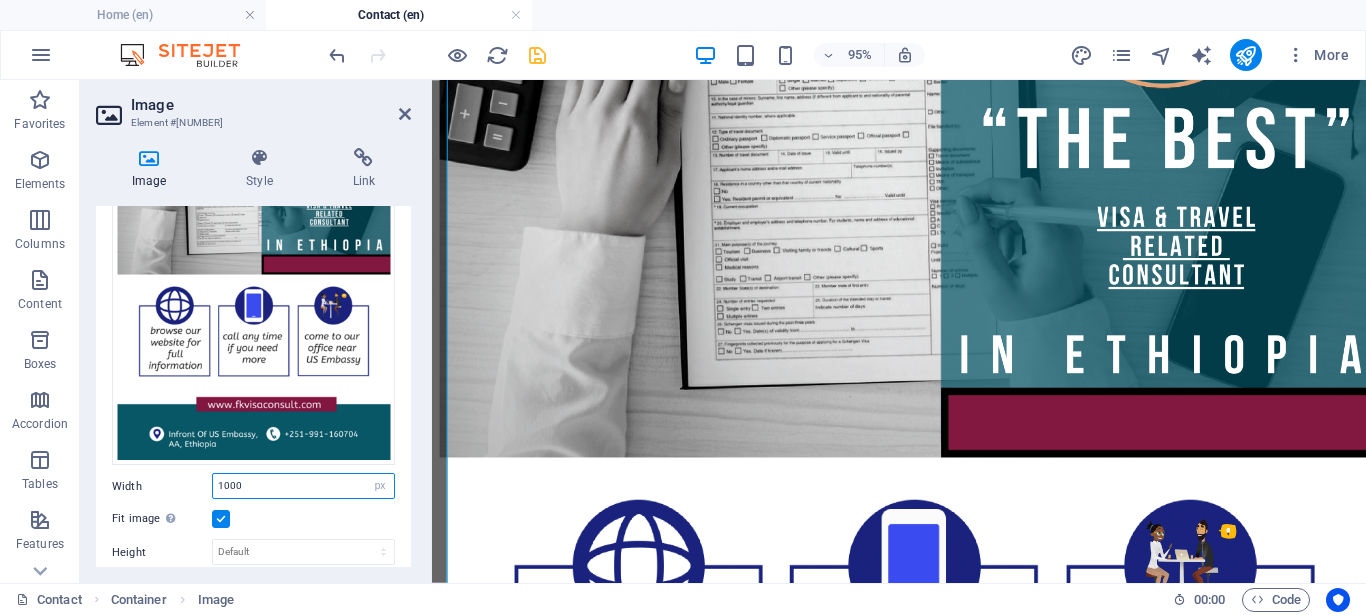 click on "1000" at bounding box center [303, 486] 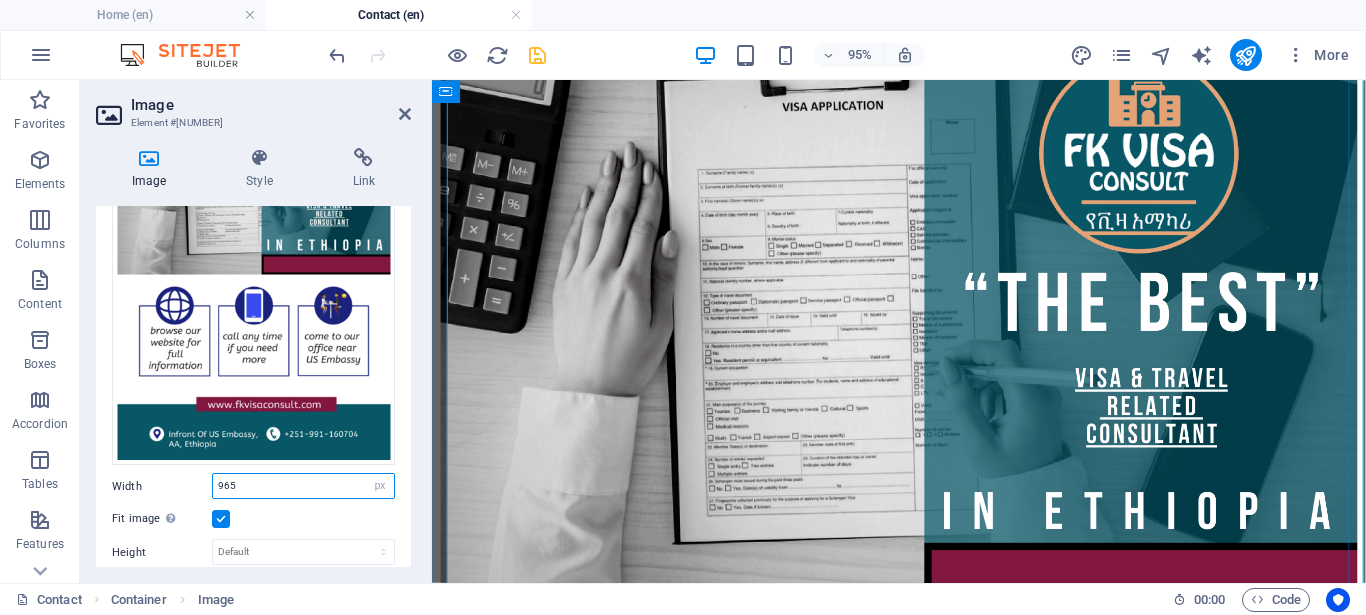 scroll, scrollTop: 408, scrollLeft: 0, axis: vertical 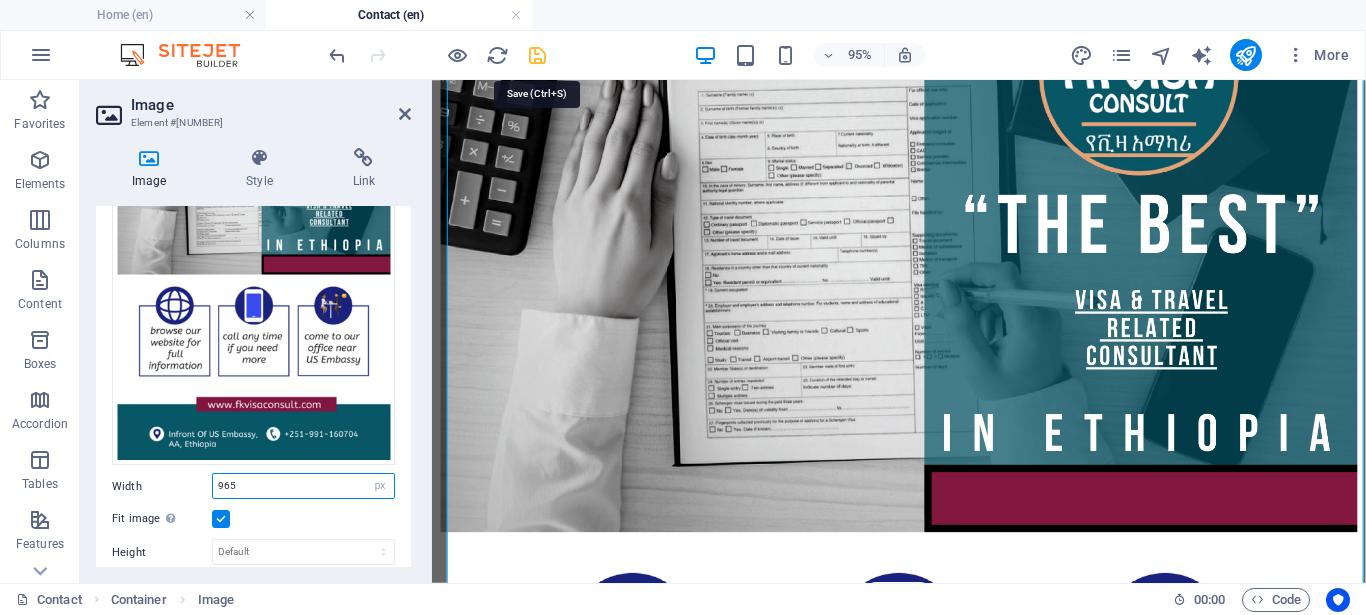 type on "965" 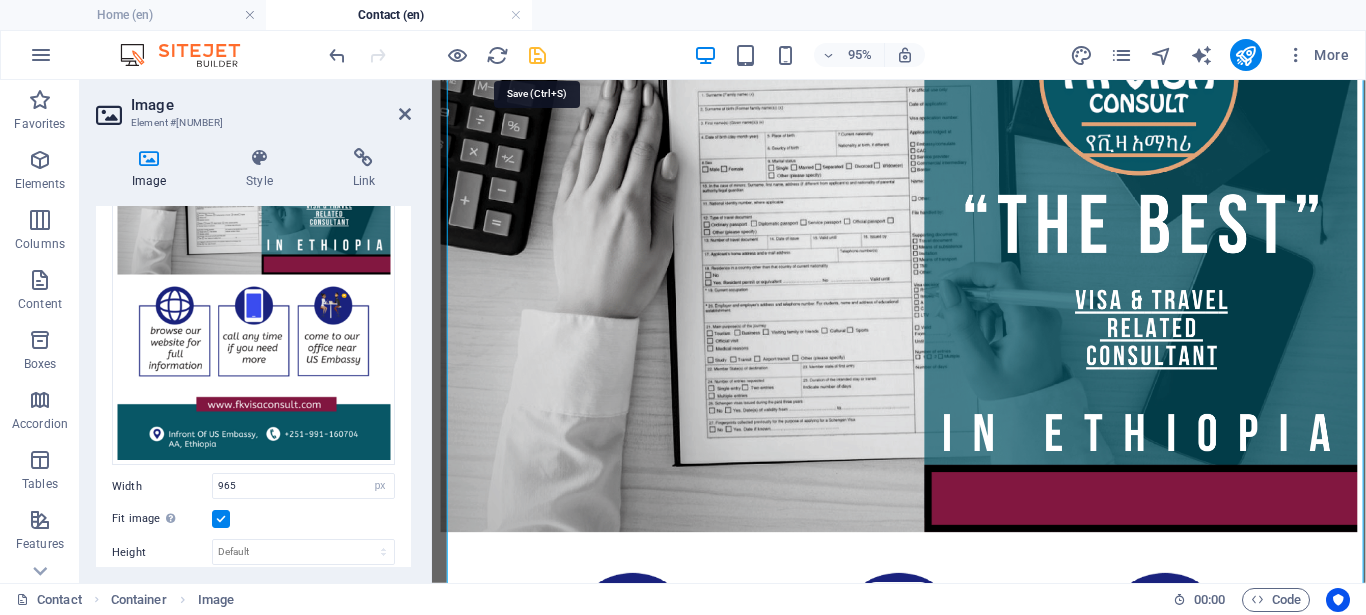 click at bounding box center (537, 55) 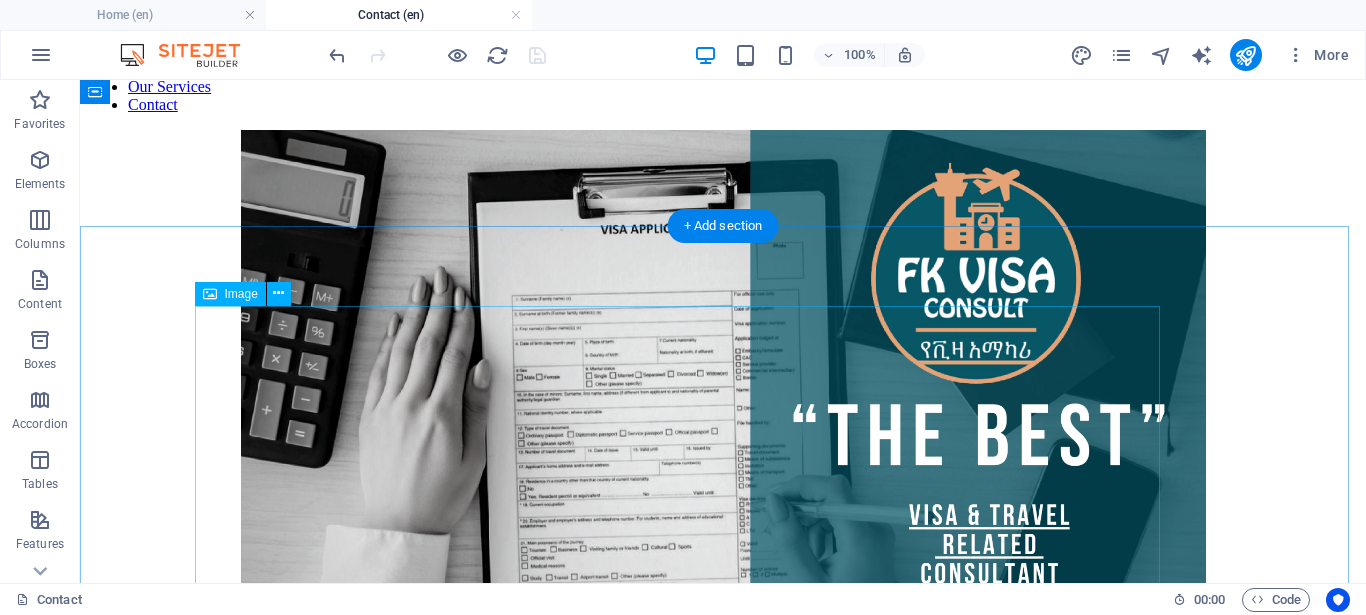 scroll, scrollTop: 0, scrollLeft: 0, axis: both 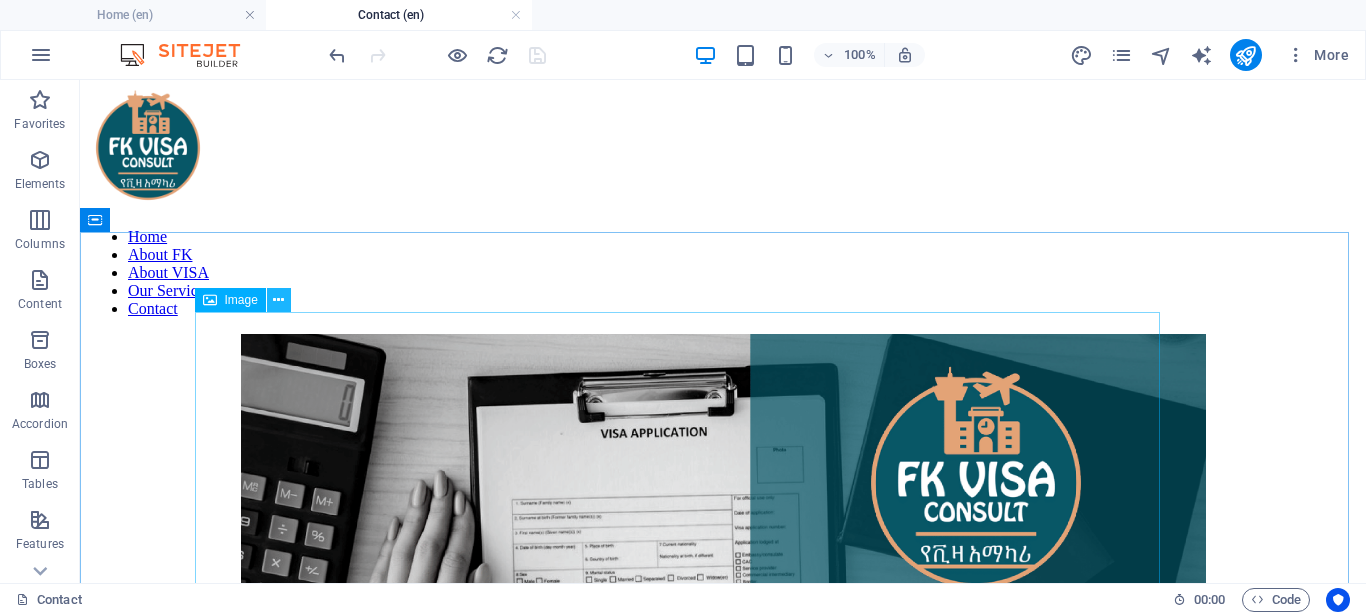click at bounding box center [278, 300] 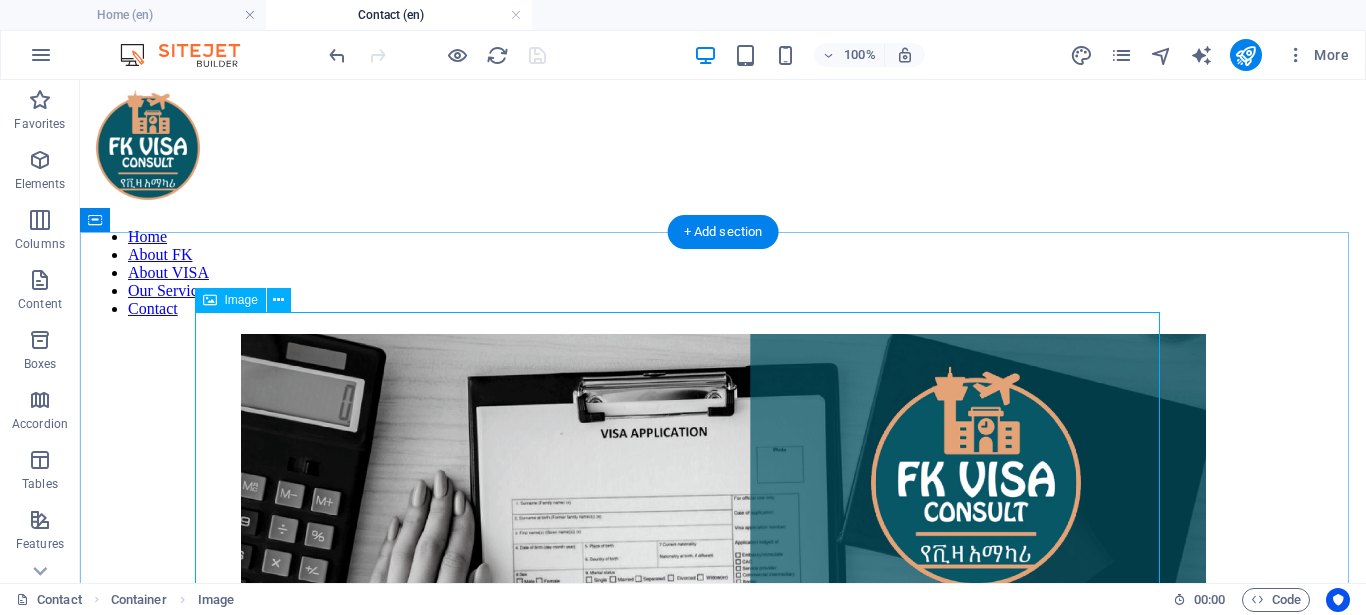 click at bounding box center (723, 979) 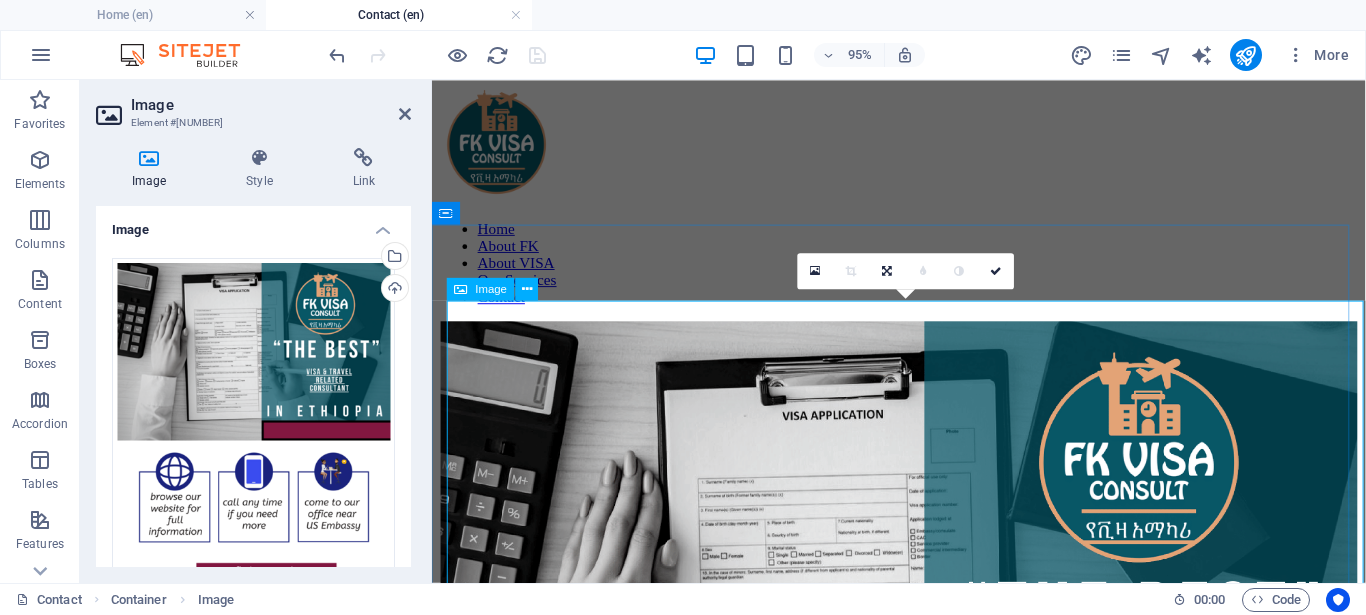 click at bounding box center (923, 979) 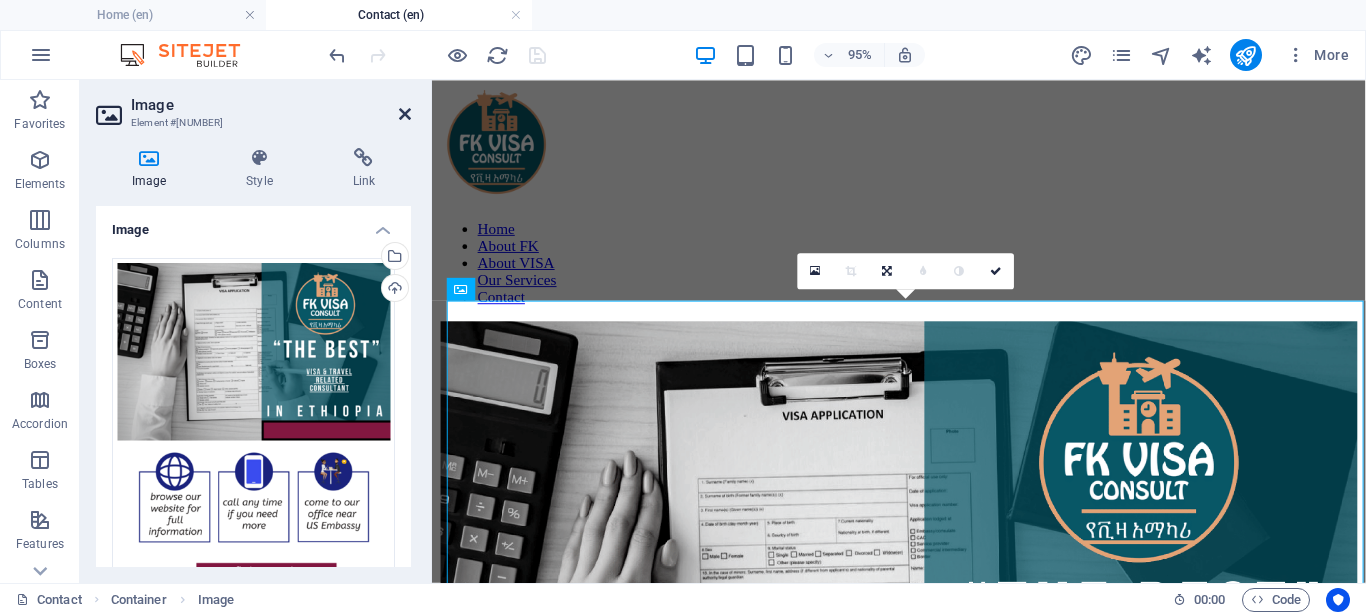 click at bounding box center [405, 114] 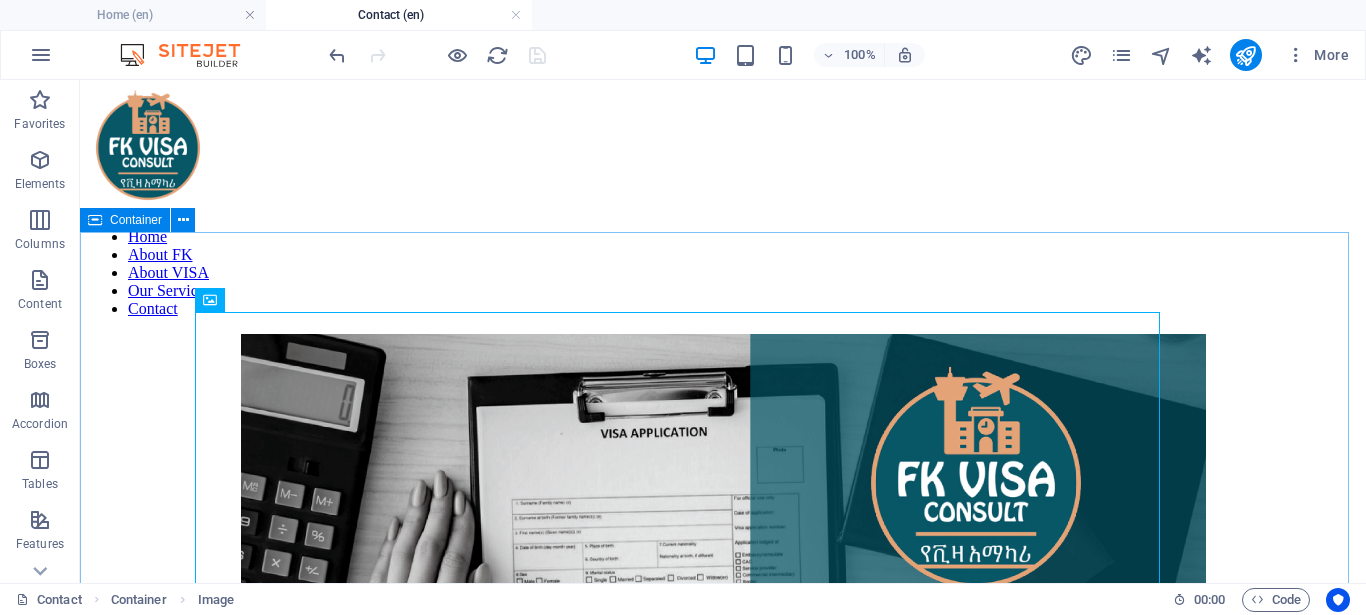 click on "Container" at bounding box center [136, 220] 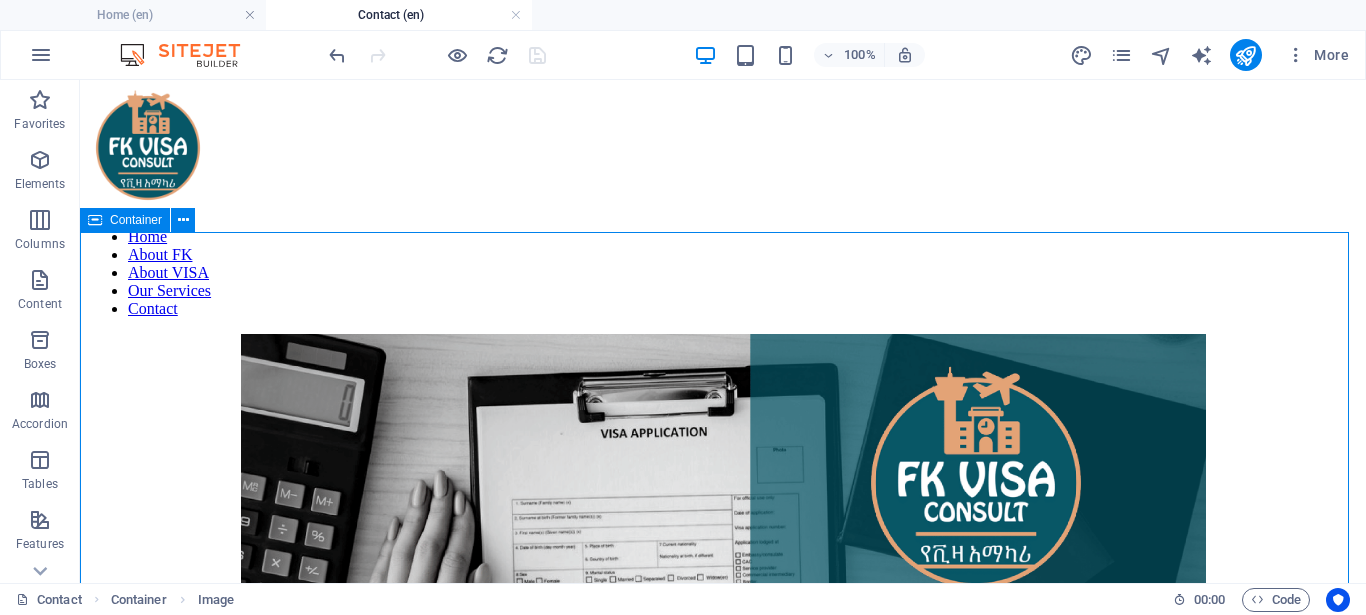 click on "Container" at bounding box center [136, 220] 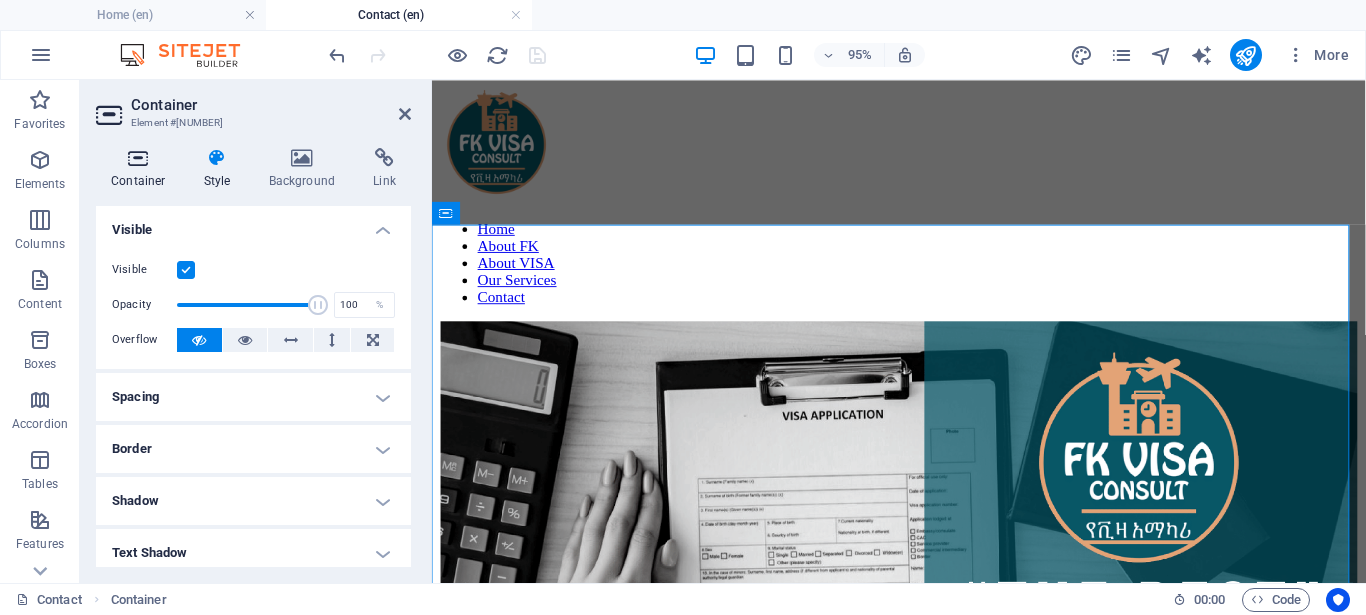 click on "Container" at bounding box center [142, 169] 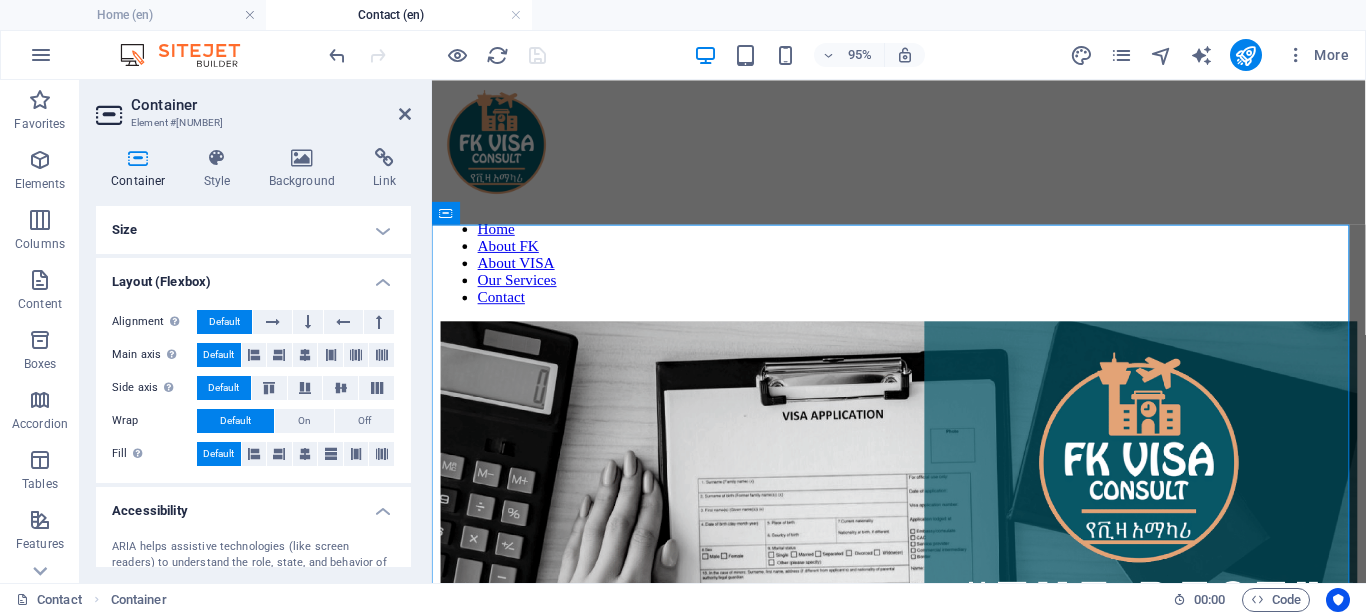 scroll, scrollTop: 153, scrollLeft: 0, axis: vertical 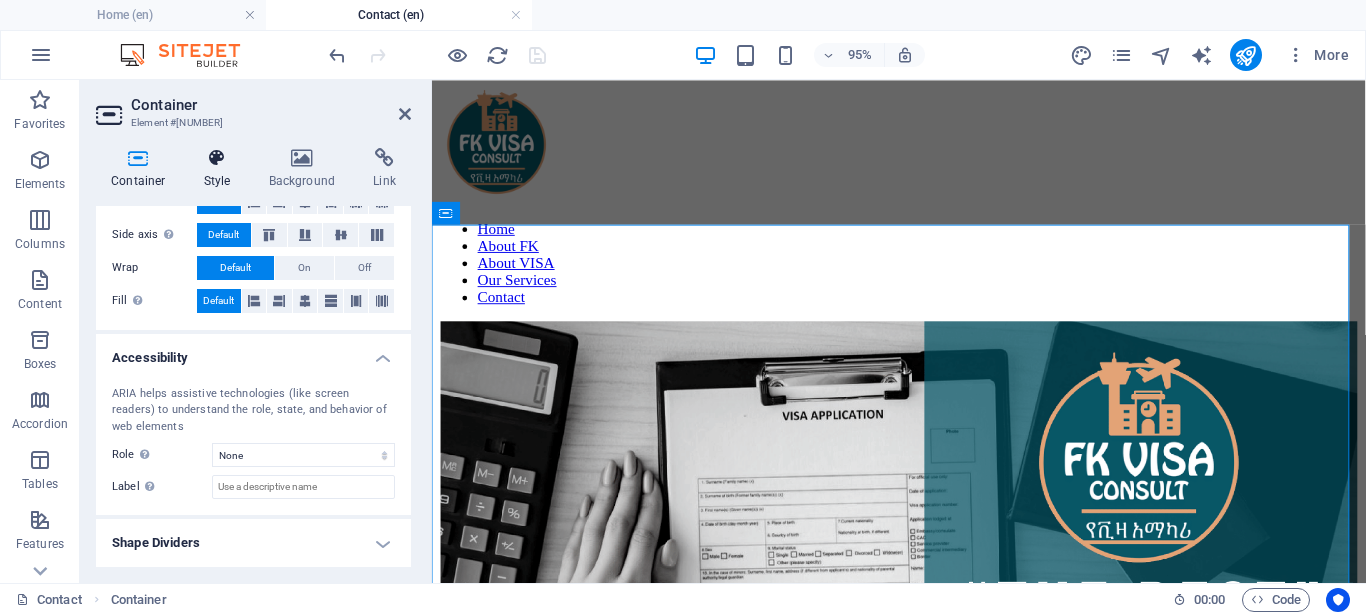 click at bounding box center [217, 158] 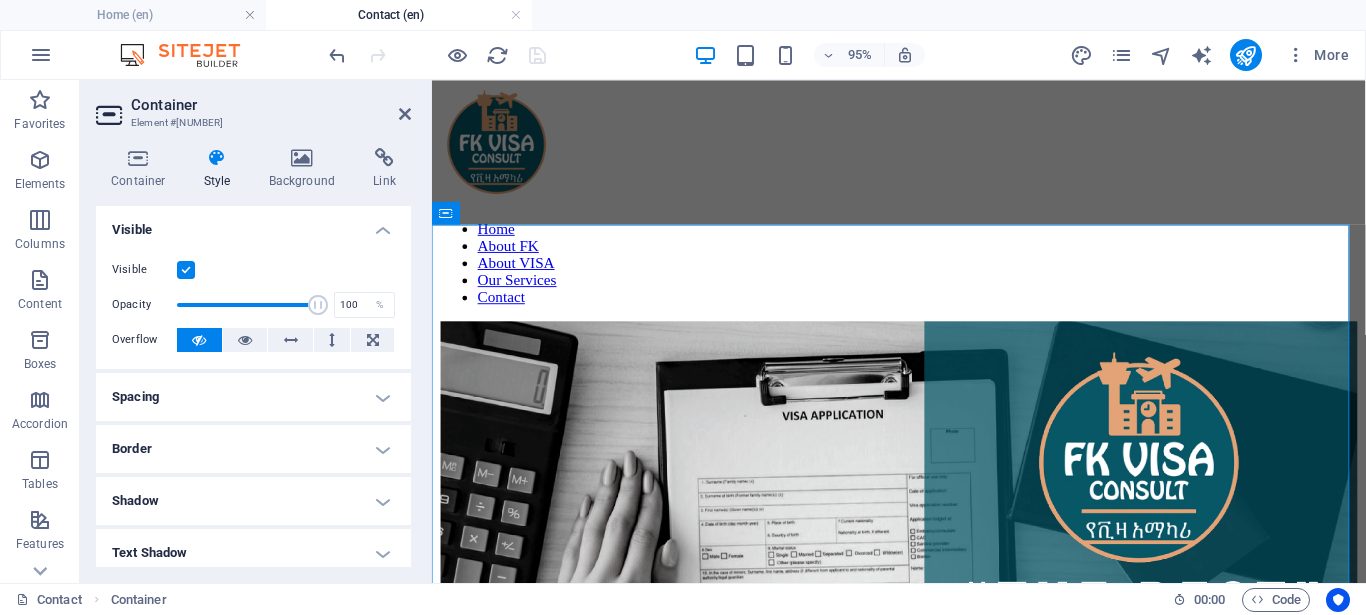 scroll, scrollTop: 270, scrollLeft: 0, axis: vertical 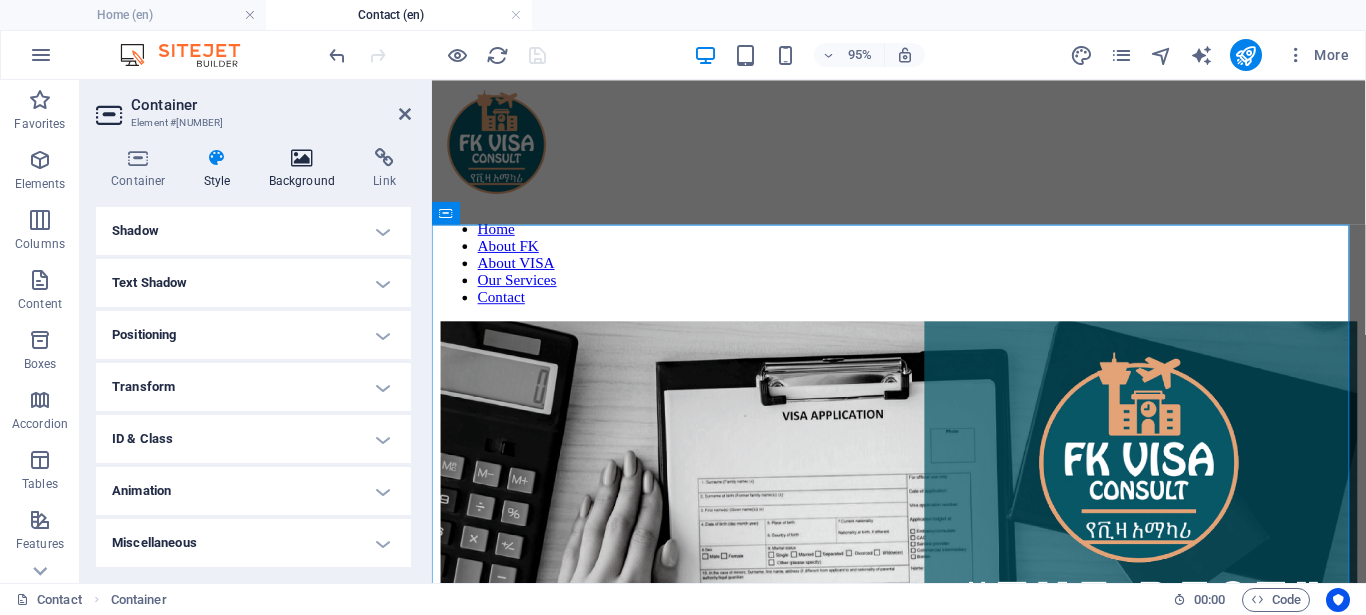 click at bounding box center (302, 158) 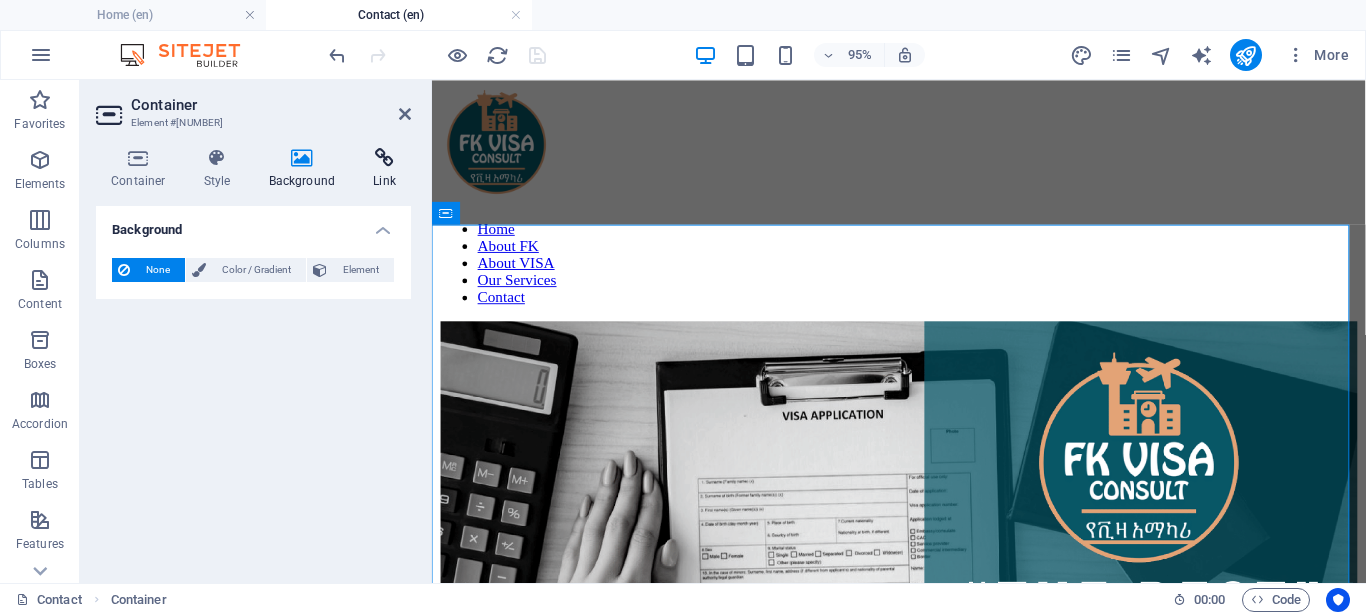 click at bounding box center [384, 158] 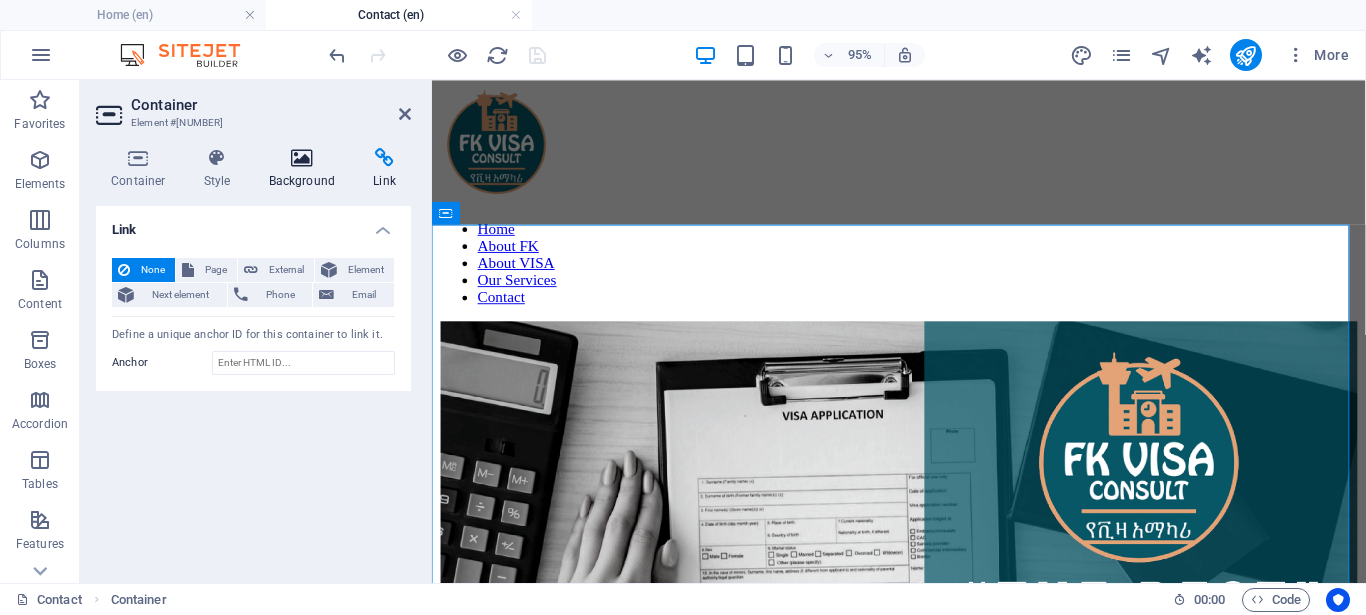 click on "Background" at bounding box center [306, 169] 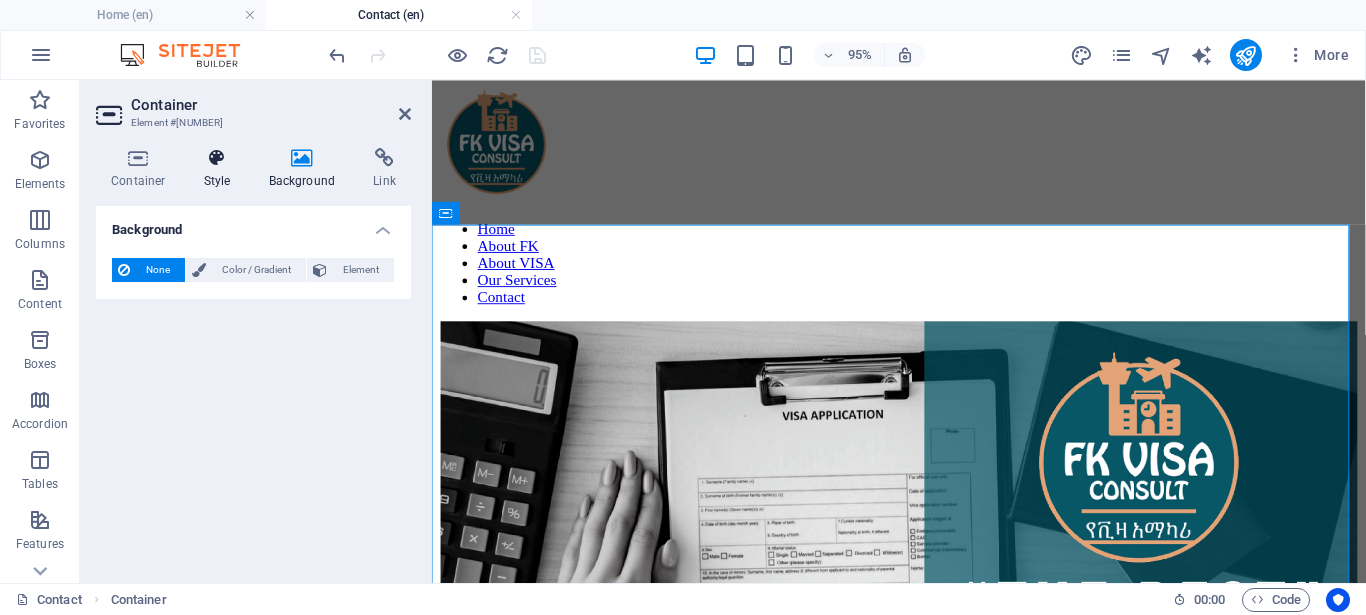click on "Style" at bounding box center (221, 169) 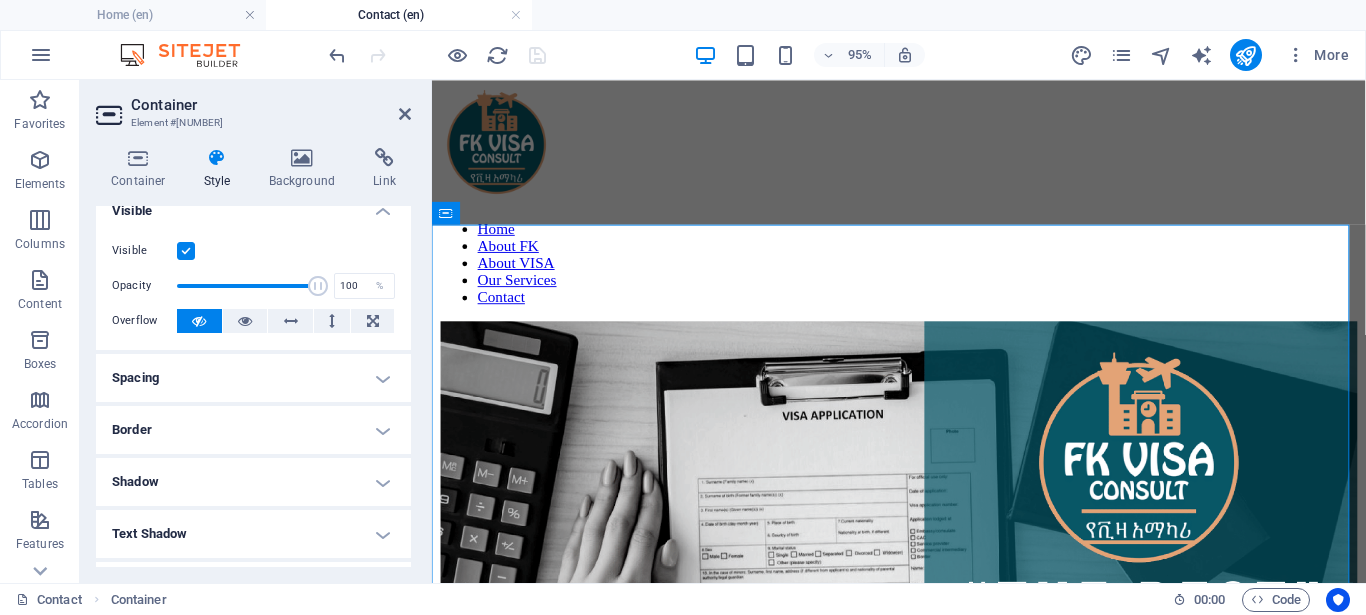 scroll, scrollTop: 0, scrollLeft: 0, axis: both 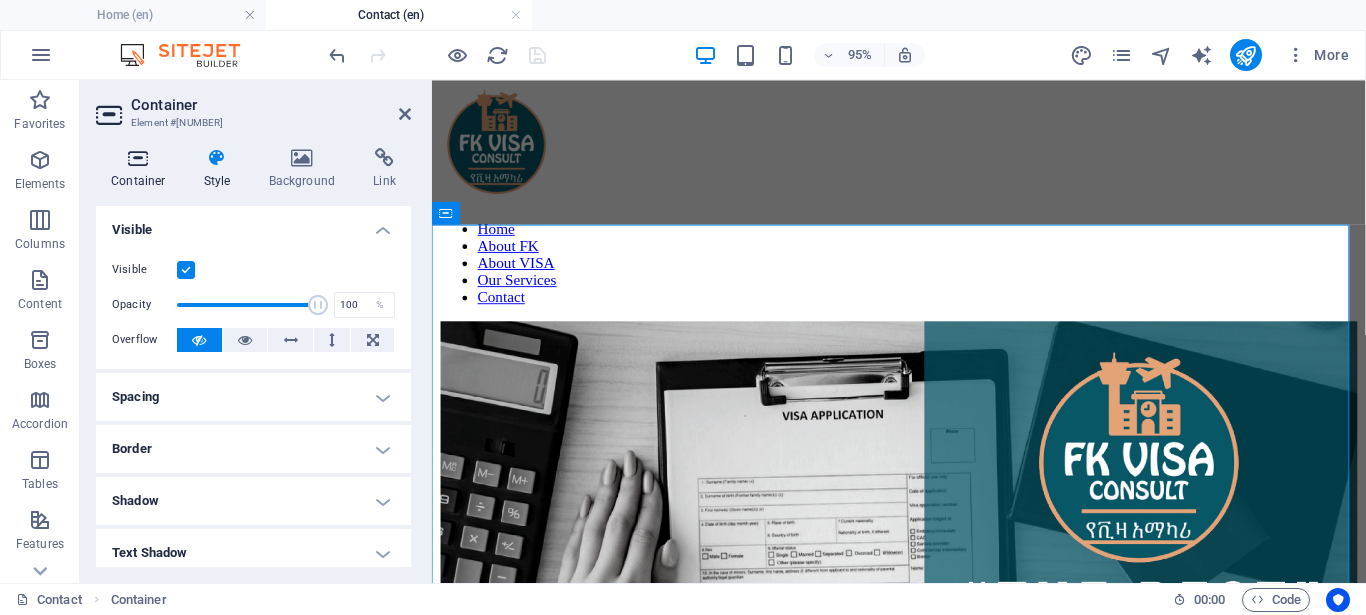 click on "Container" at bounding box center (142, 169) 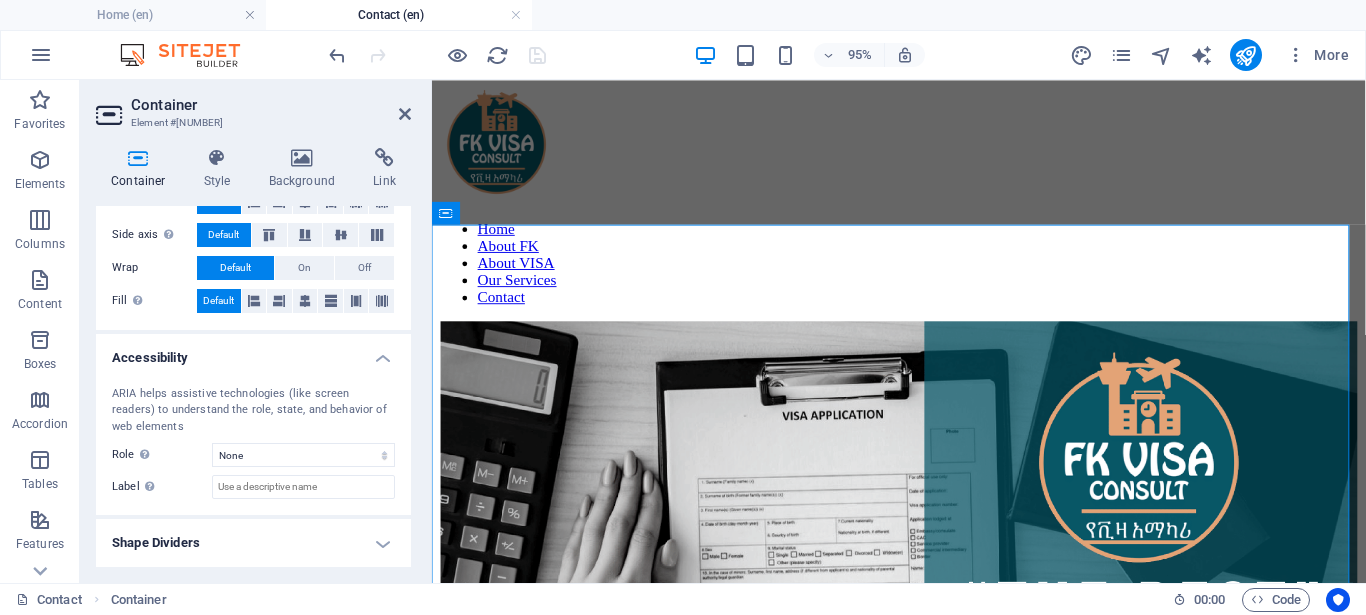 scroll, scrollTop: 0, scrollLeft: 0, axis: both 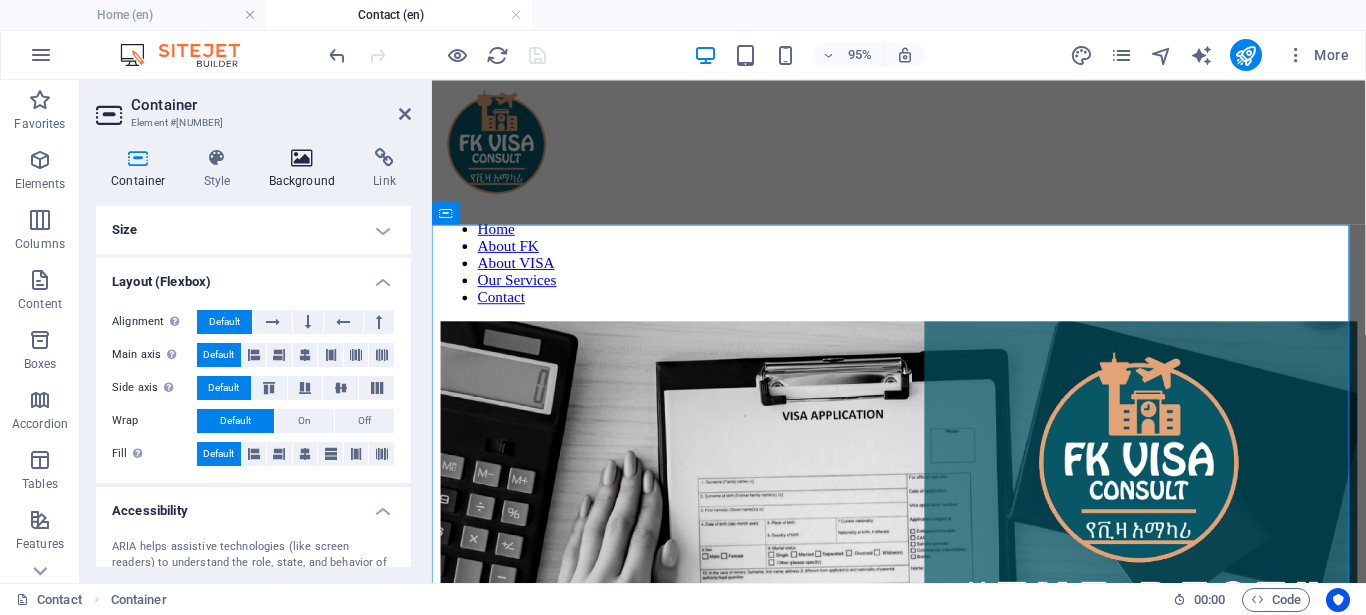 click on "Background" at bounding box center (306, 169) 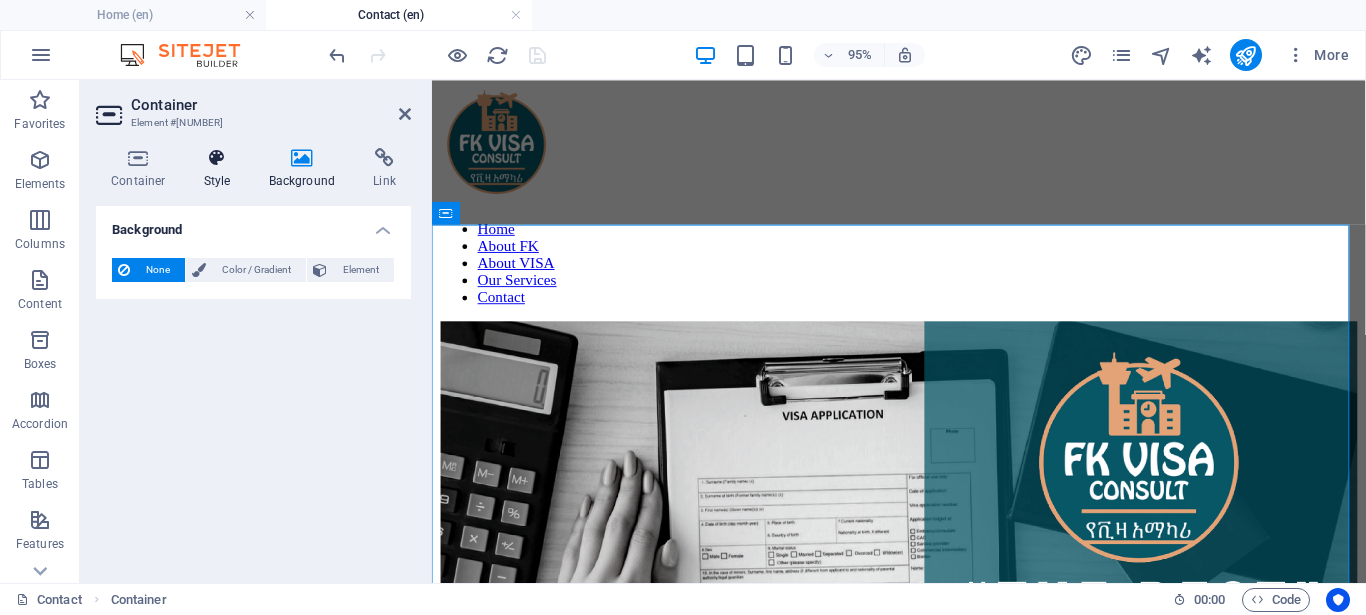 click on "Style" at bounding box center (221, 169) 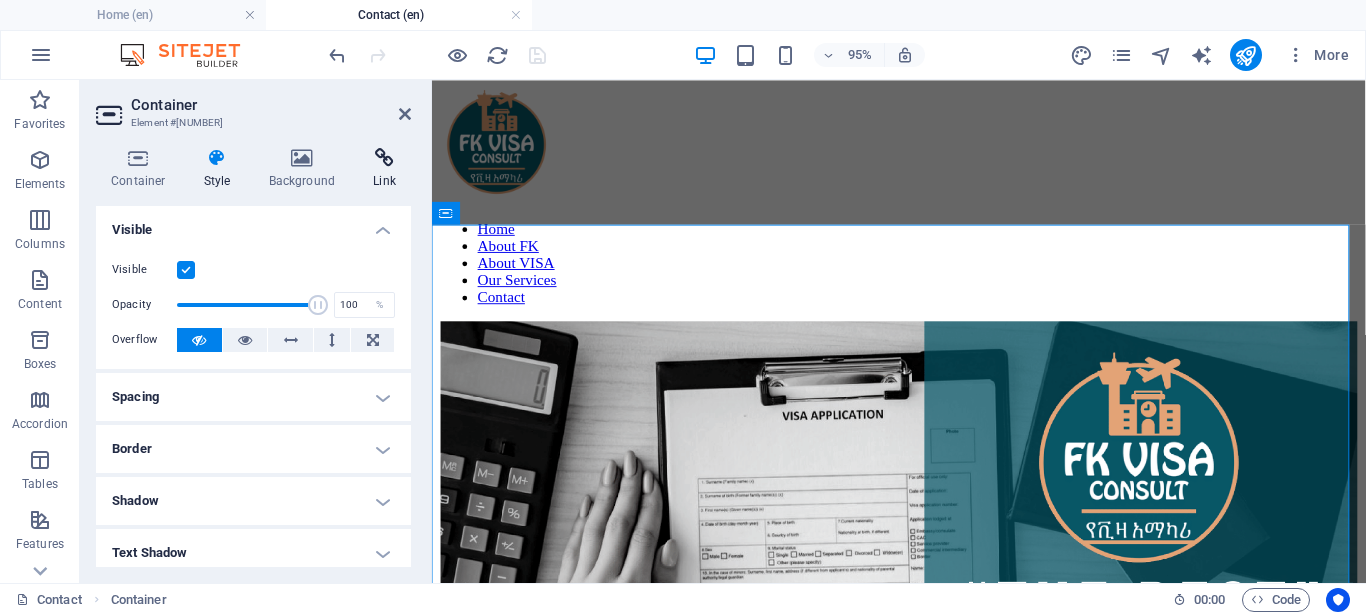 click on "Link" at bounding box center (384, 169) 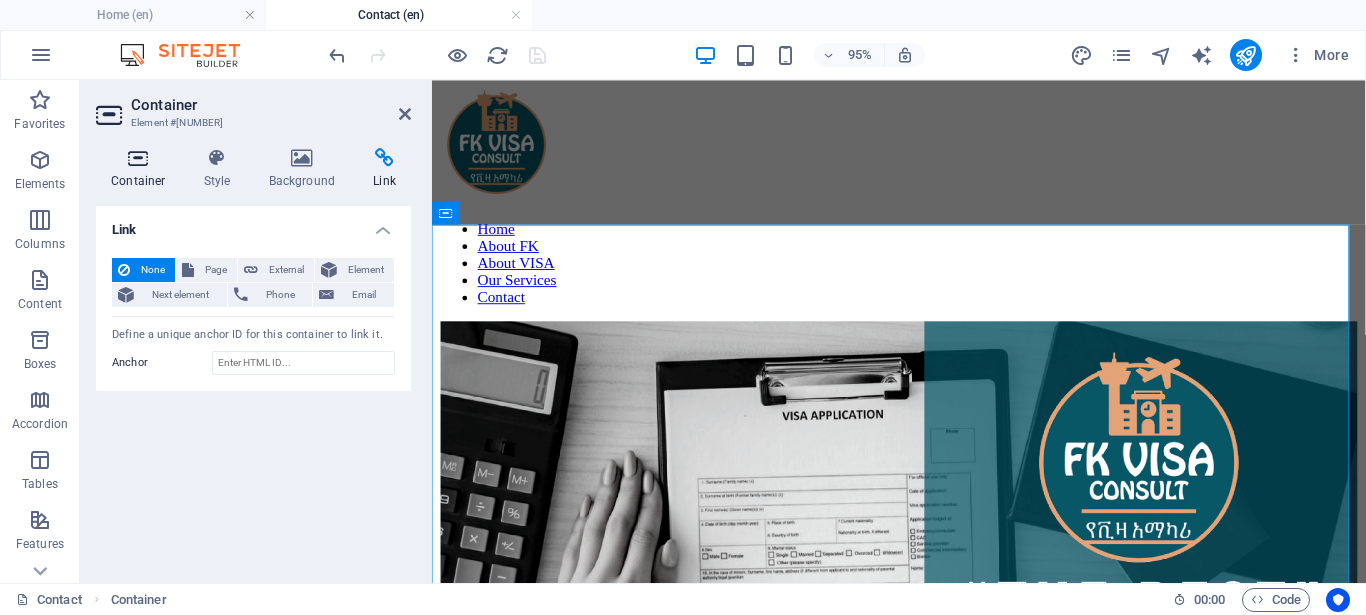 click at bounding box center [138, 158] 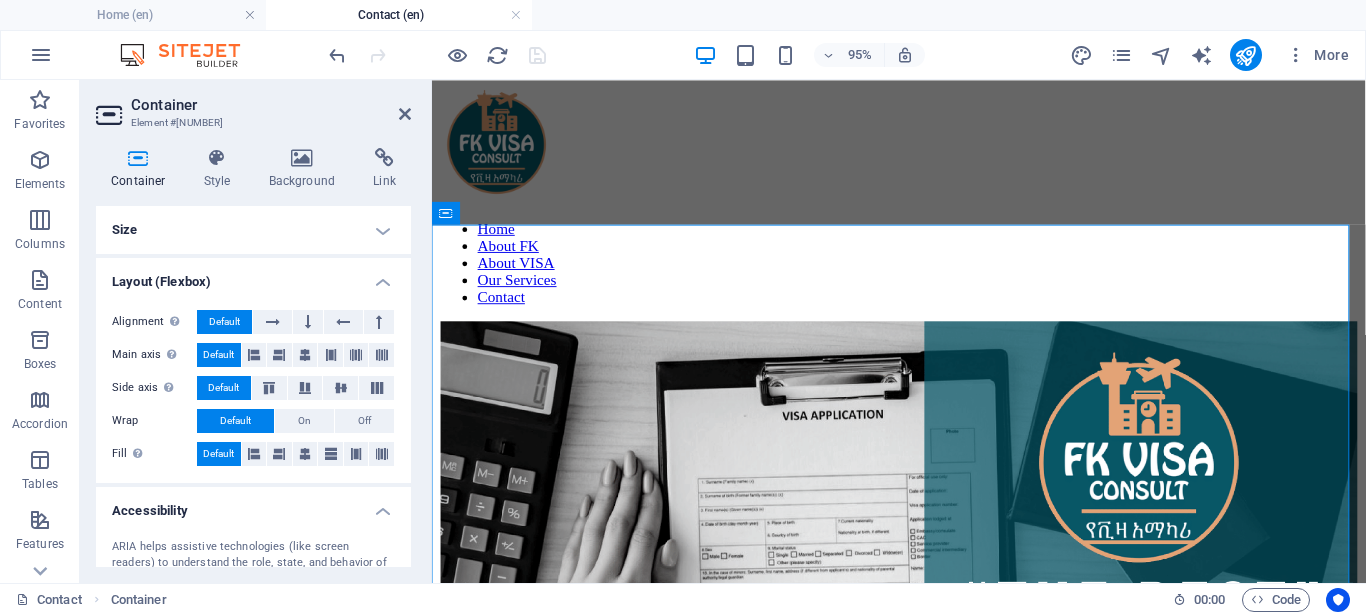 click on "Container" at bounding box center (271, 105) 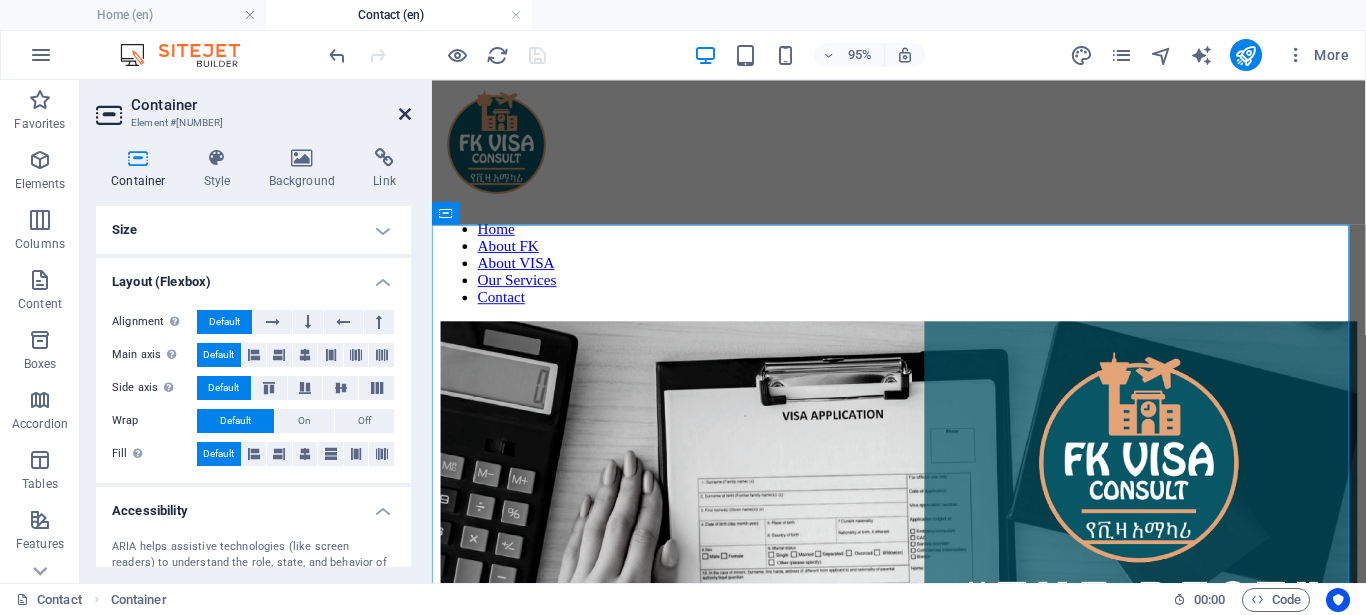 click at bounding box center (405, 114) 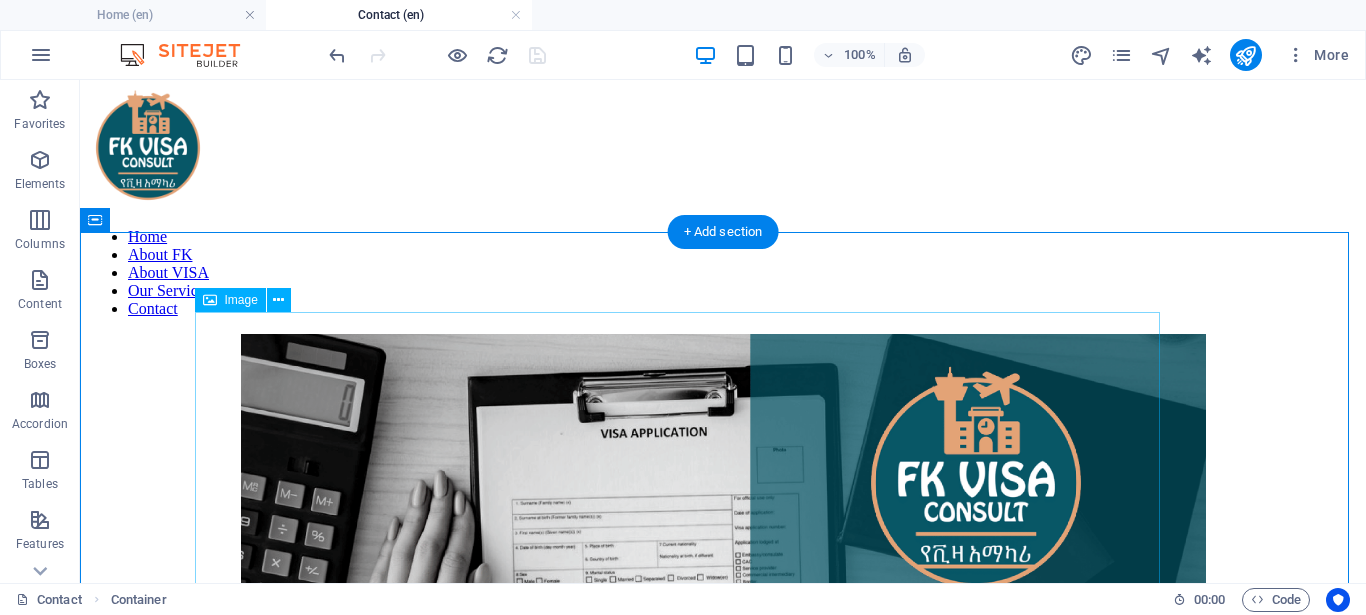 click at bounding box center (723, 979) 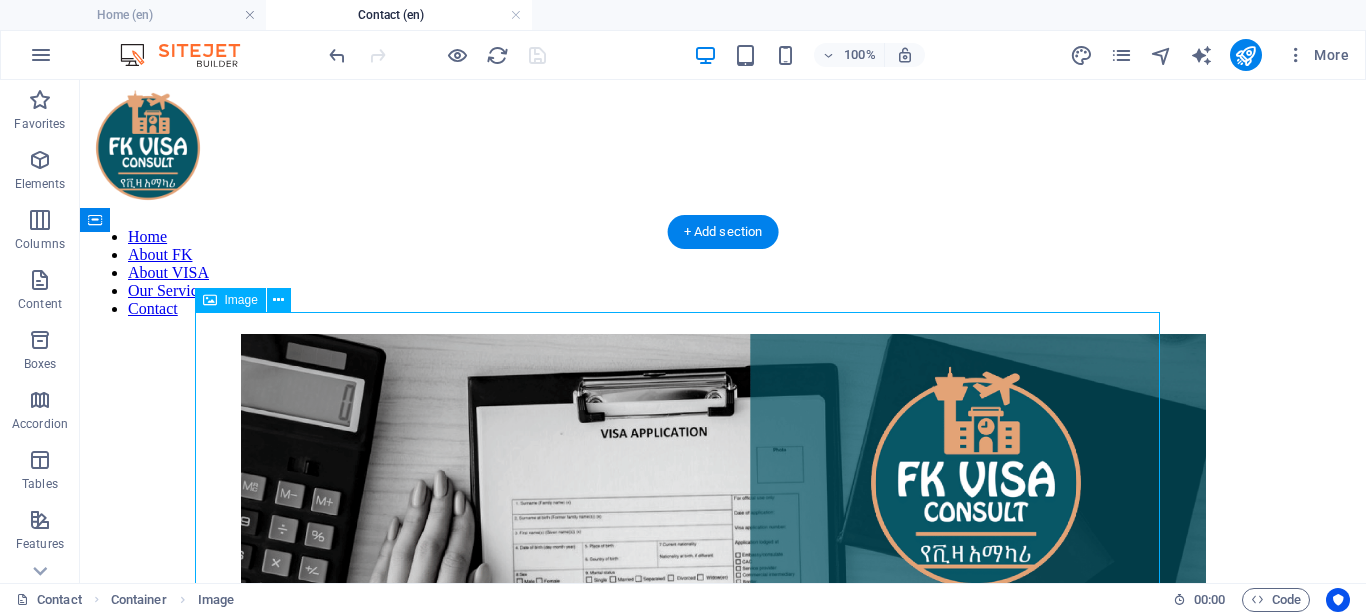 click at bounding box center (723, 979) 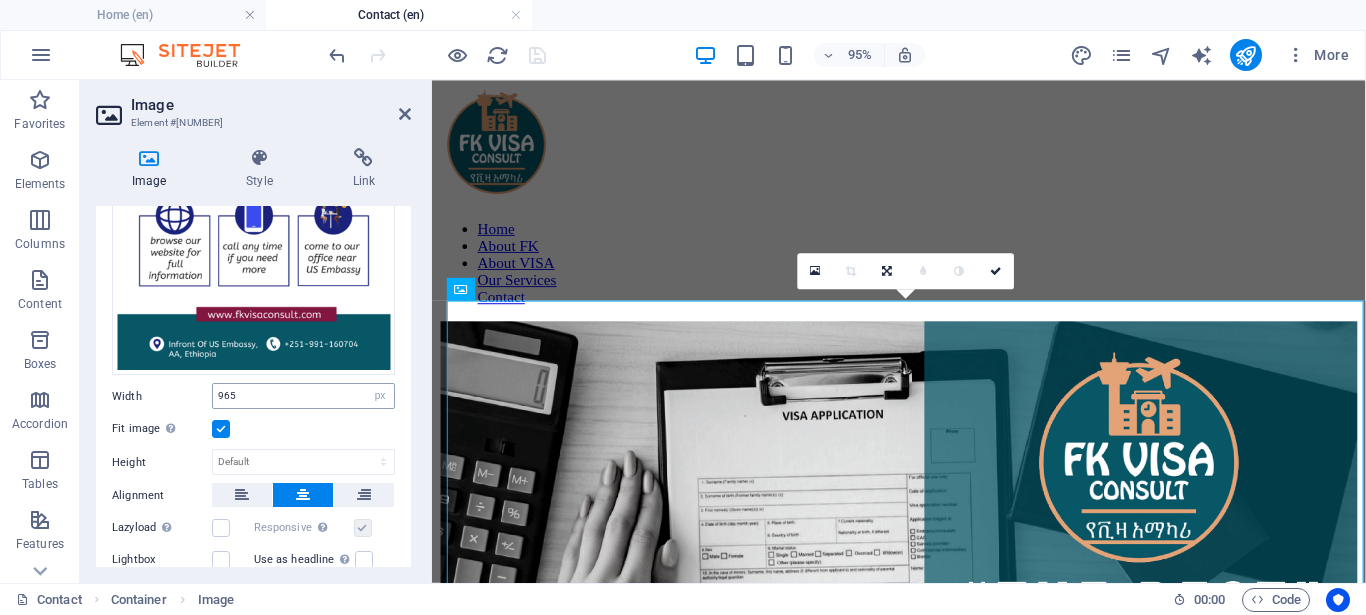 scroll, scrollTop: 270, scrollLeft: 0, axis: vertical 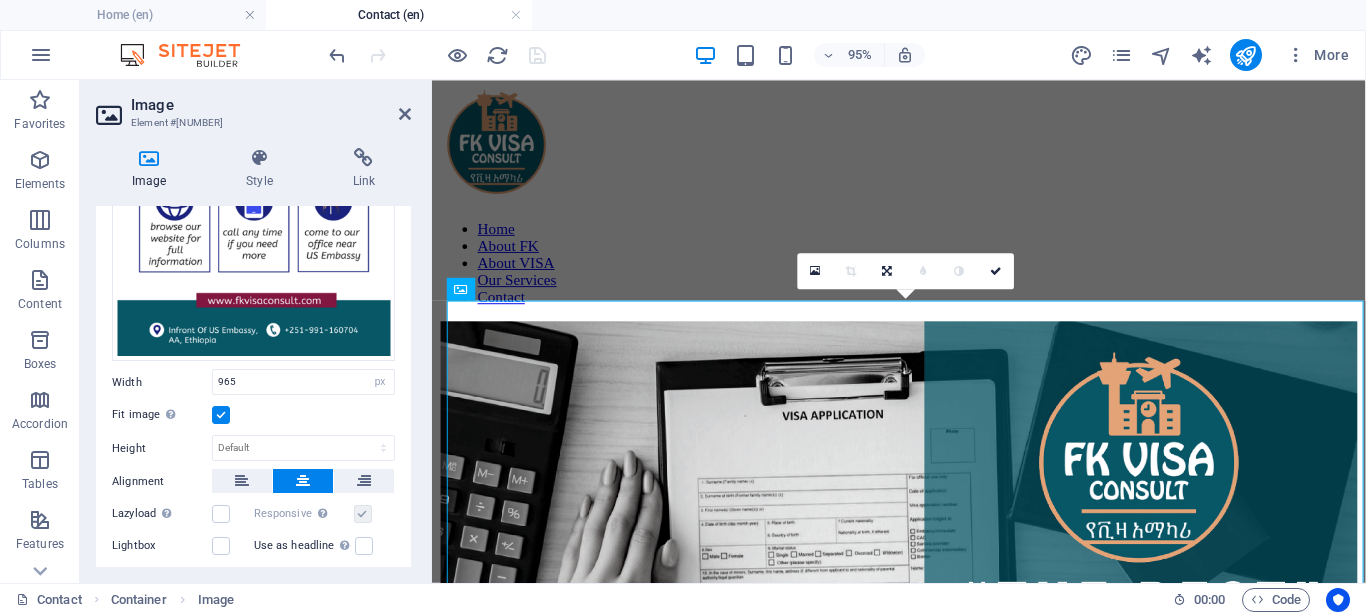 click at bounding box center [221, 415] 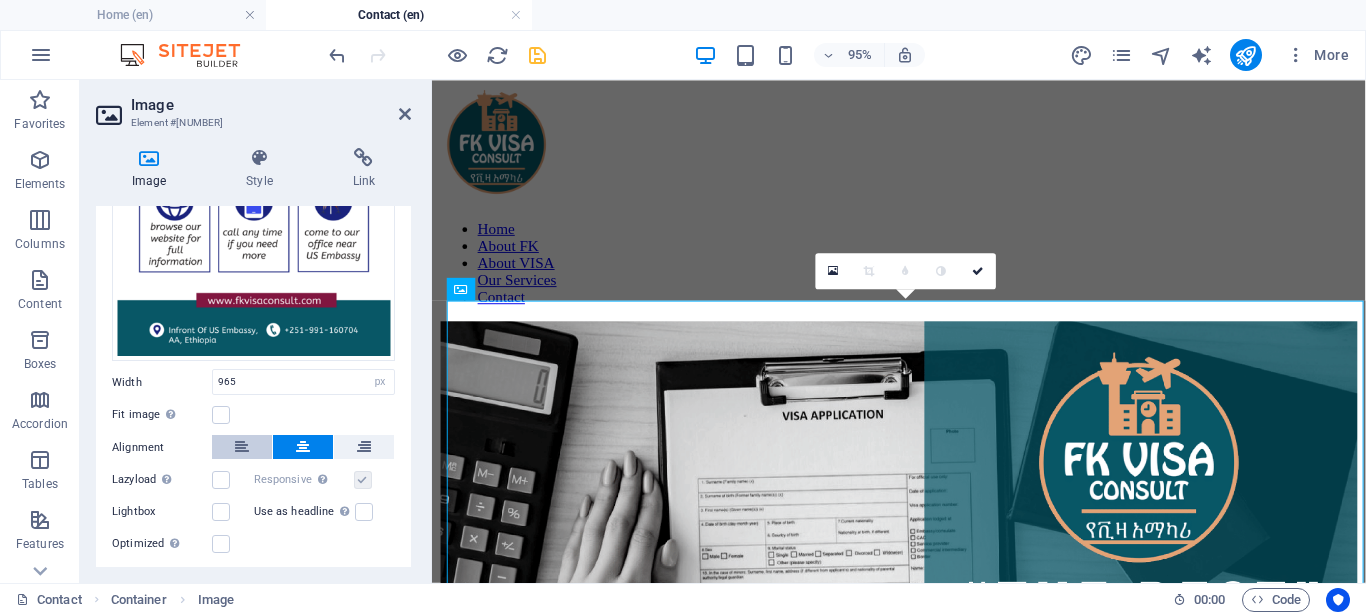 click at bounding box center [242, 447] 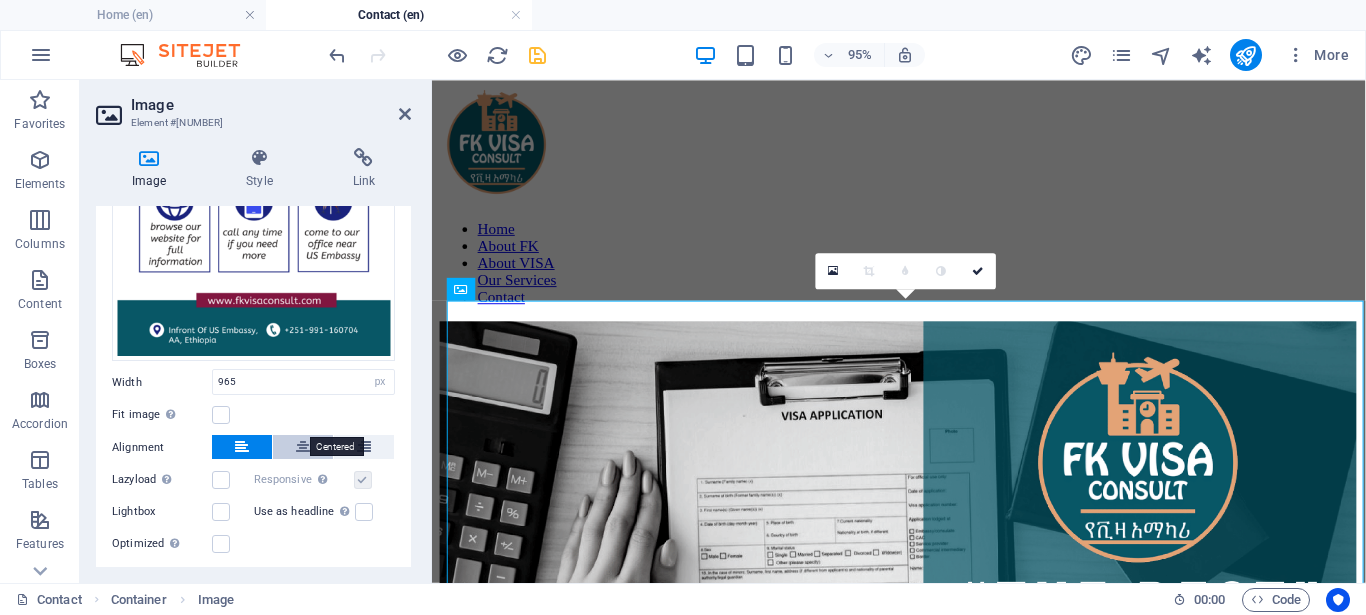 click at bounding box center (303, 447) 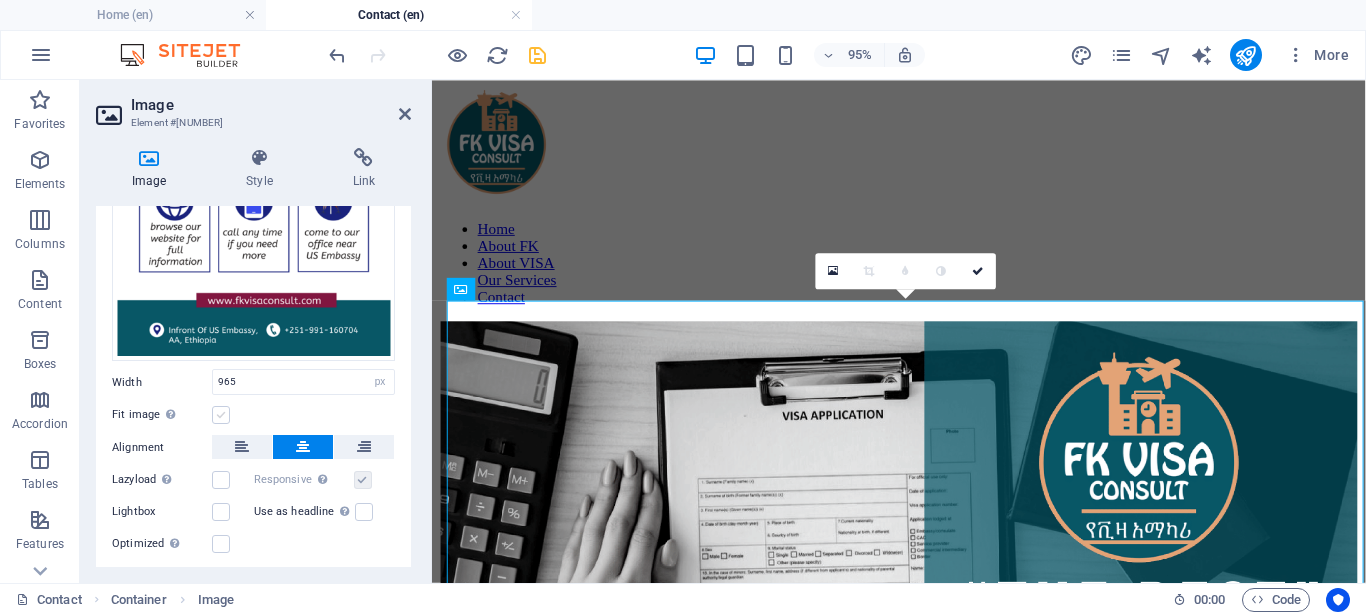 click at bounding box center [221, 415] 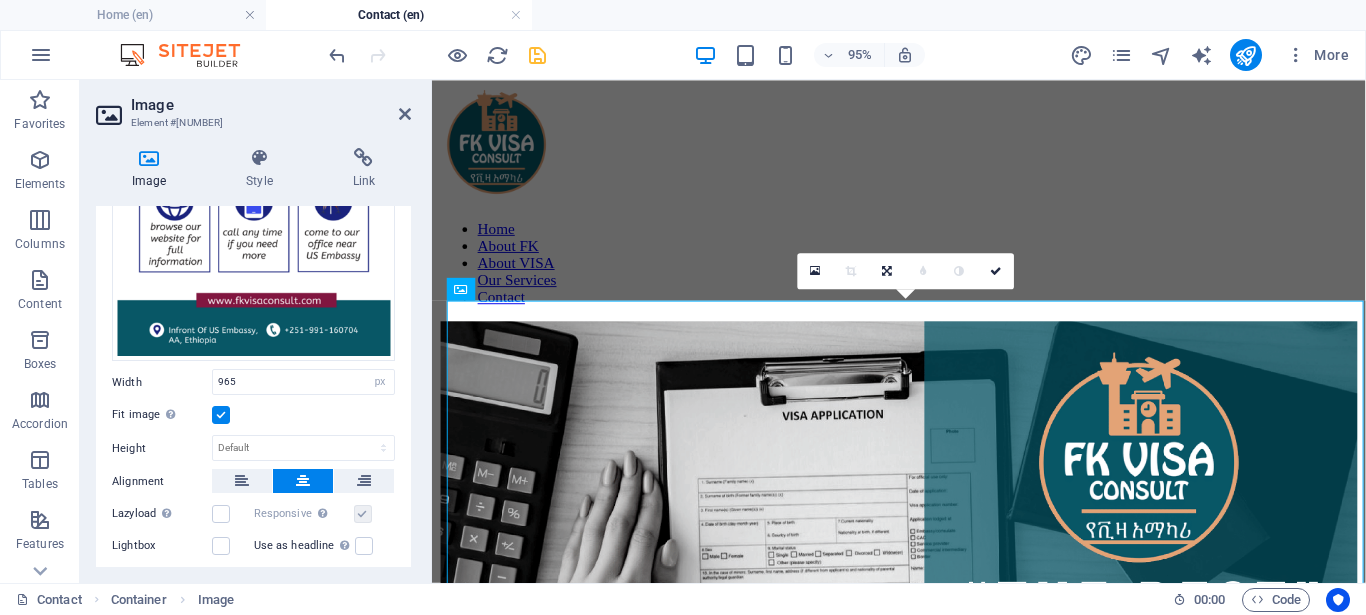 click at bounding box center [221, 415] 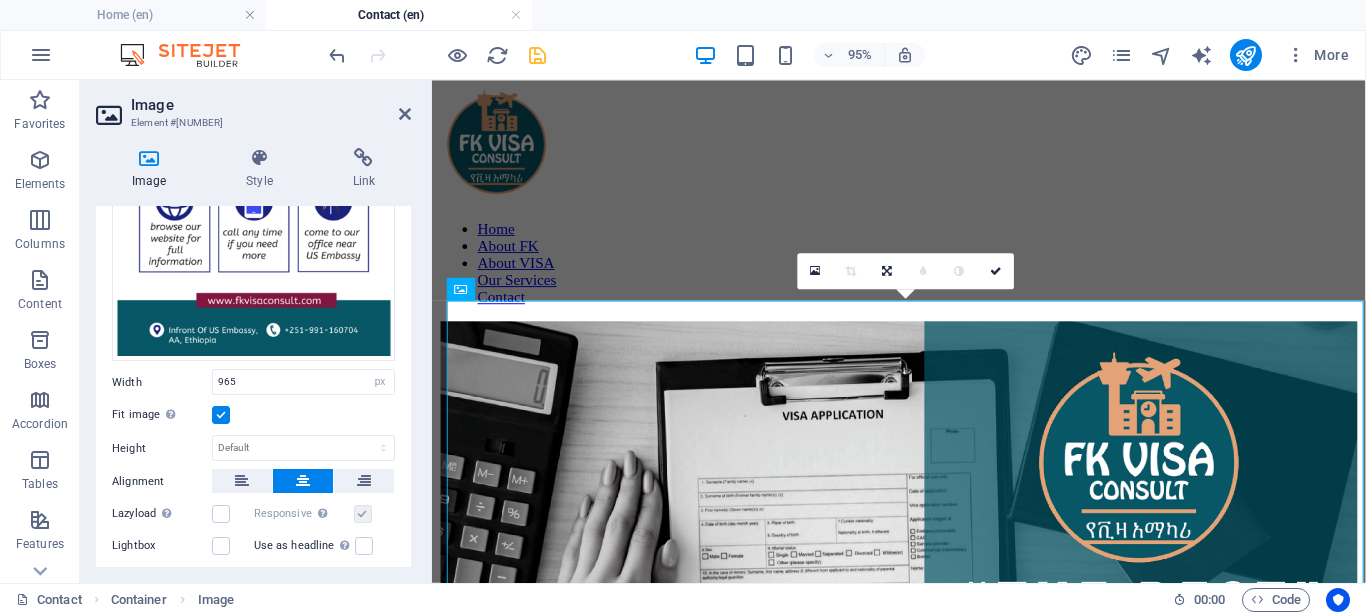 click on "Fit image Automatically fit image to a fixed width and height" at bounding box center (0, 0) 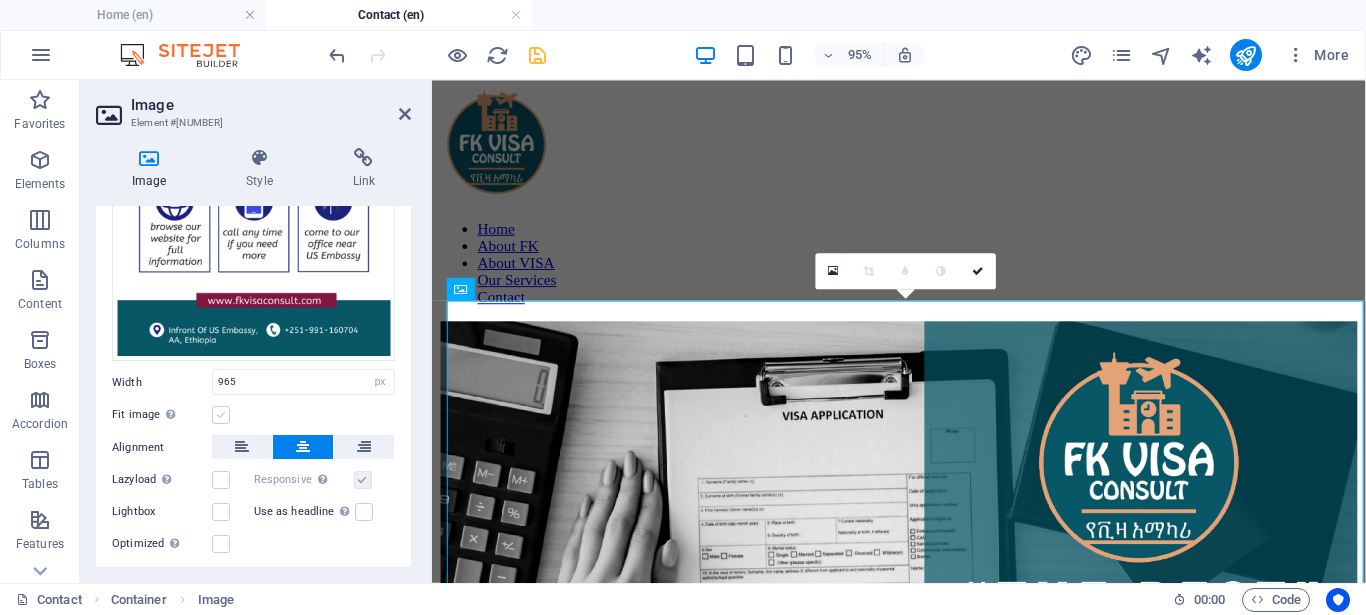 click at bounding box center (221, 415) 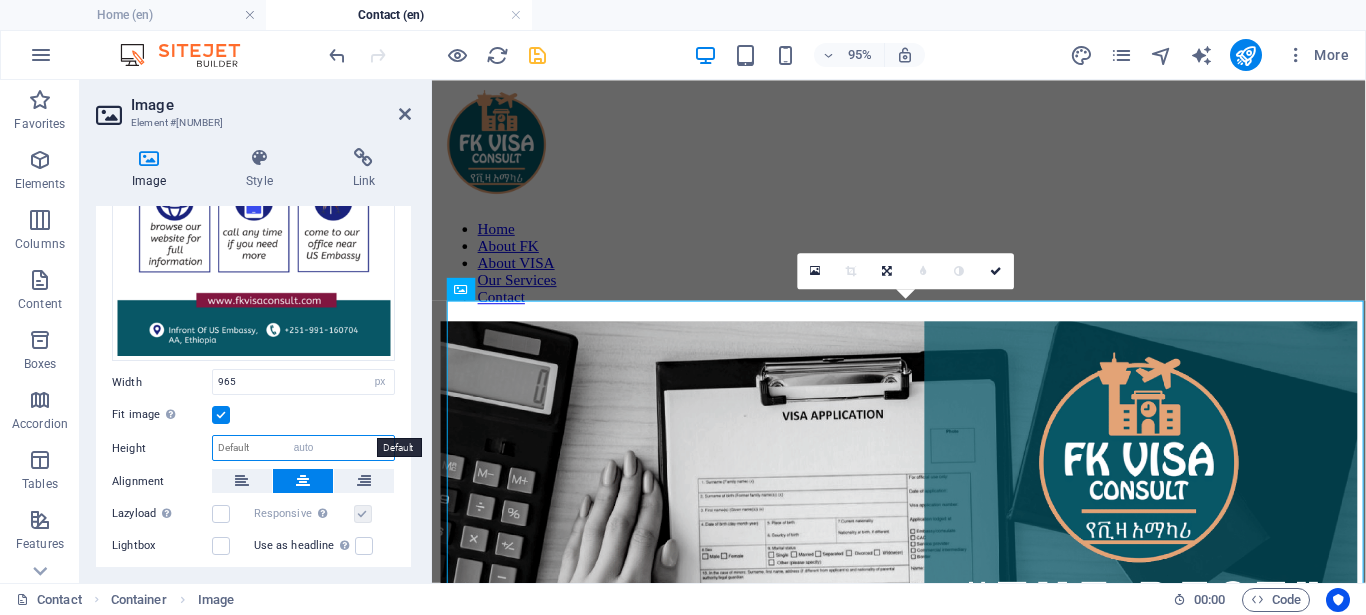 click on "auto" at bounding box center [0, 0] 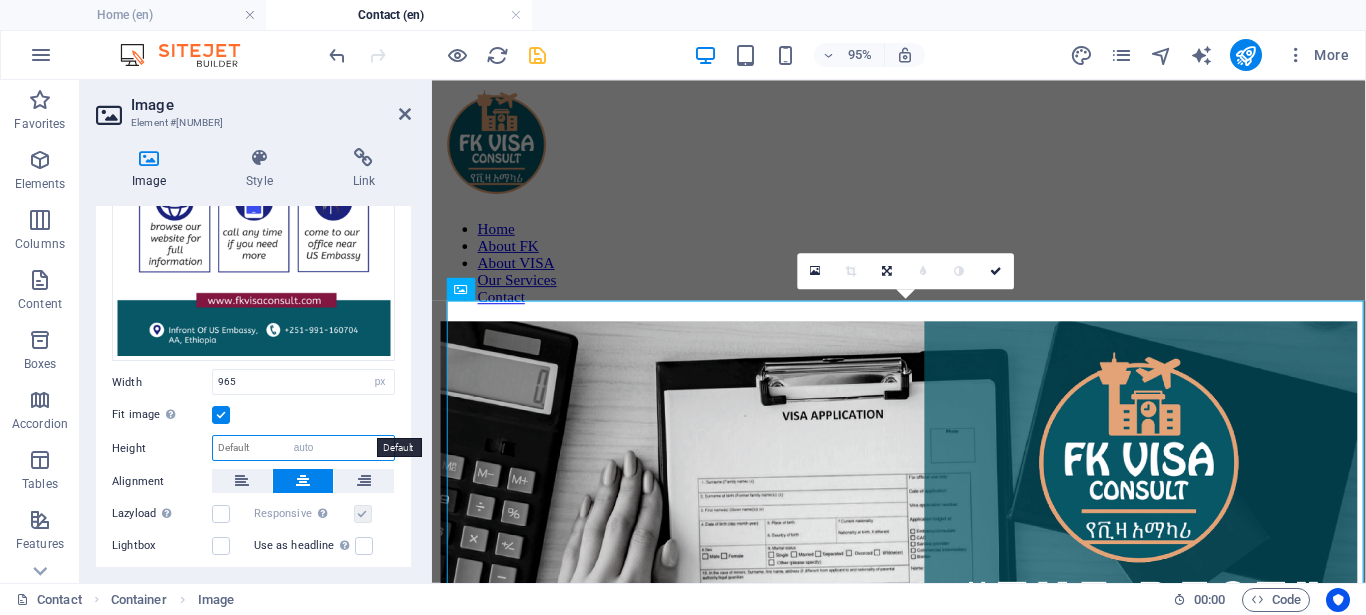 select on "DISABLED_OPTION_VALUE" 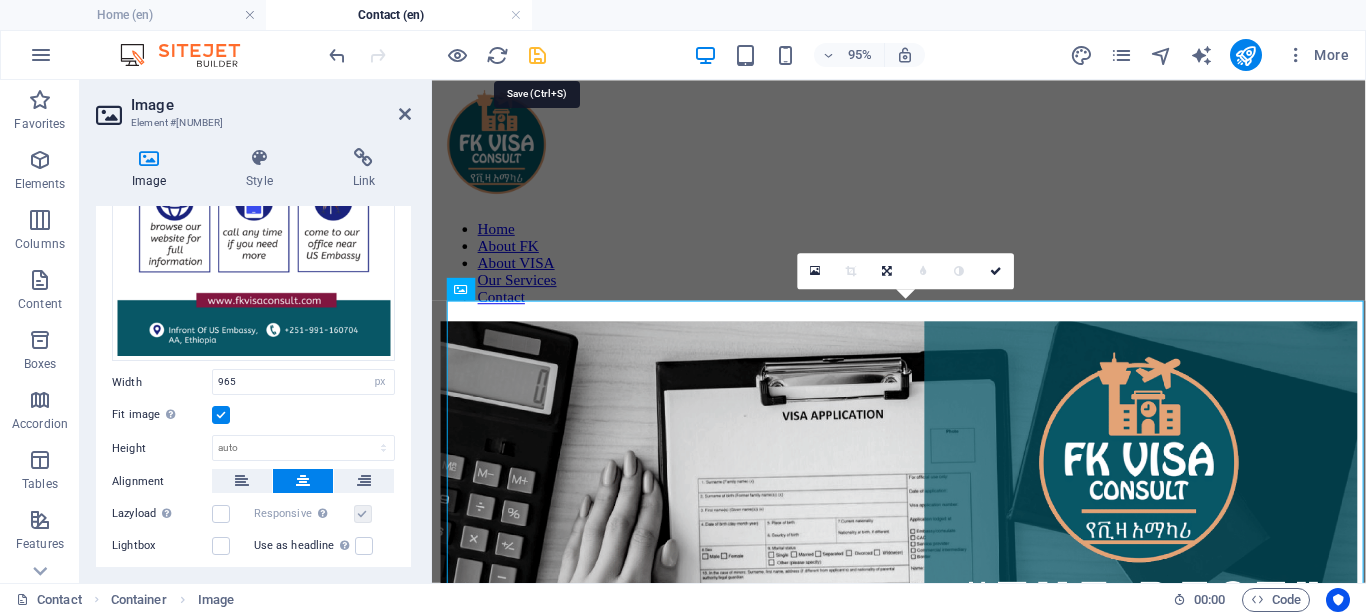 click at bounding box center [537, 55] 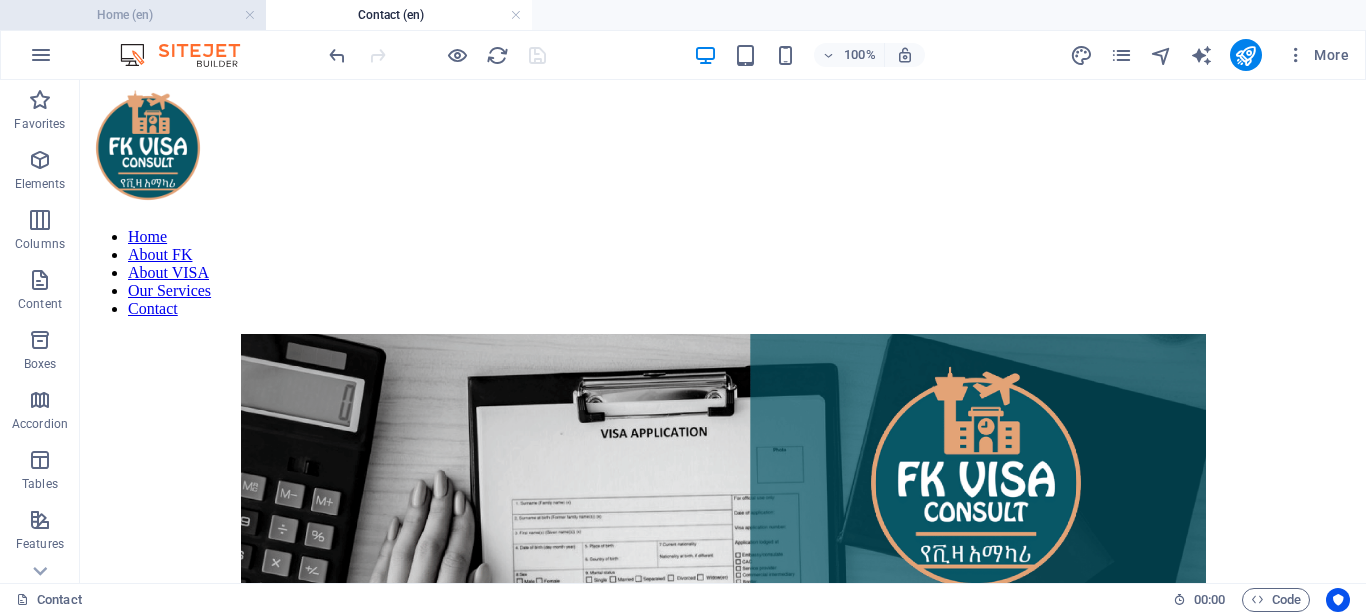 click on "Home (en)" at bounding box center (133, 15) 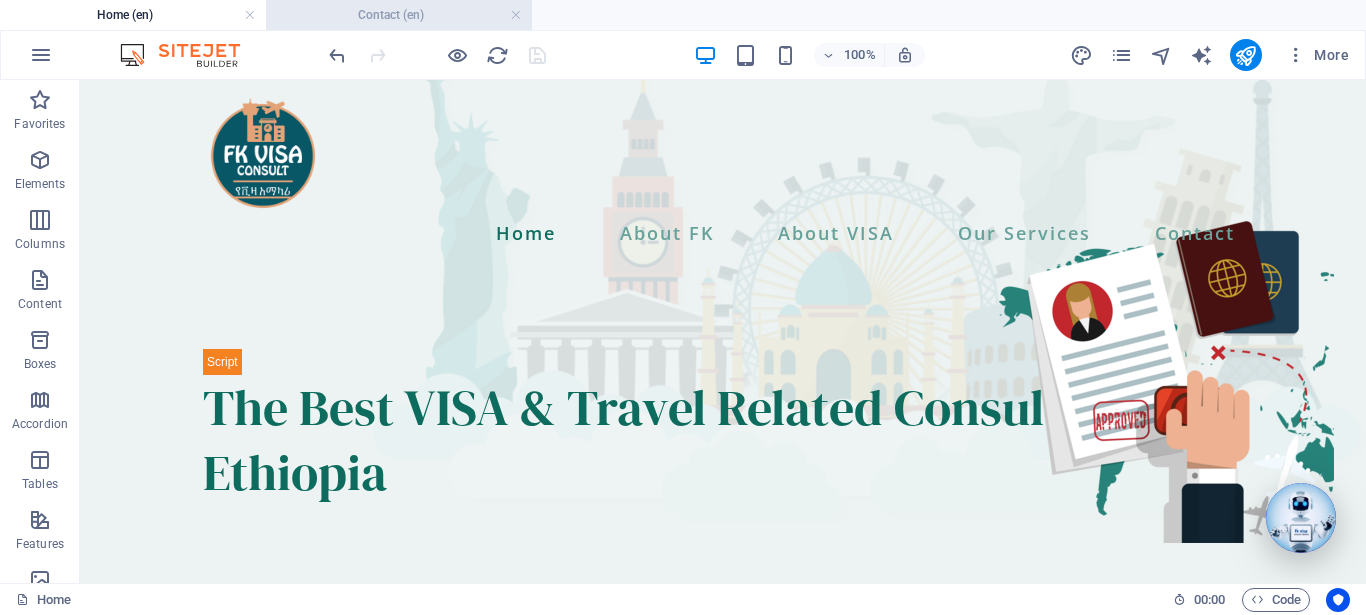 click on "Contact (en)" at bounding box center (399, 15) 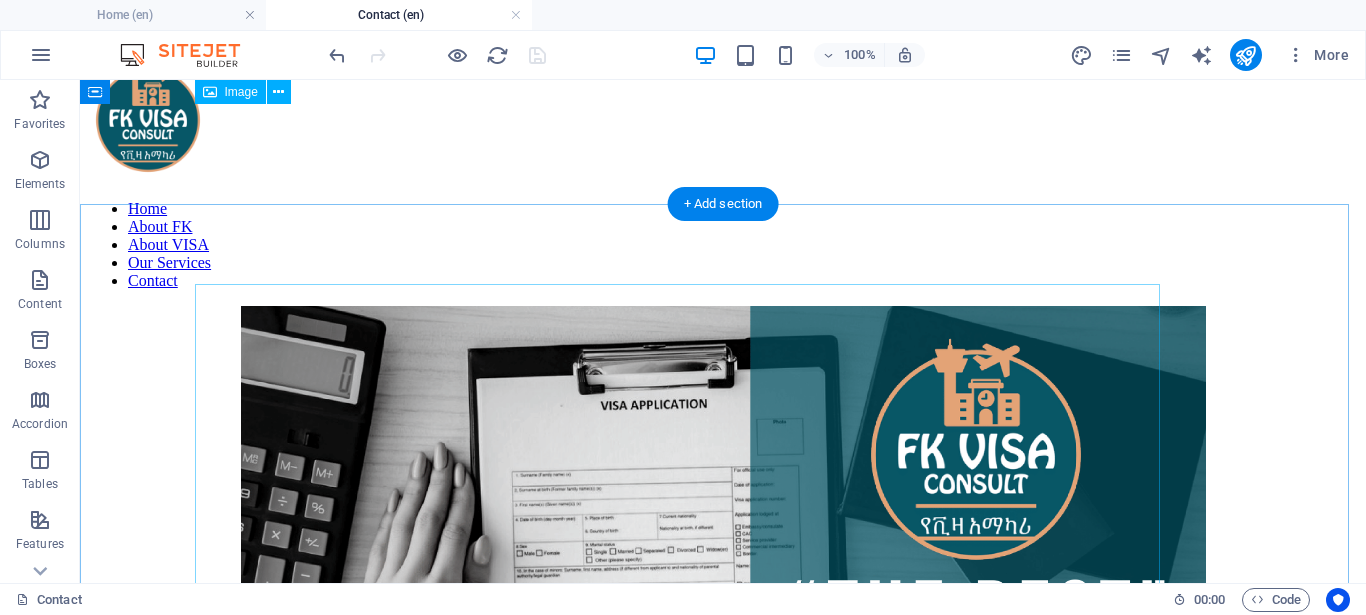 scroll, scrollTop: 0, scrollLeft: 0, axis: both 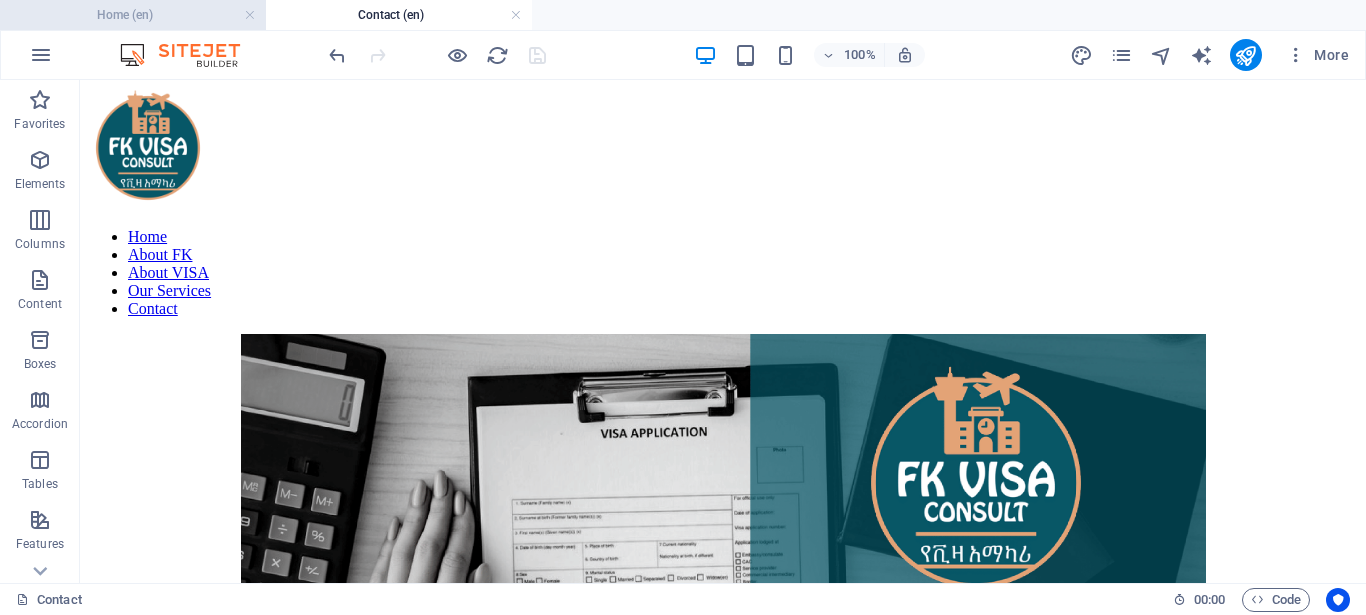 click on "Home (en)" at bounding box center [133, 15] 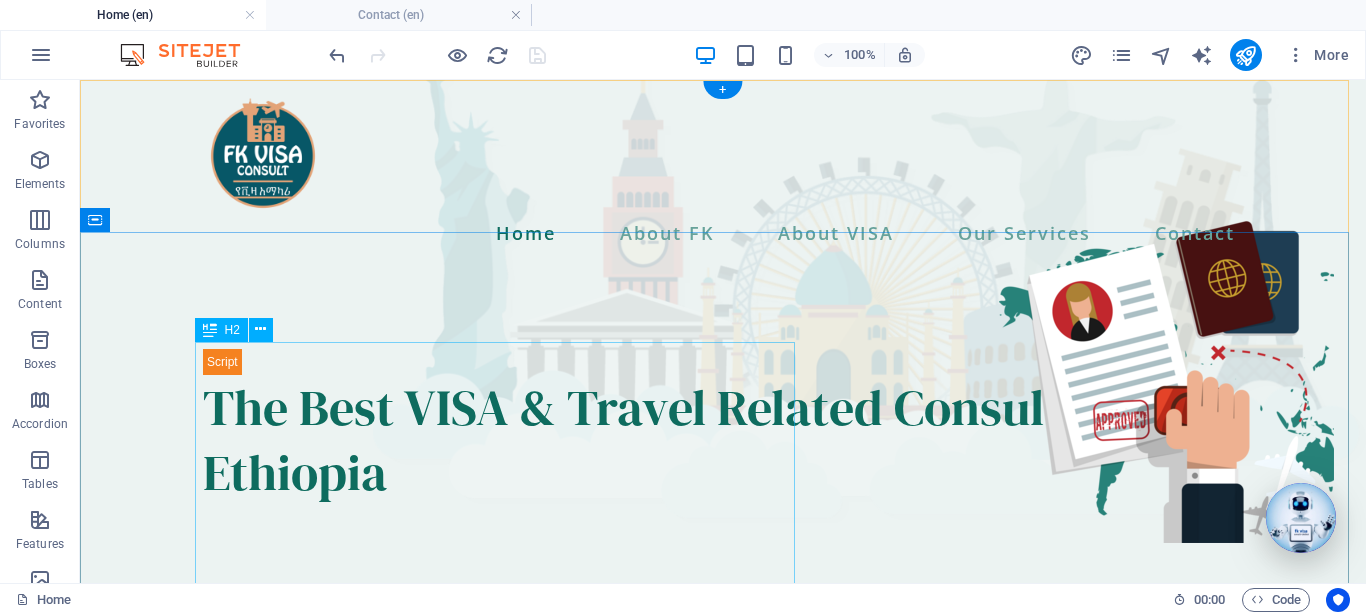 scroll, scrollTop: 306, scrollLeft: 0, axis: vertical 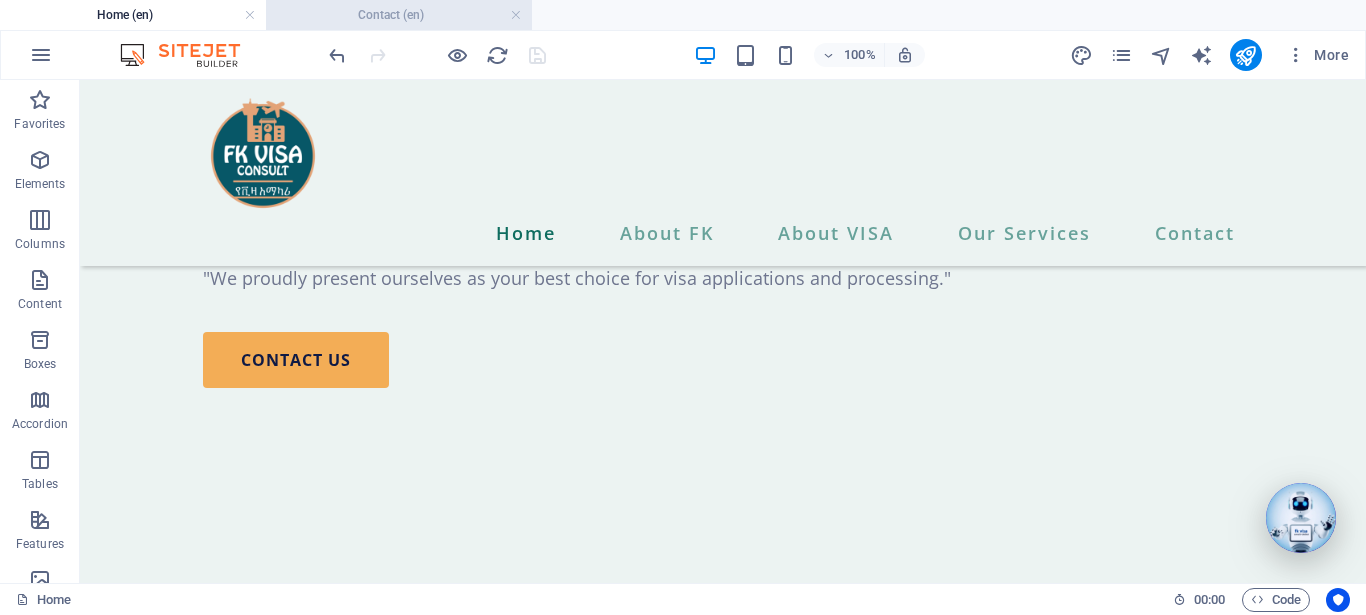 click on "Contact (en)" at bounding box center [399, 15] 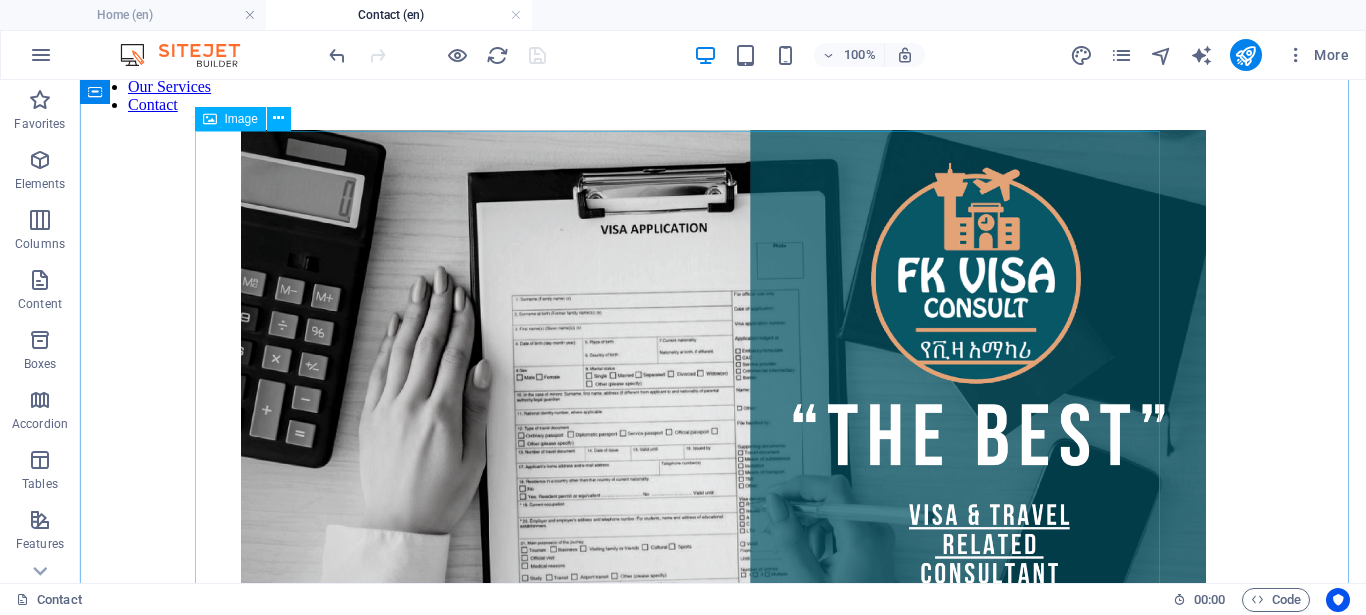 scroll, scrollTop: 102, scrollLeft: 0, axis: vertical 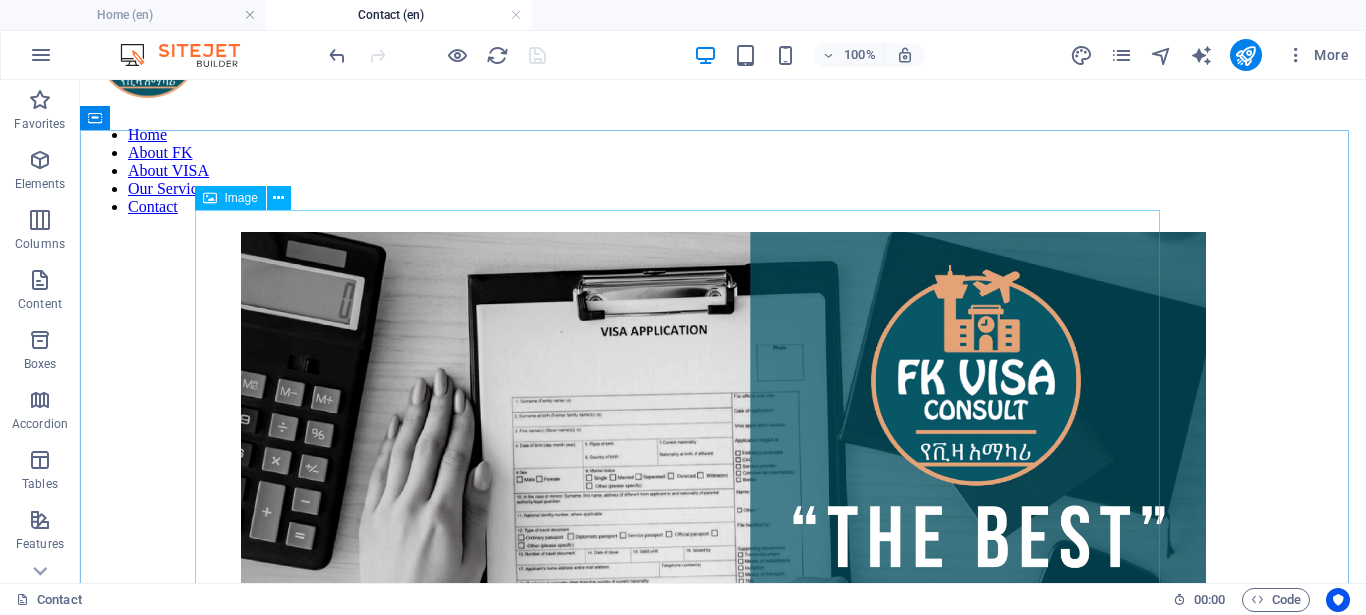 click on "Image" at bounding box center (241, 198) 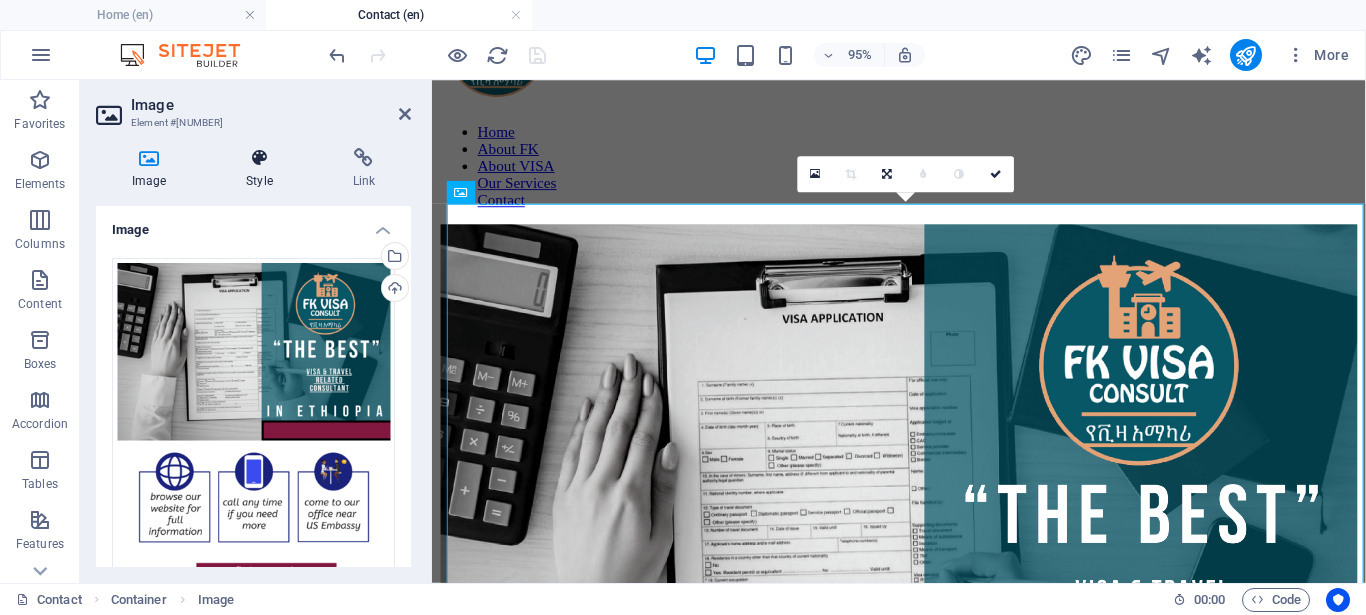 click at bounding box center (259, 158) 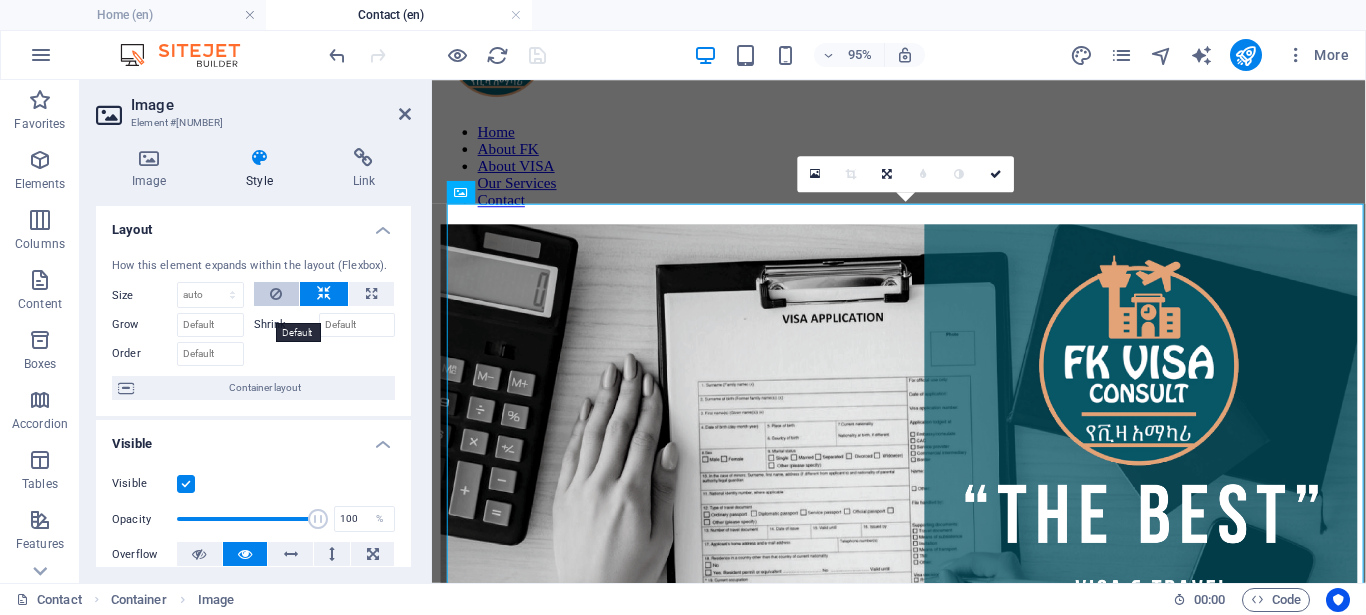 click at bounding box center (277, 294) 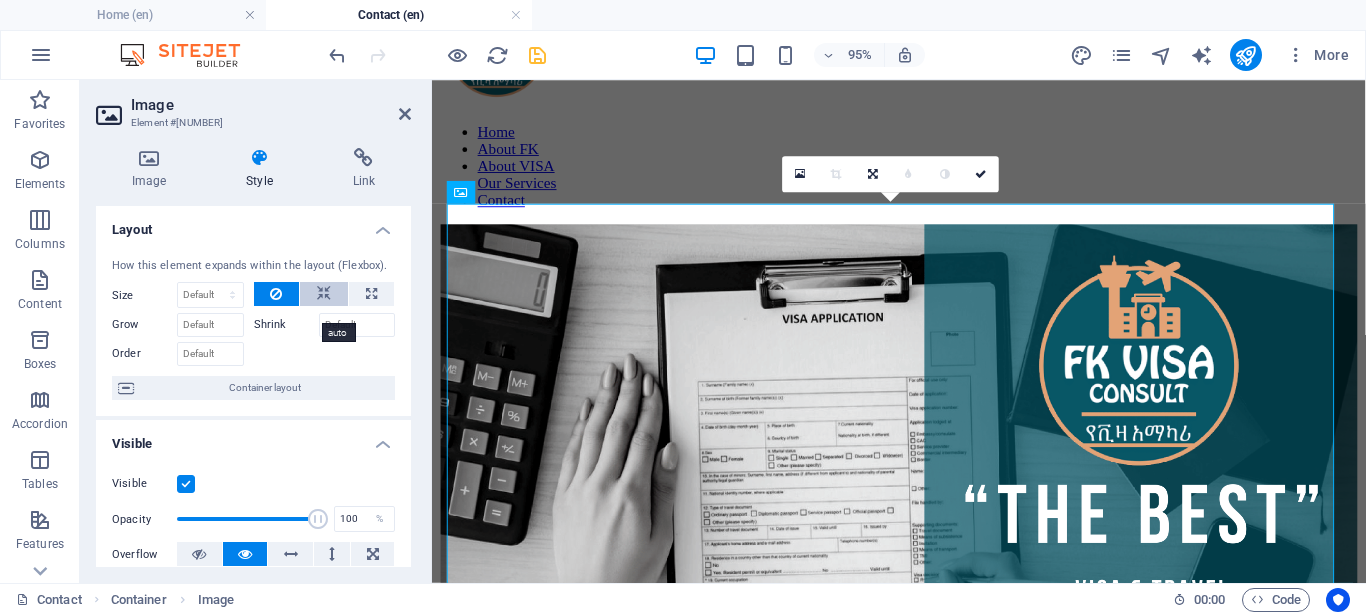 click at bounding box center (324, 294) 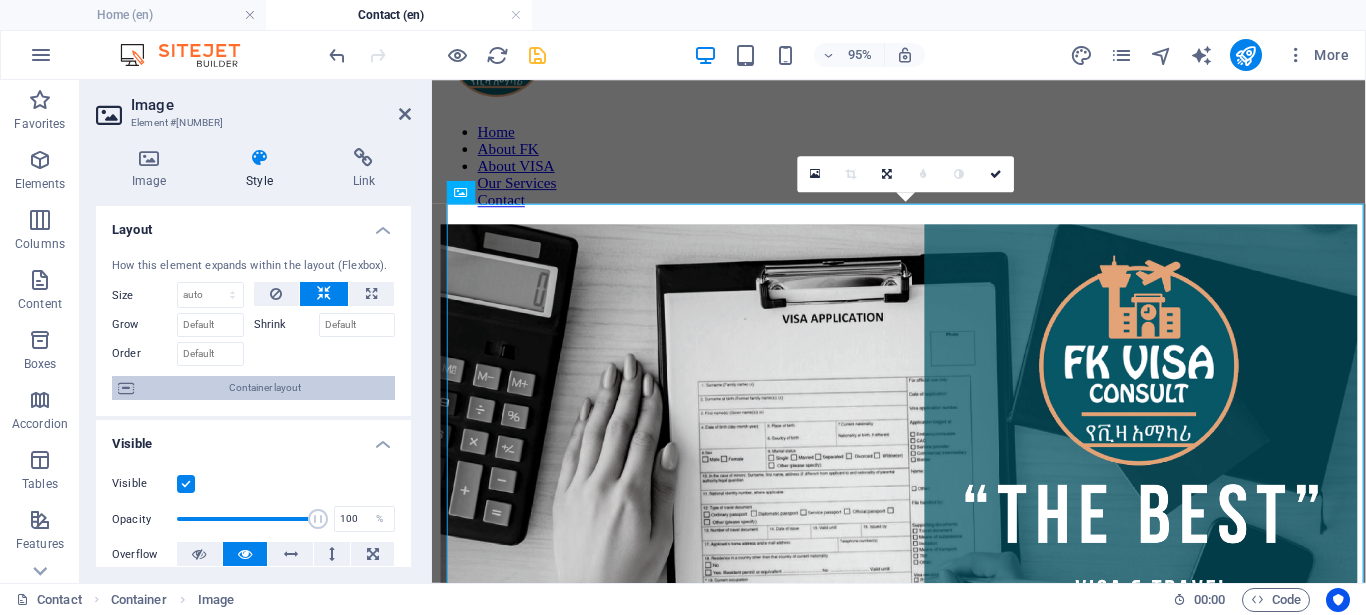 click on "Container layout" at bounding box center [264, 388] 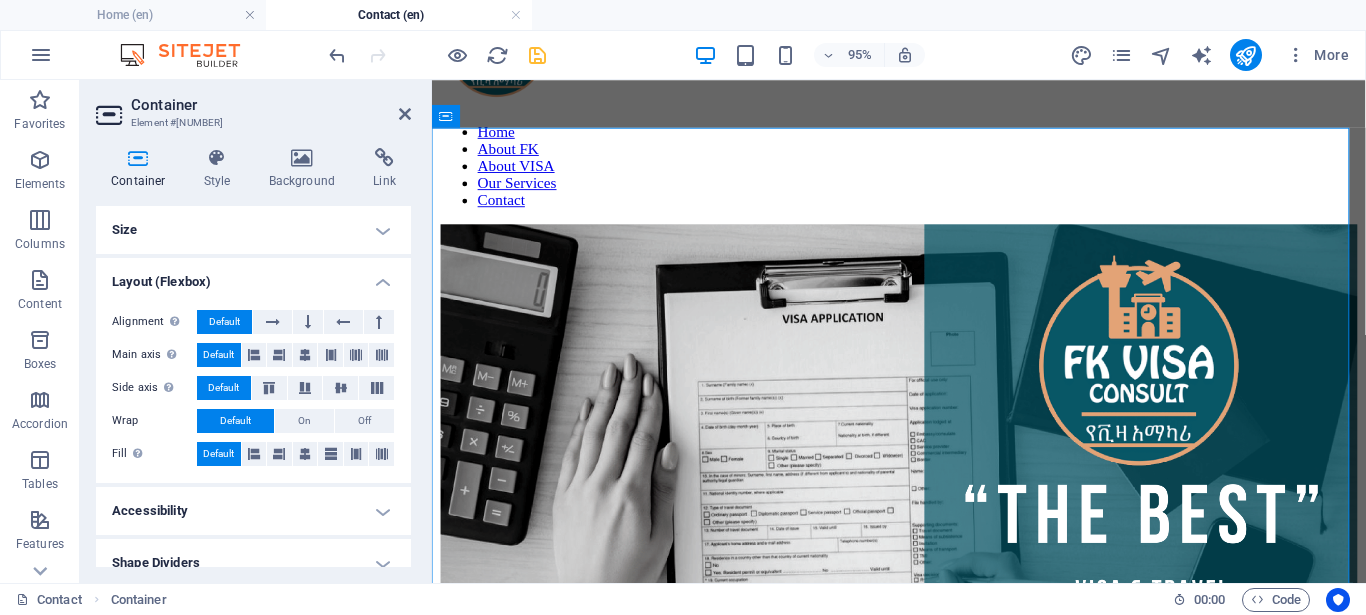 click on "Size" at bounding box center [253, 230] 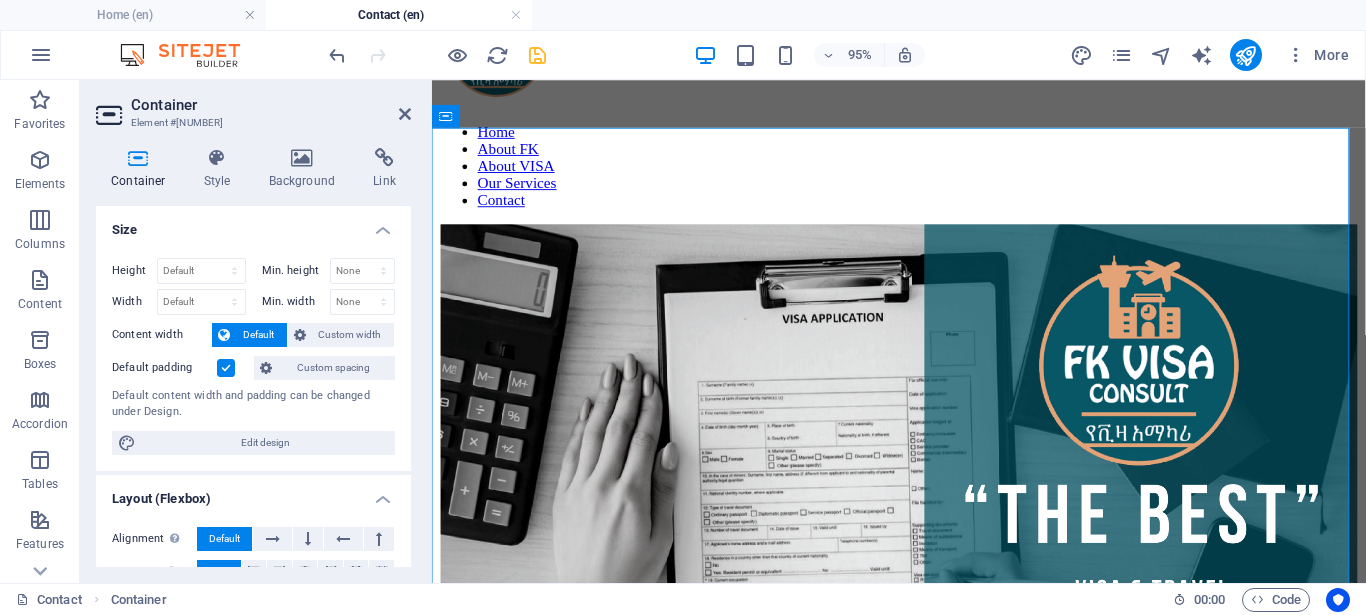 click at bounding box center (226, 368) 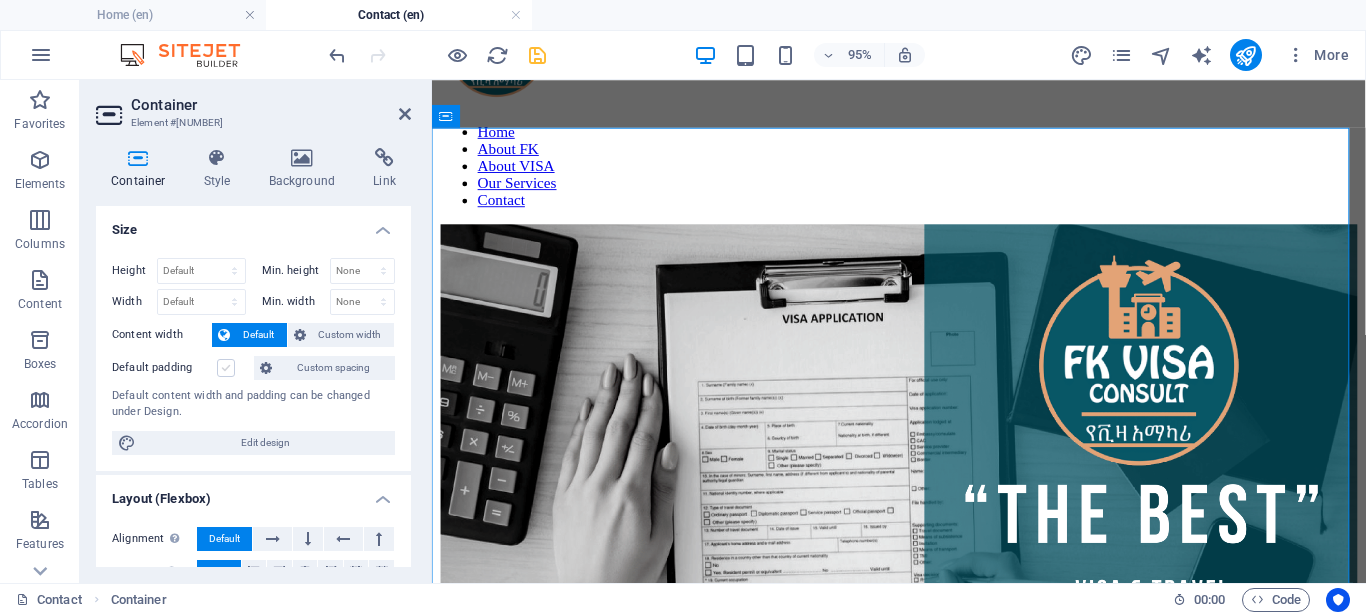 click at bounding box center (226, 368) 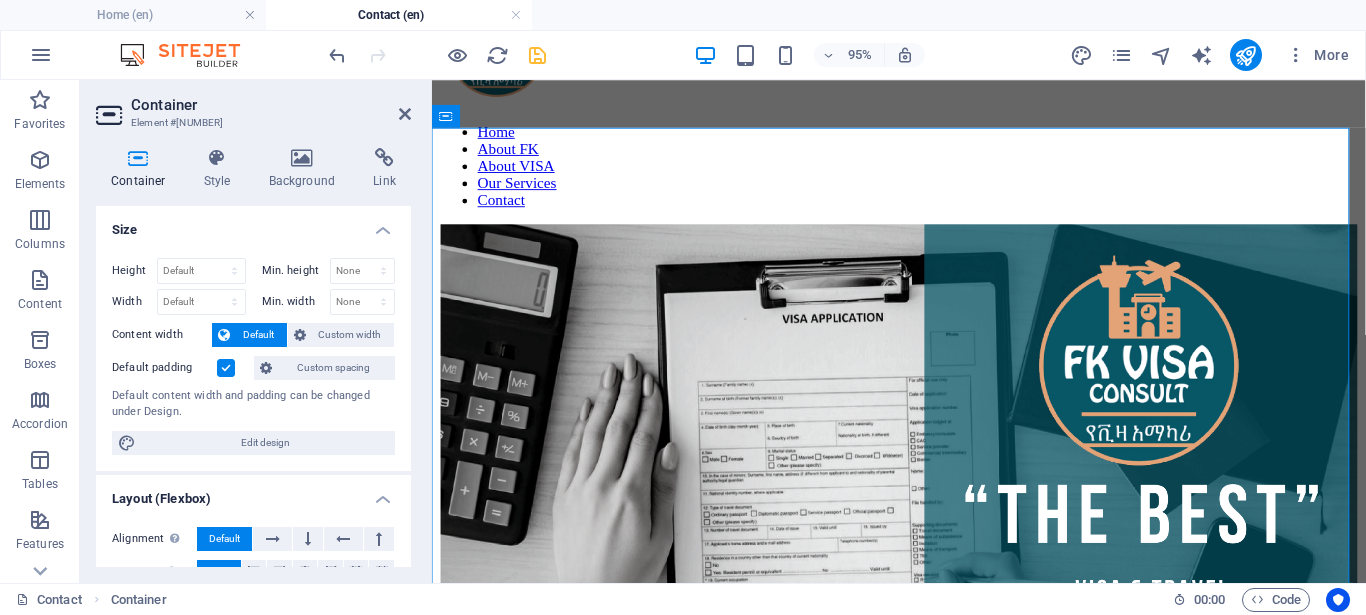 click at bounding box center (226, 368) 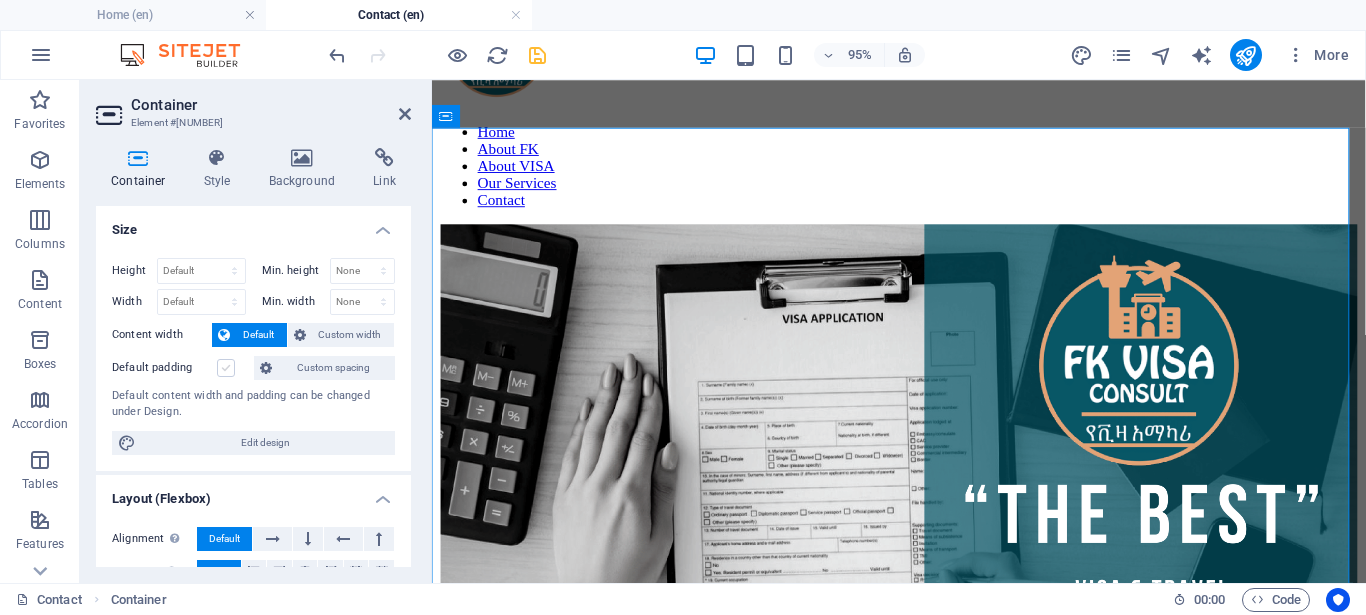 click at bounding box center [226, 368] 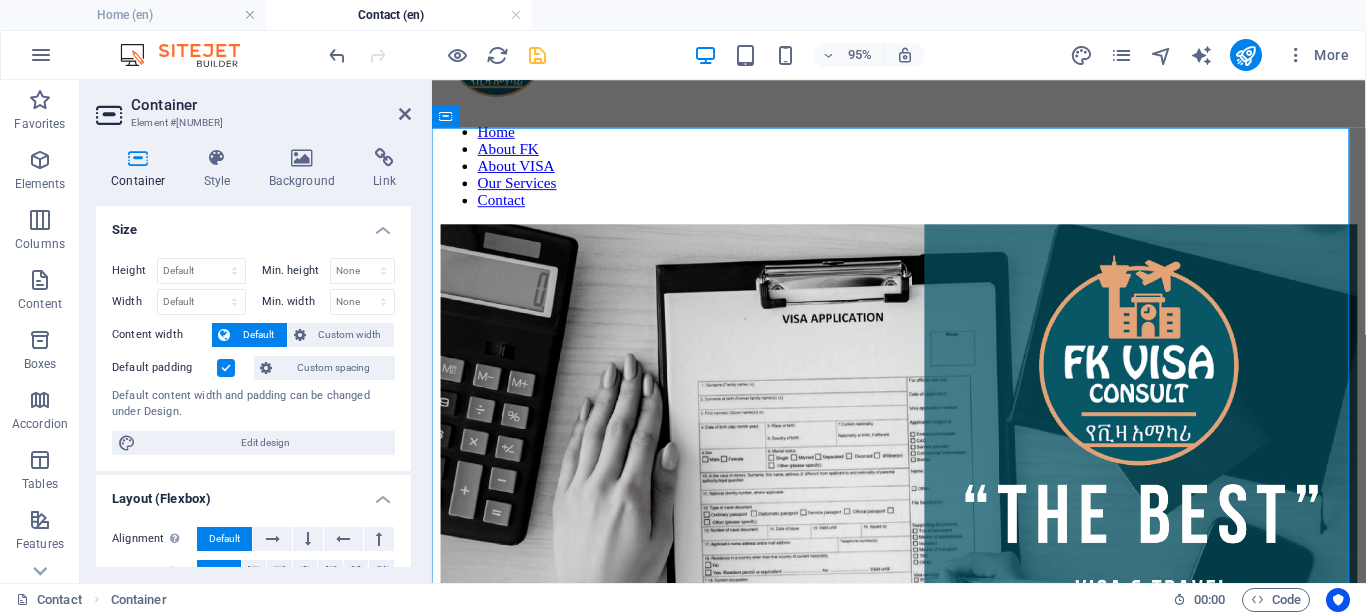 click at bounding box center (226, 368) 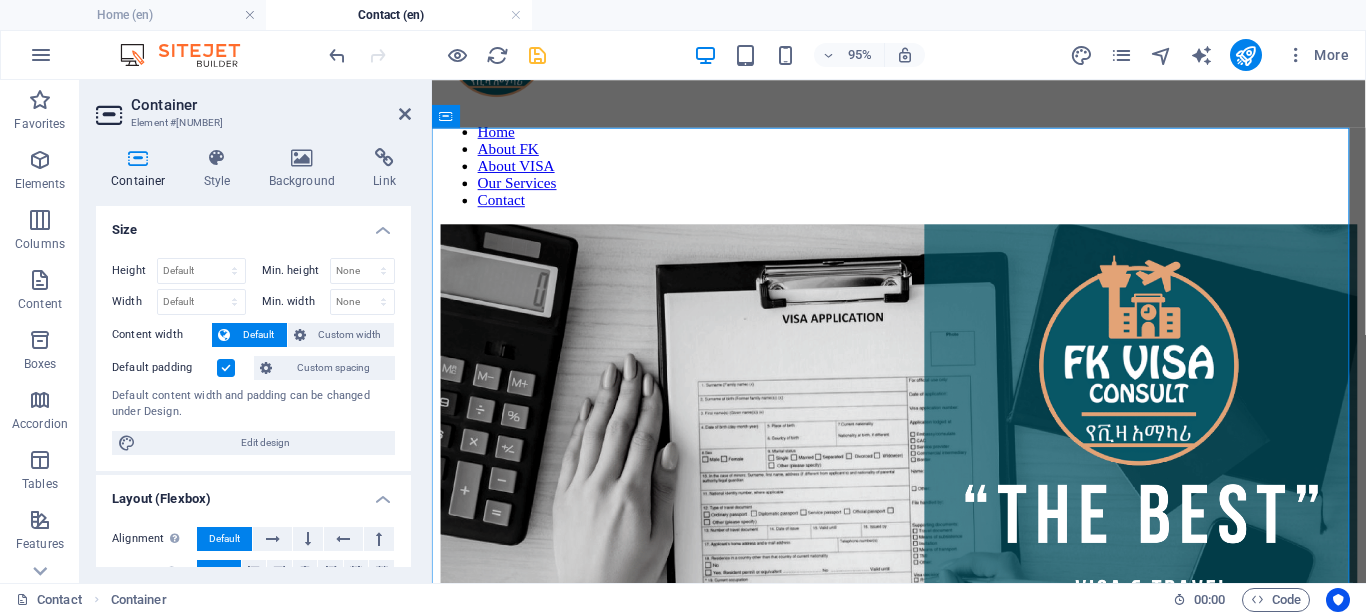 click on "Default padding" at bounding box center (0, 0) 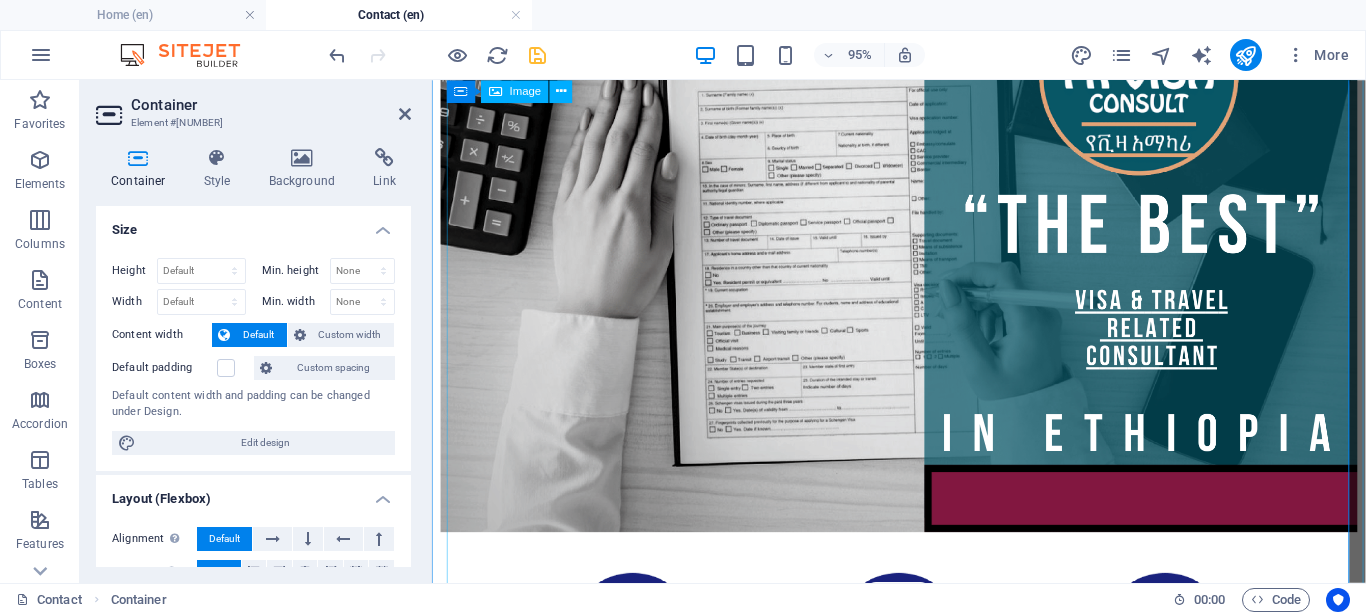 scroll, scrollTop: 102, scrollLeft: 0, axis: vertical 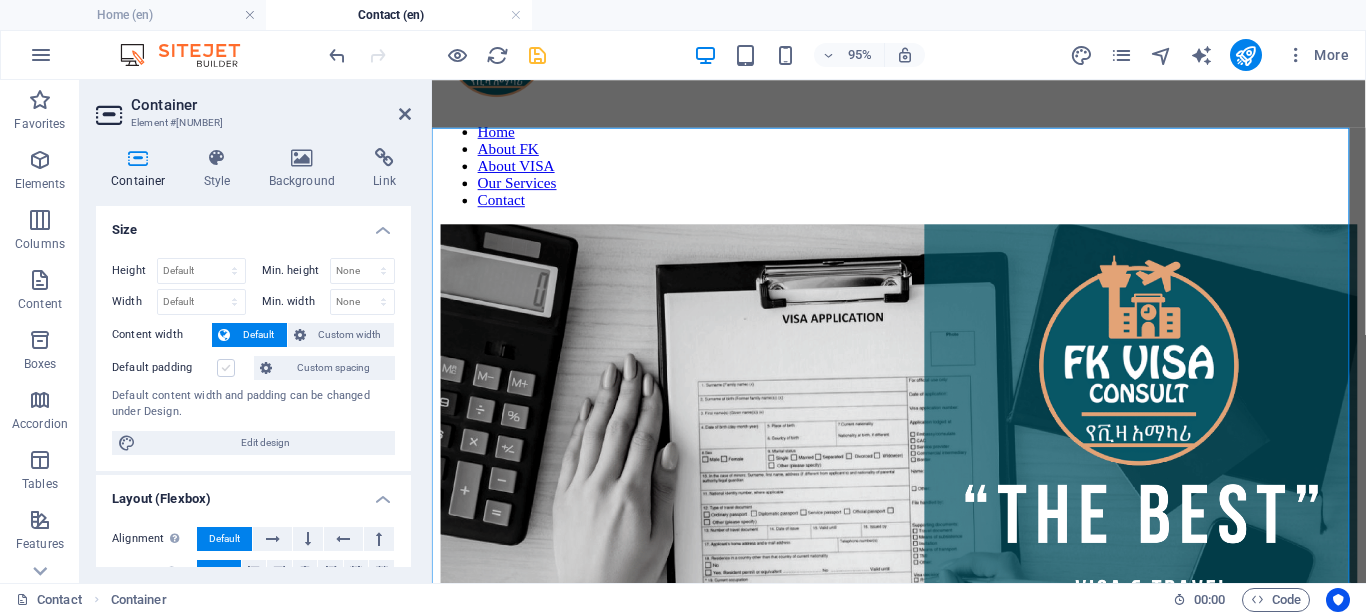 click at bounding box center [226, 368] 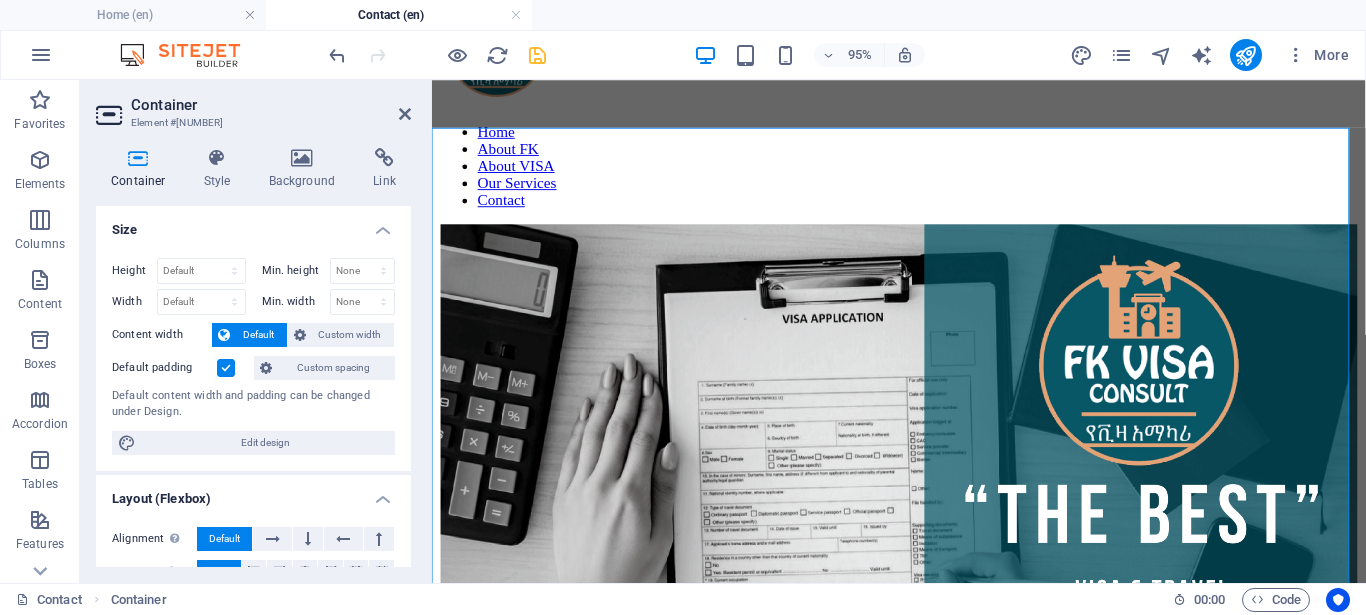 click at bounding box center [226, 368] 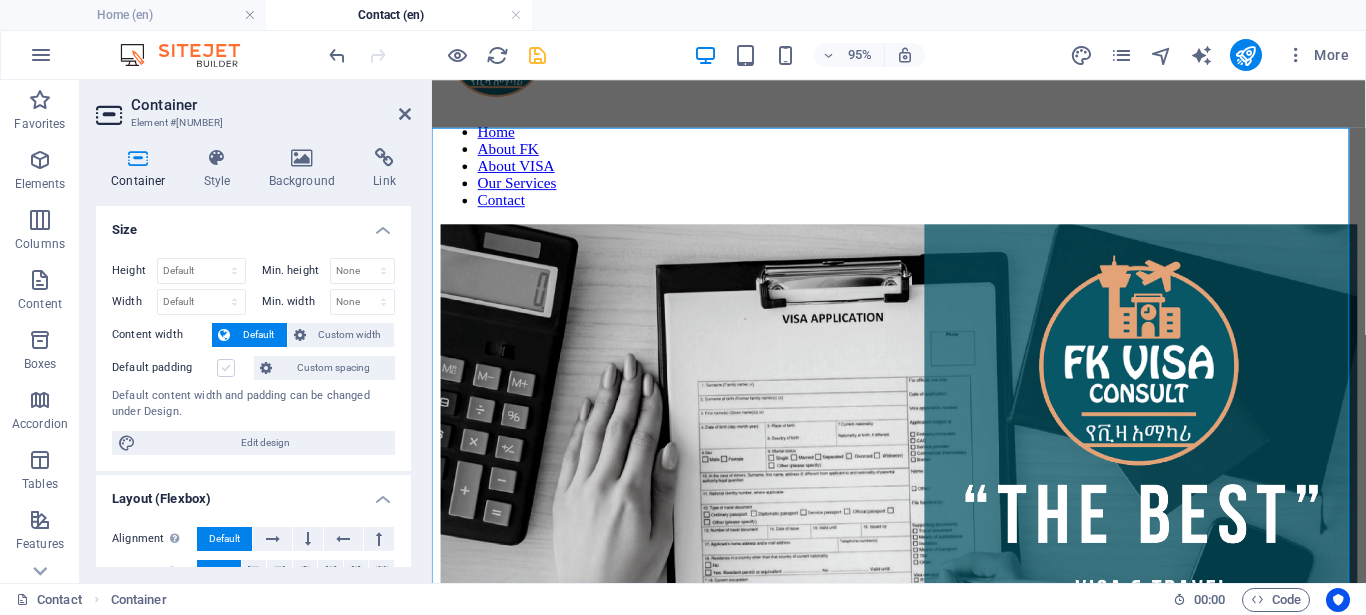 click at bounding box center [226, 368] 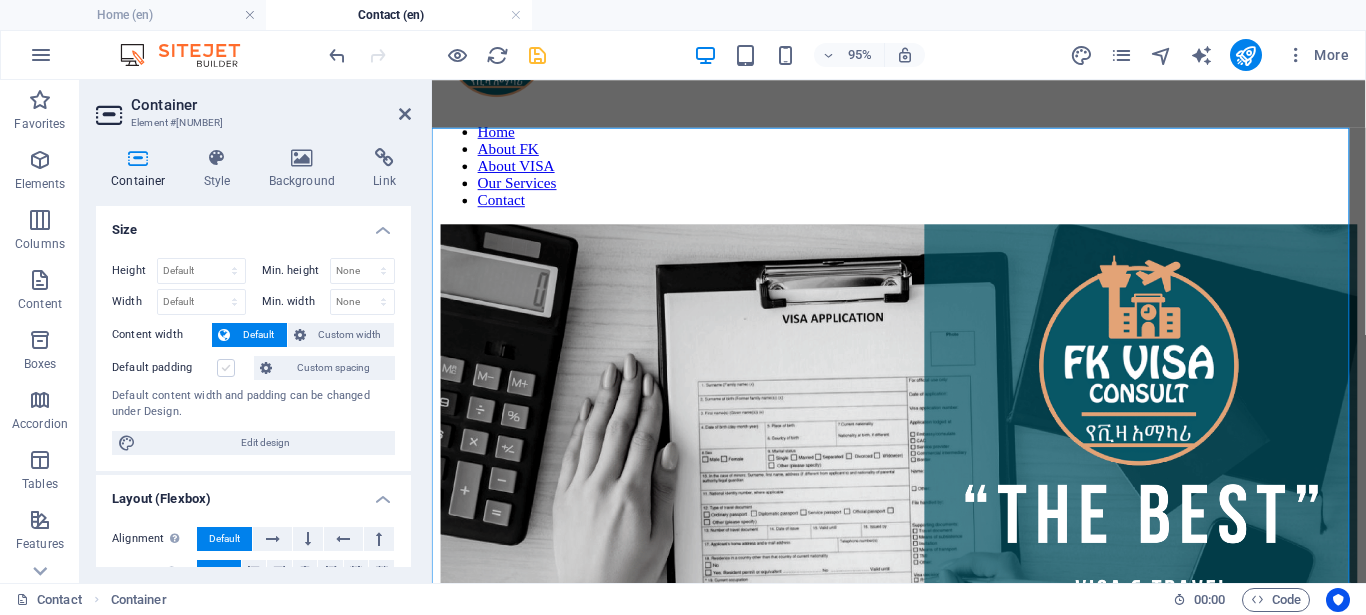 click on "Default padding" at bounding box center [0, 0] 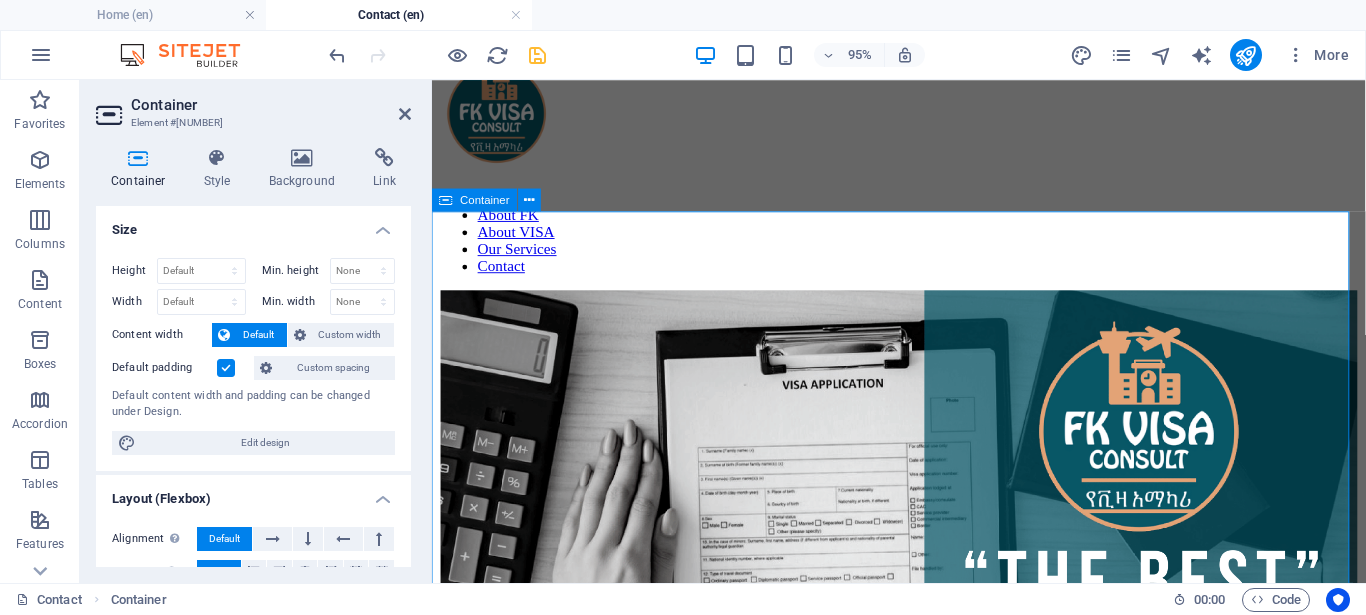 scroll, scrollTop: 0, scrollLeft: 0, axis: both 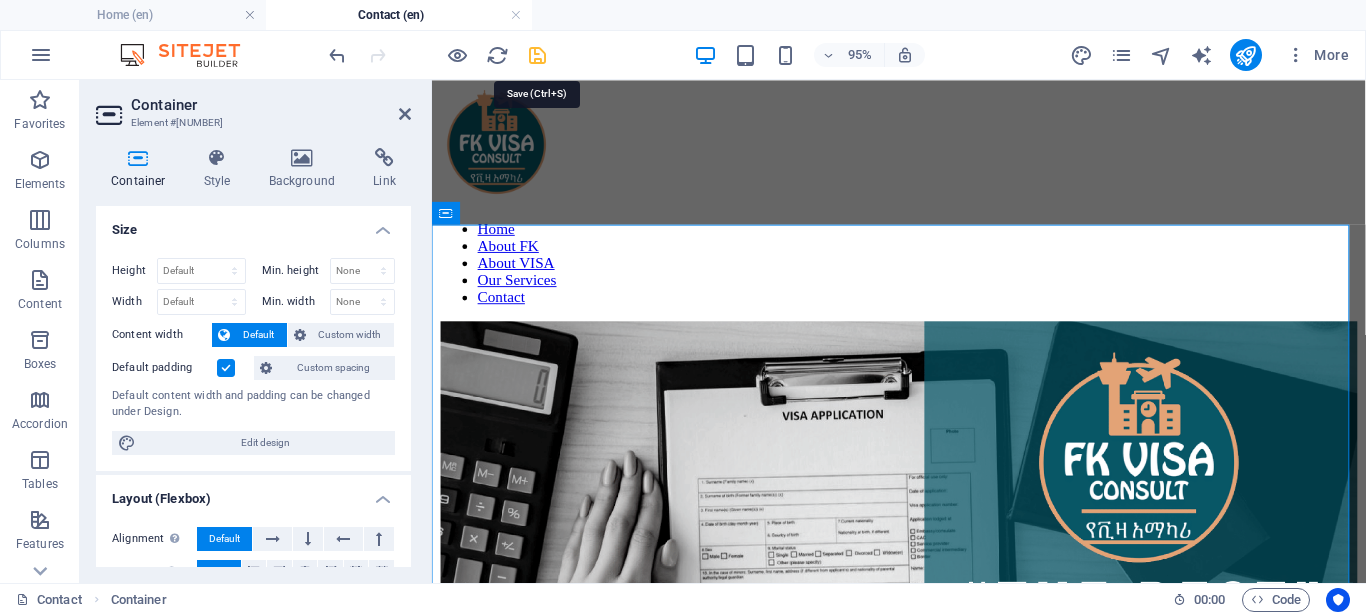 drag, startPoint x: 527, startPoint y: 48, endPoint x: 487, endPoint y: 51, distance: 40.112343 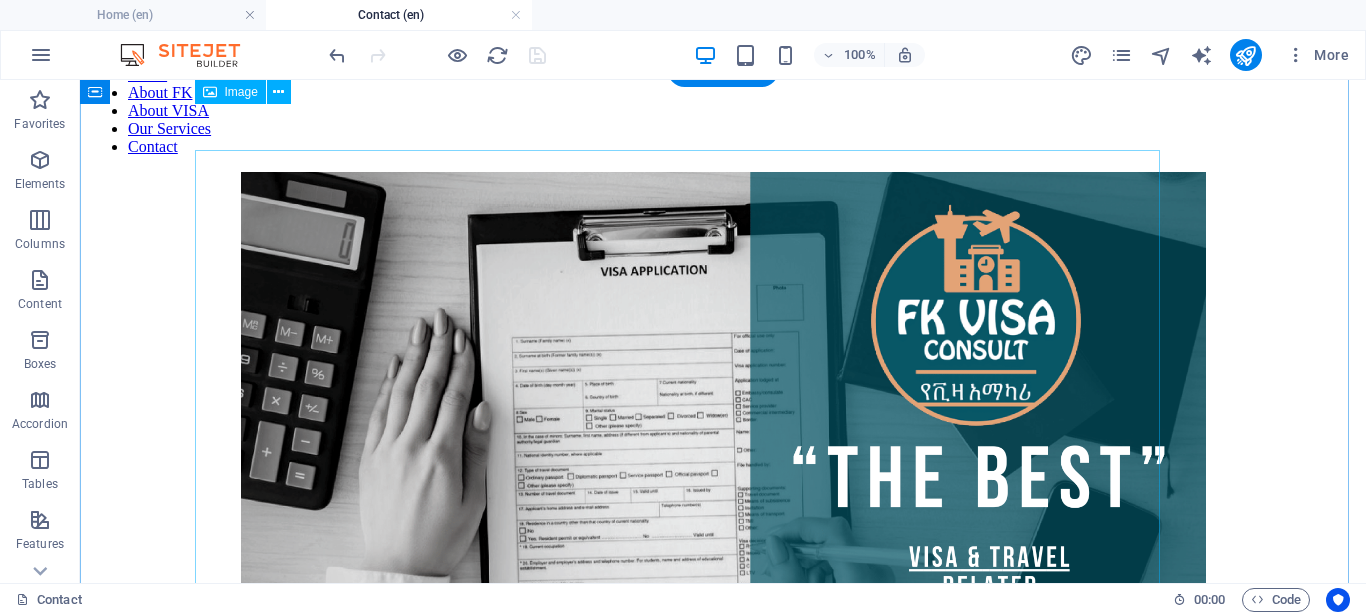 scroll, scrollTop: 102, scrollLeft: 0, axis: vertical 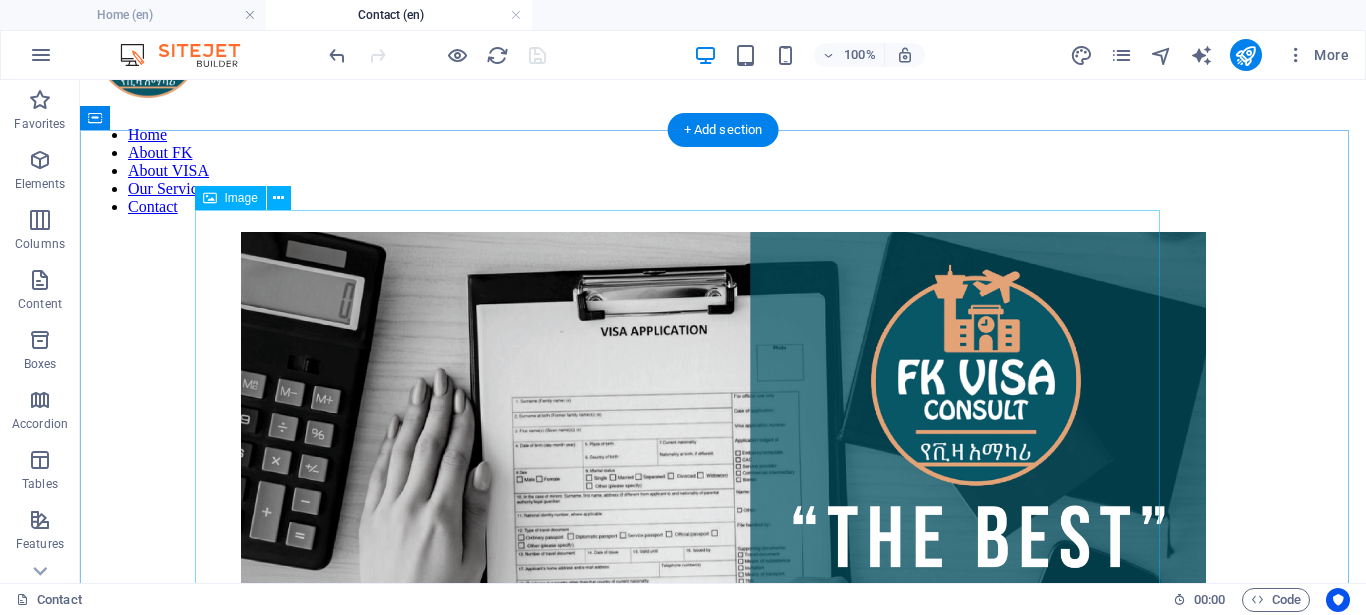 click at bounding box center (723, 877) 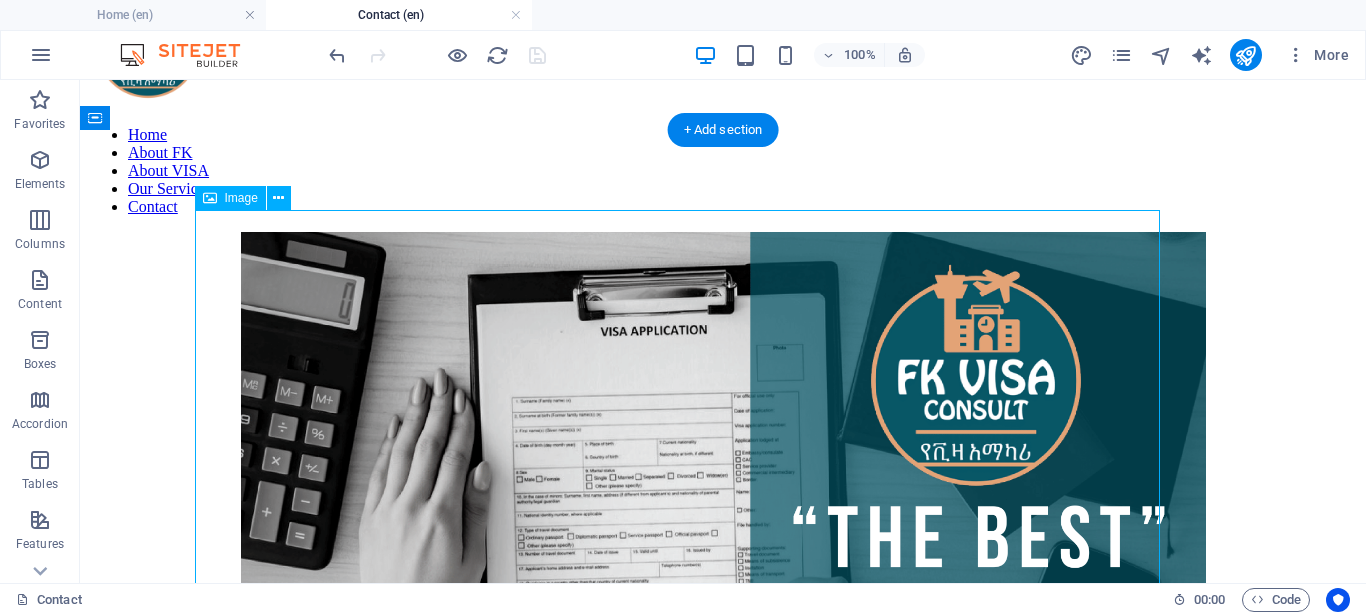 click at bounding box center [723, 877] 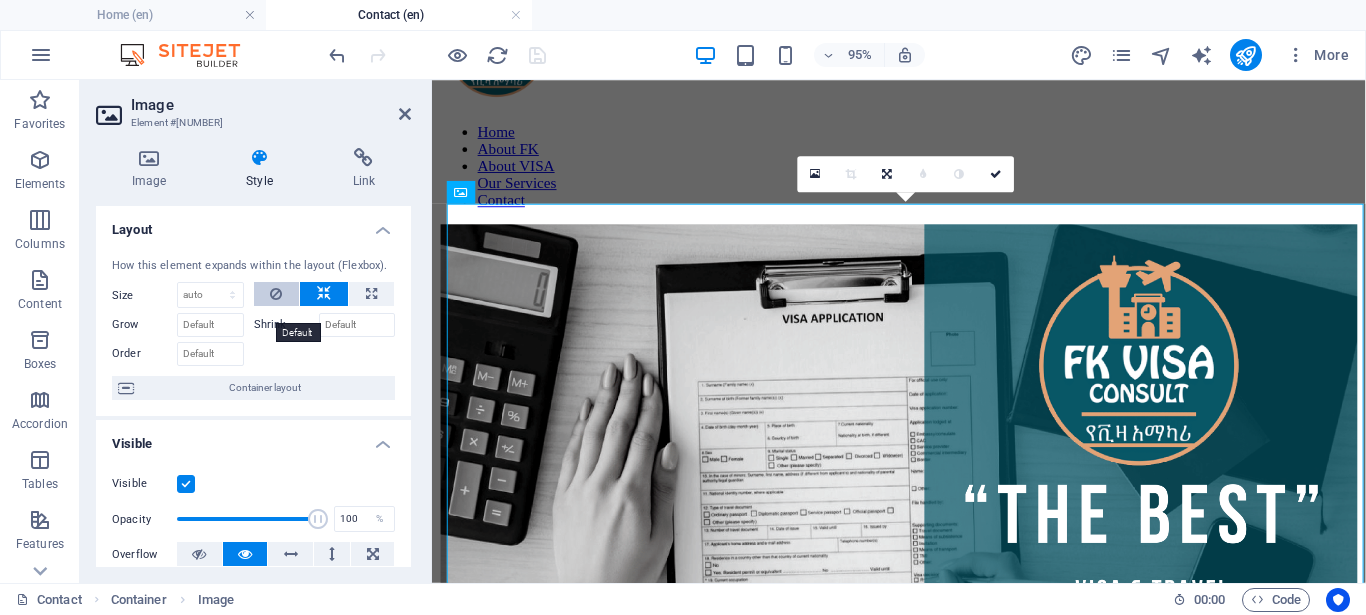 click at bounding box center [276, 294] 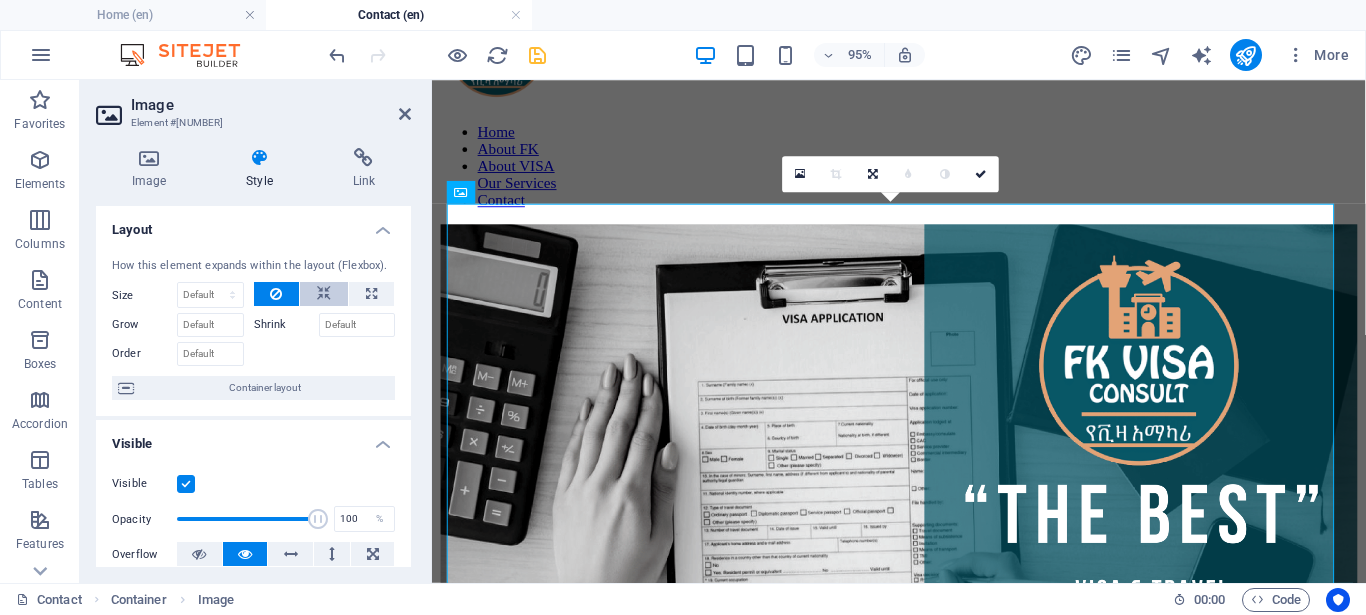 click at bounding box center [324, 294] 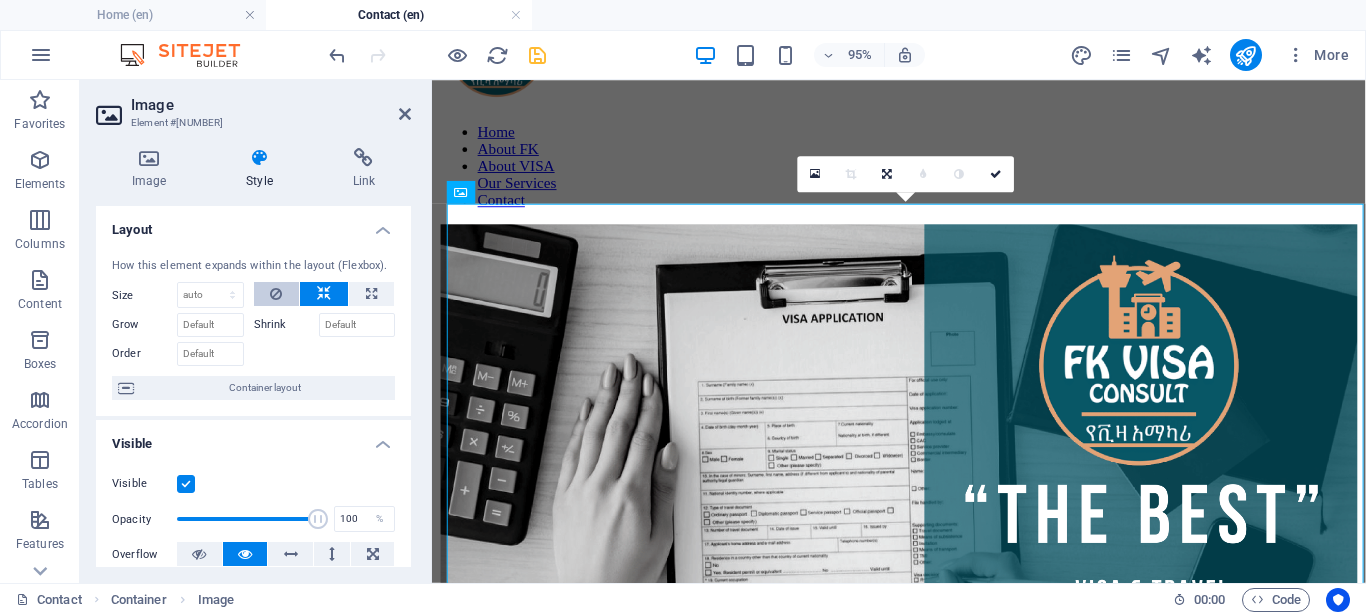 click at bounding box center [276, 294] 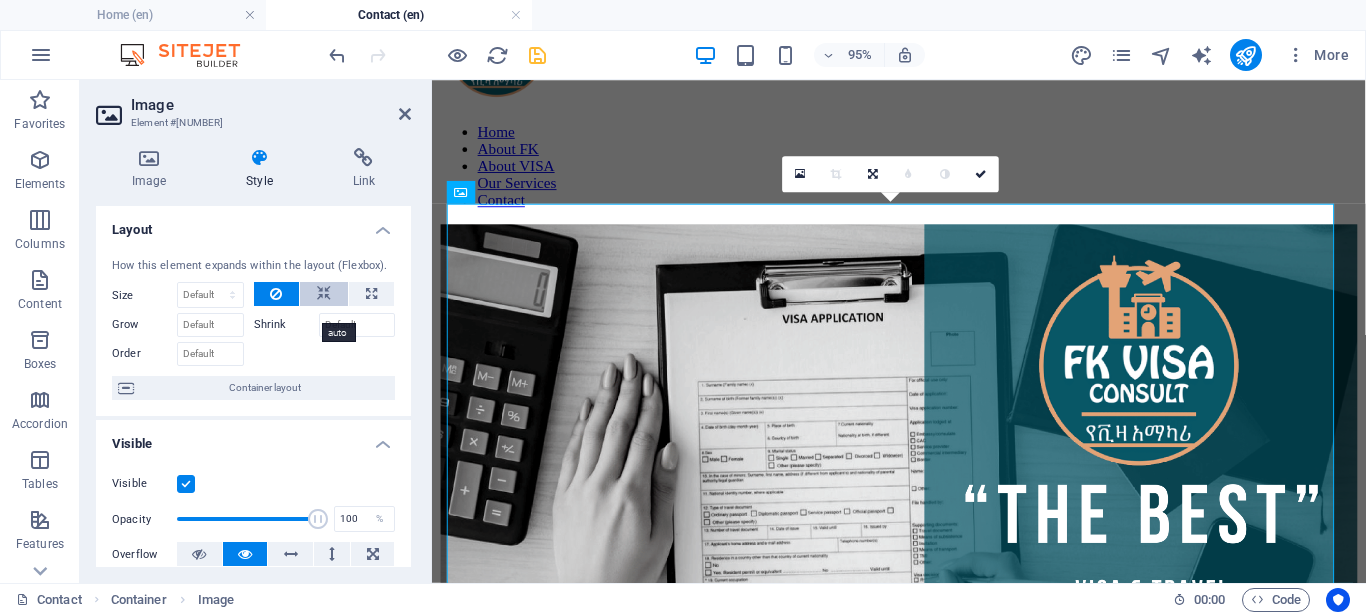 click at bounding box center (324, 294) 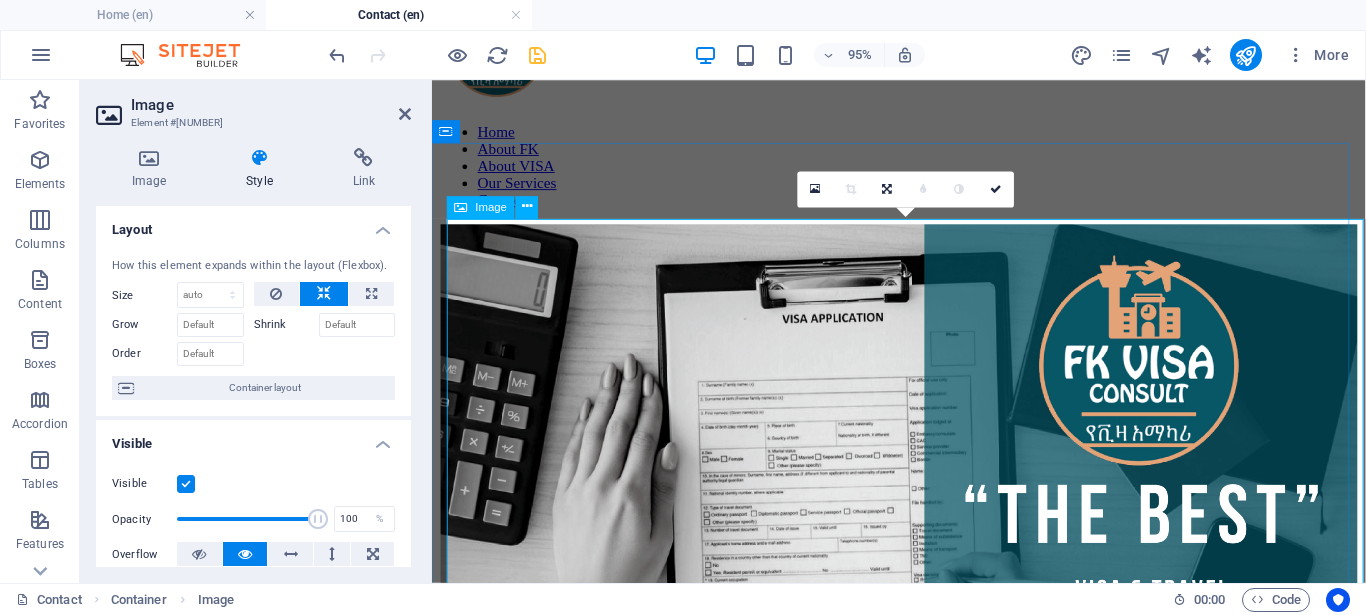 scroll, scrollTop: 0, scrollLeft: 0, axis: both 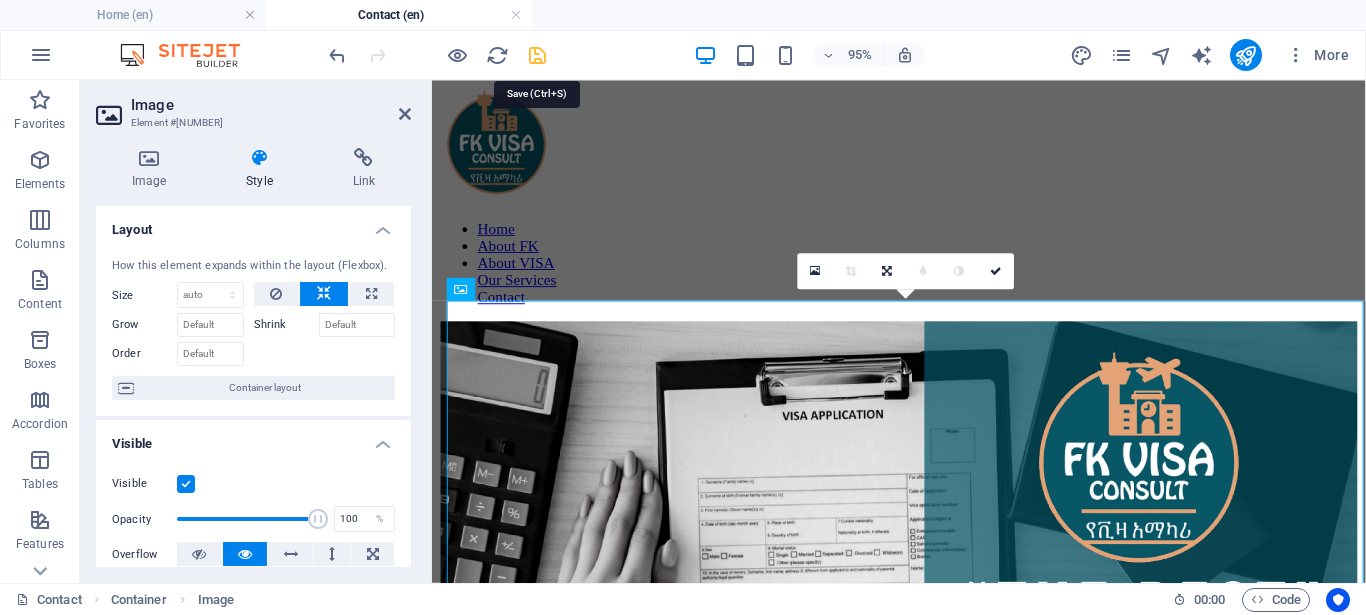 click at bounding box center [537, 55] 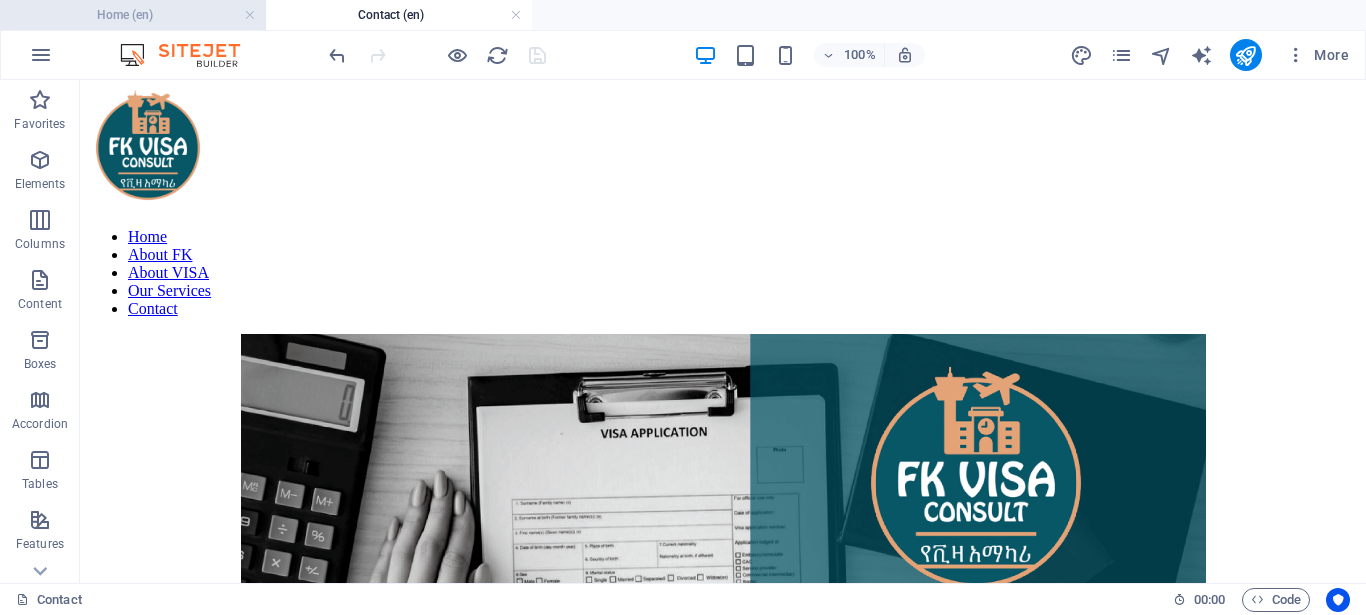 click on "Home (en)" at bounding box center [133, 15] 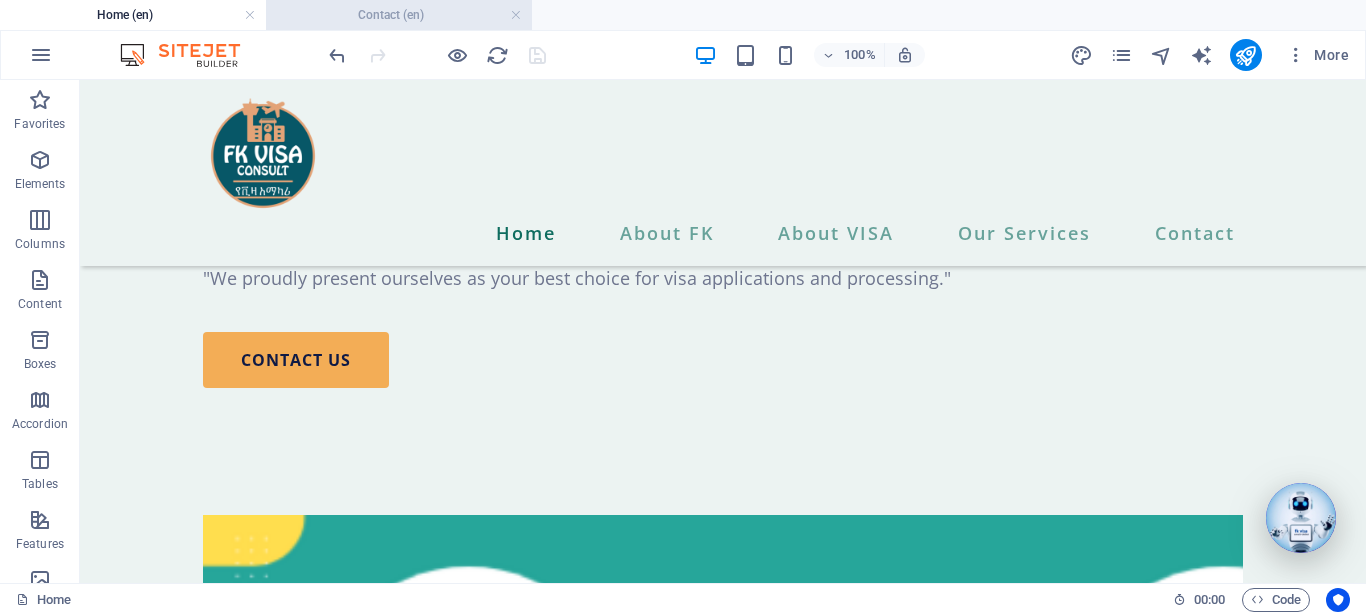 click on "Contact (en)" at bounding box center (399, 15) 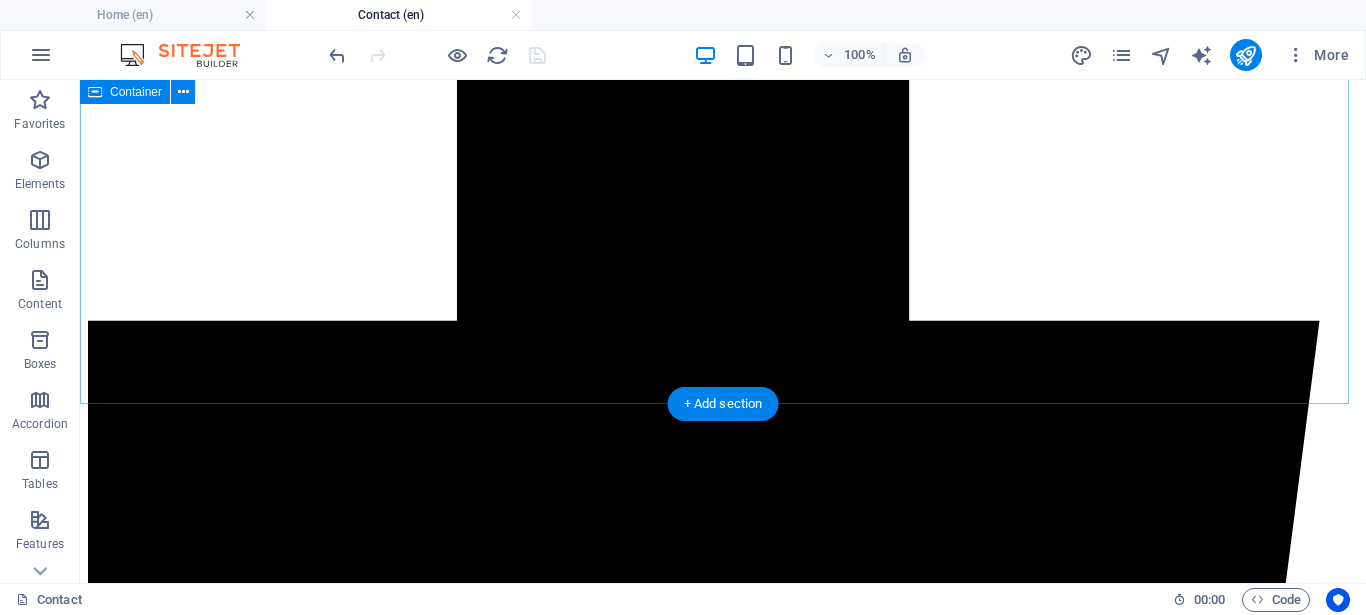 scroll, scrollTop: 2856, scrollLeft: 0, axis: vertical 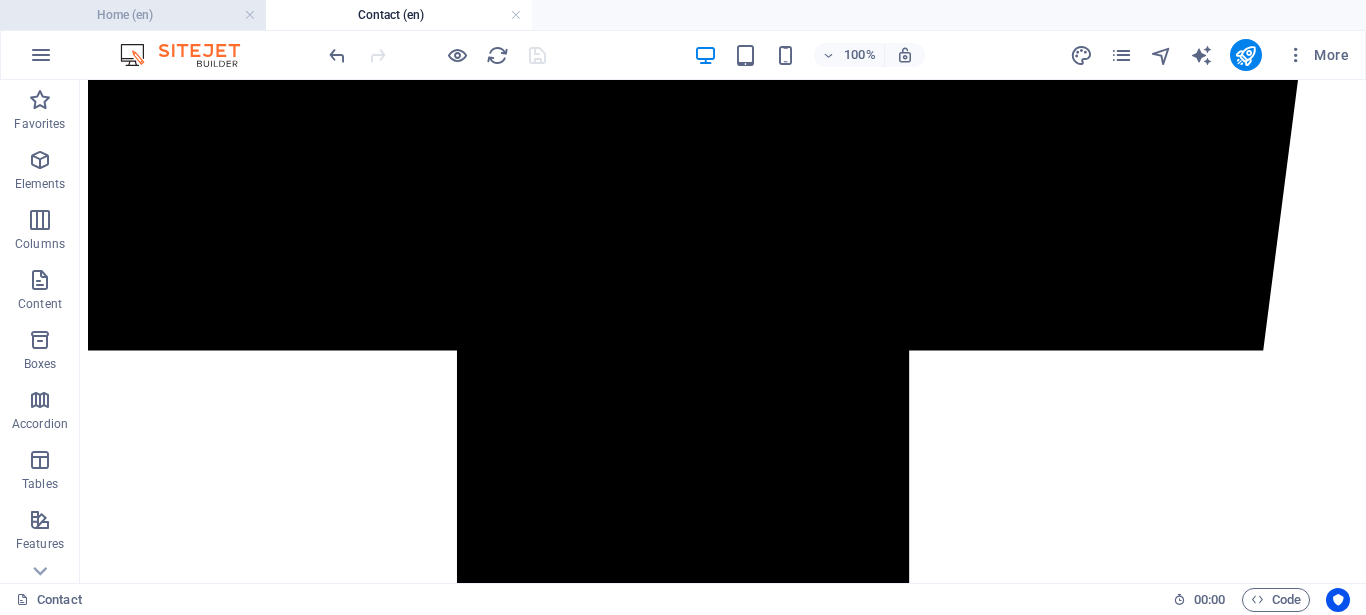 click on "Home (en)" at bounding box center [133, 15] 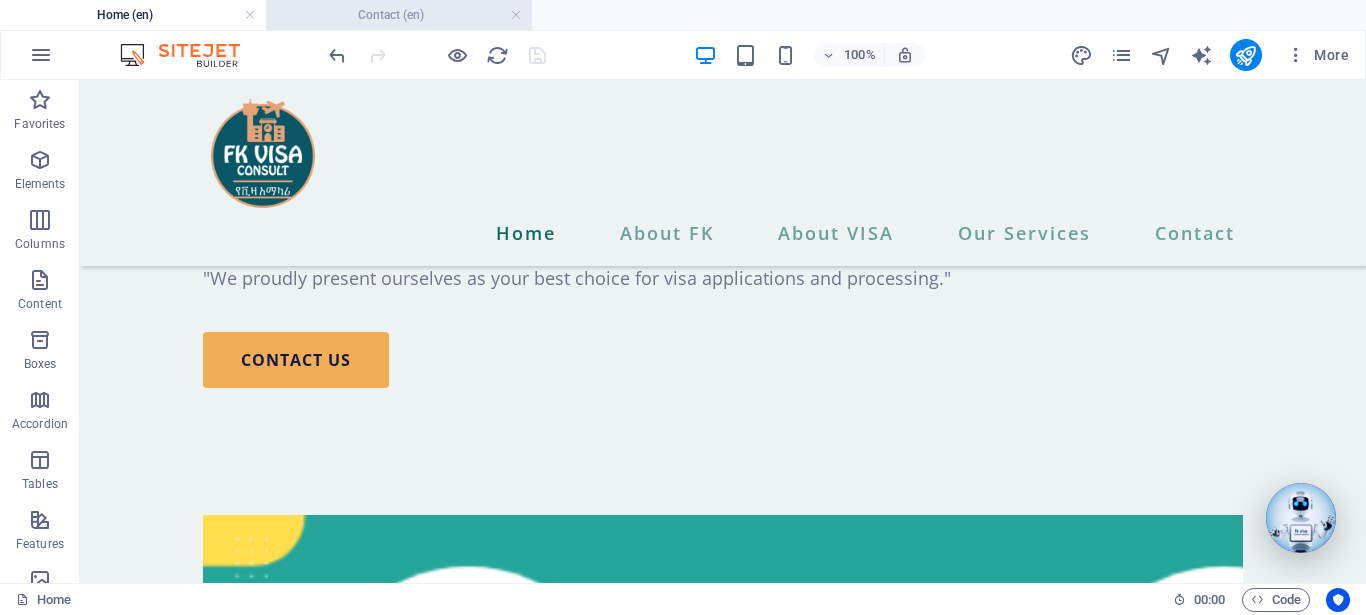 click on "Contact (en)" at bounding box center (399, 15) 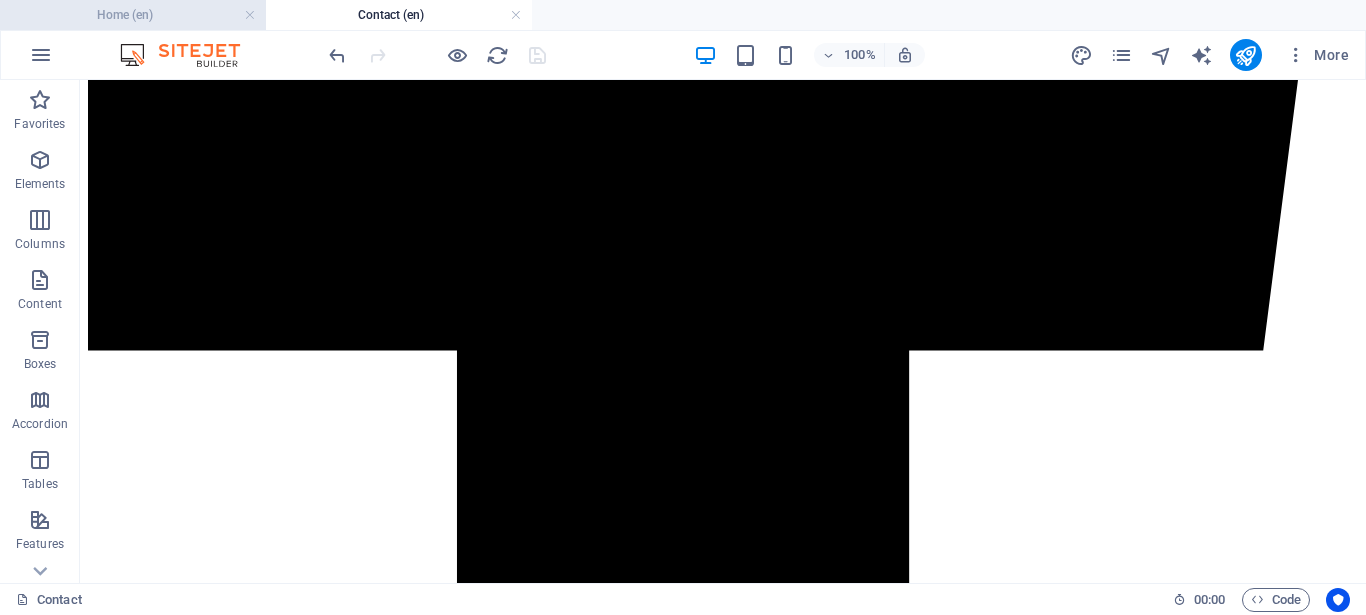 click on "Home (en)" at bounding box center [133, 15] 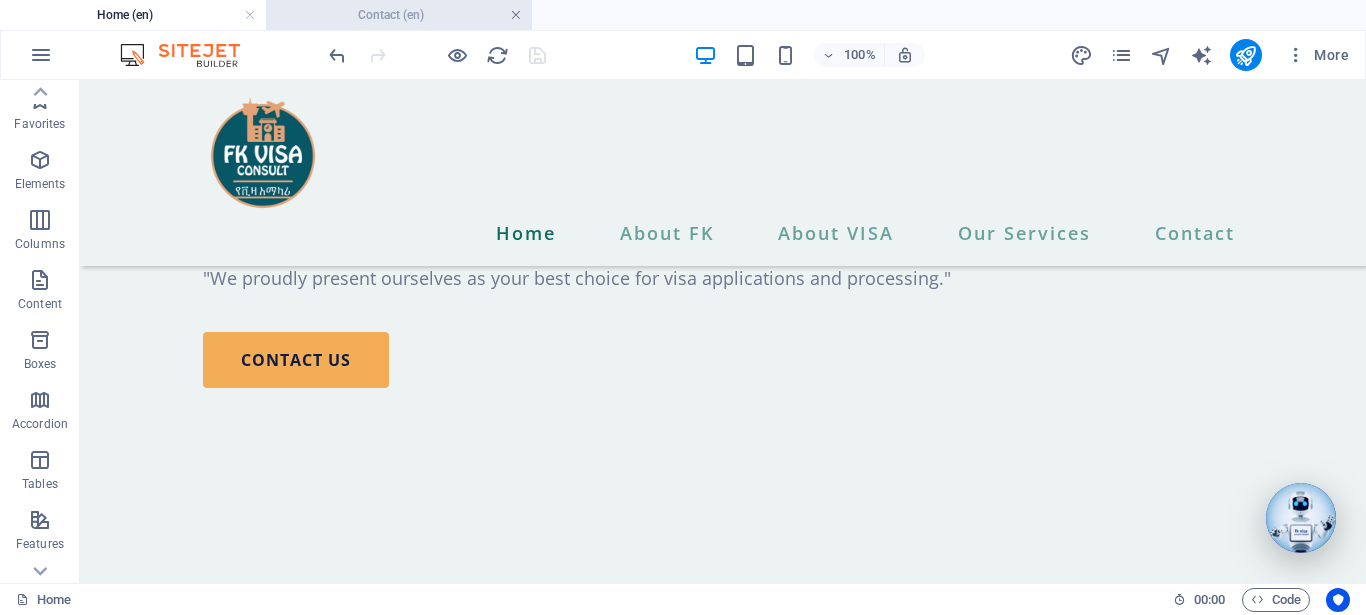 scroll, scrollTop: 397, scrollLeft: 0, axis: vertical 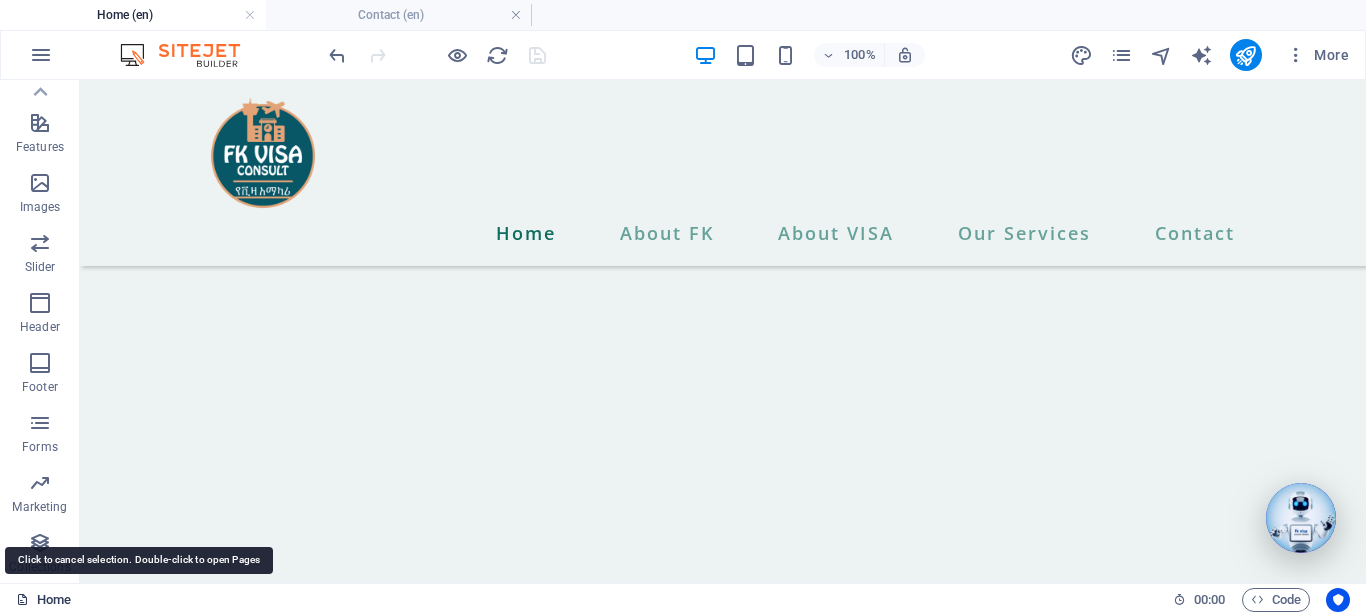 click on "Home" at bounding box center (43, 600) 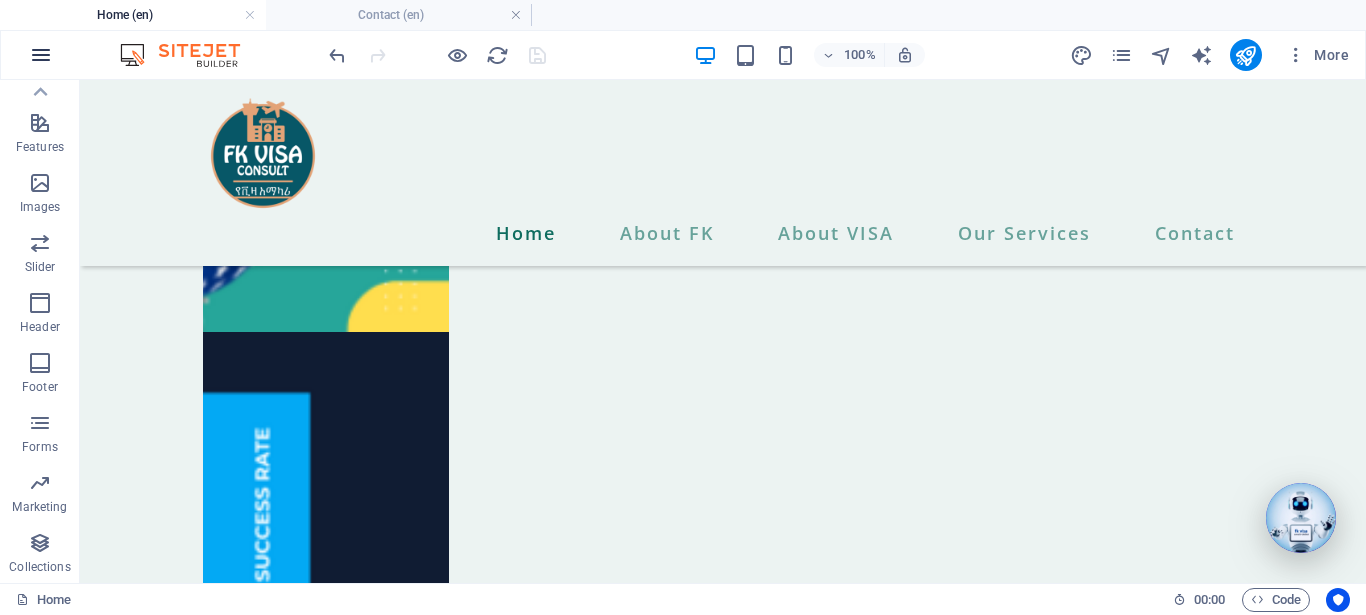 click at bounding box center [41, 55] 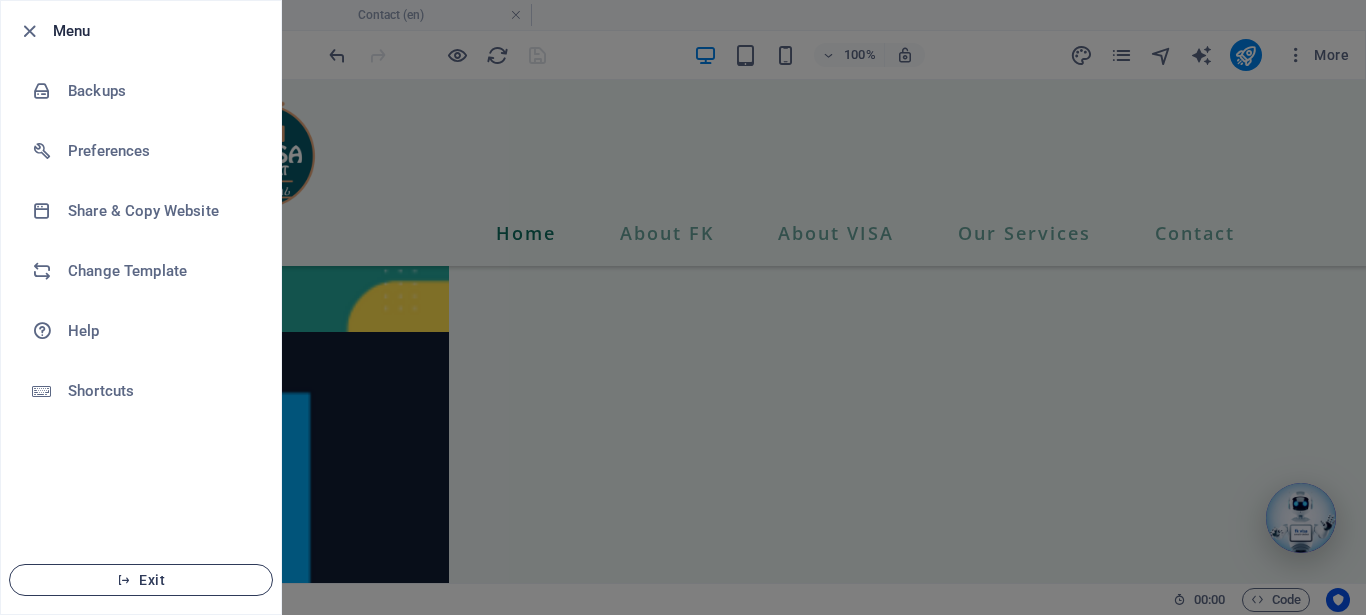 click on "Exit" at bounding box center [141, 580] 